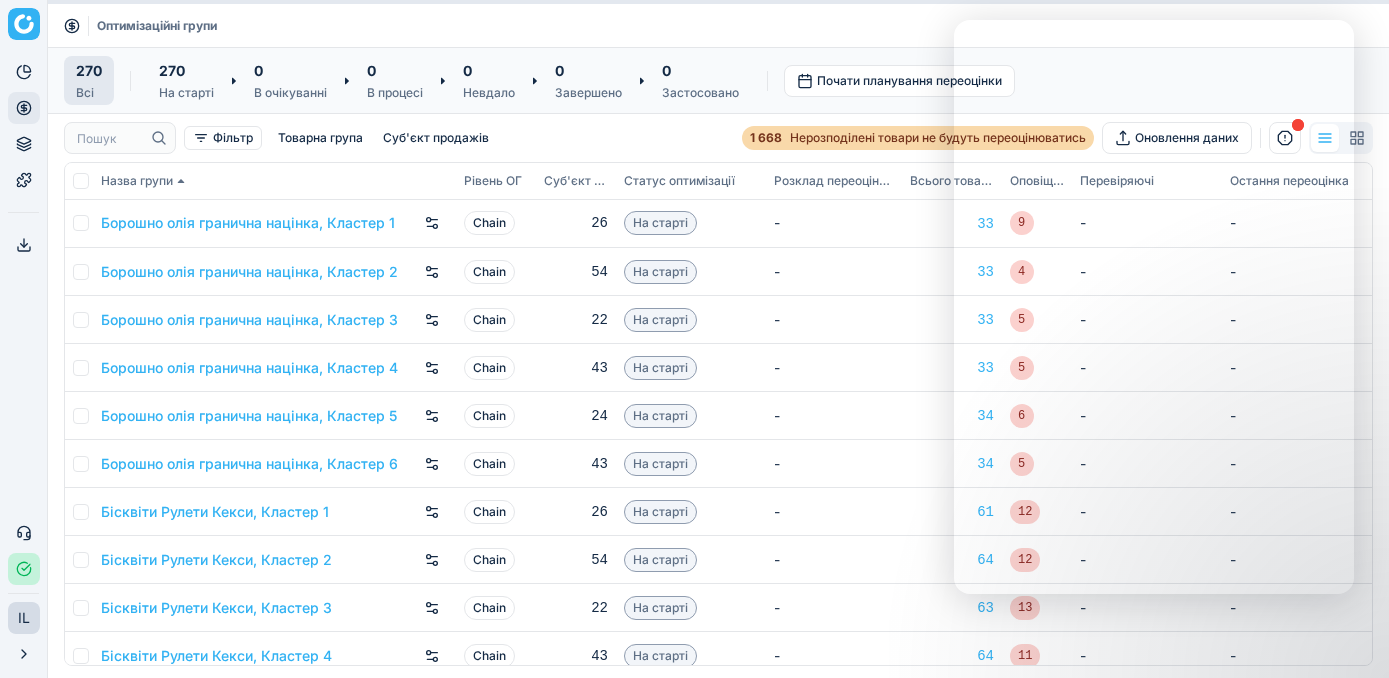 scroll, scrollTop: 0, scrollLeft: 0, axis: both 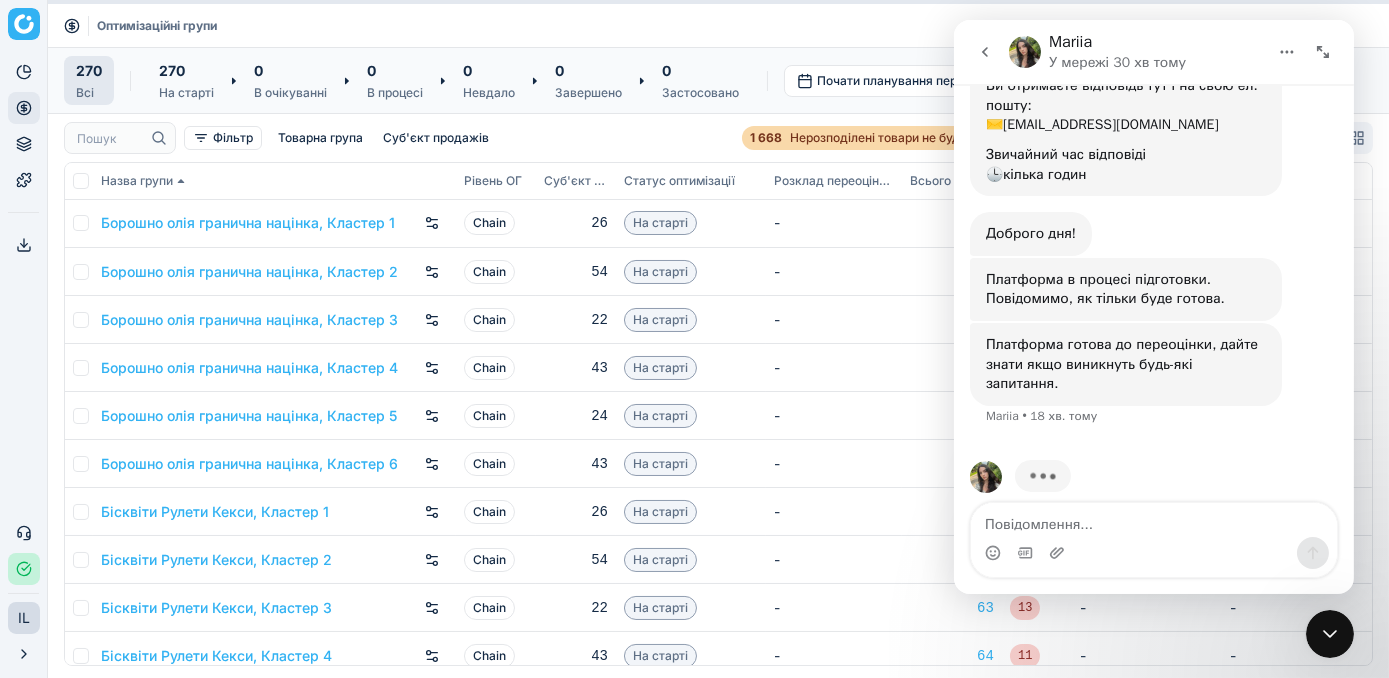 click on "Оптимізаційні групи" at bounding box center (718, 26) 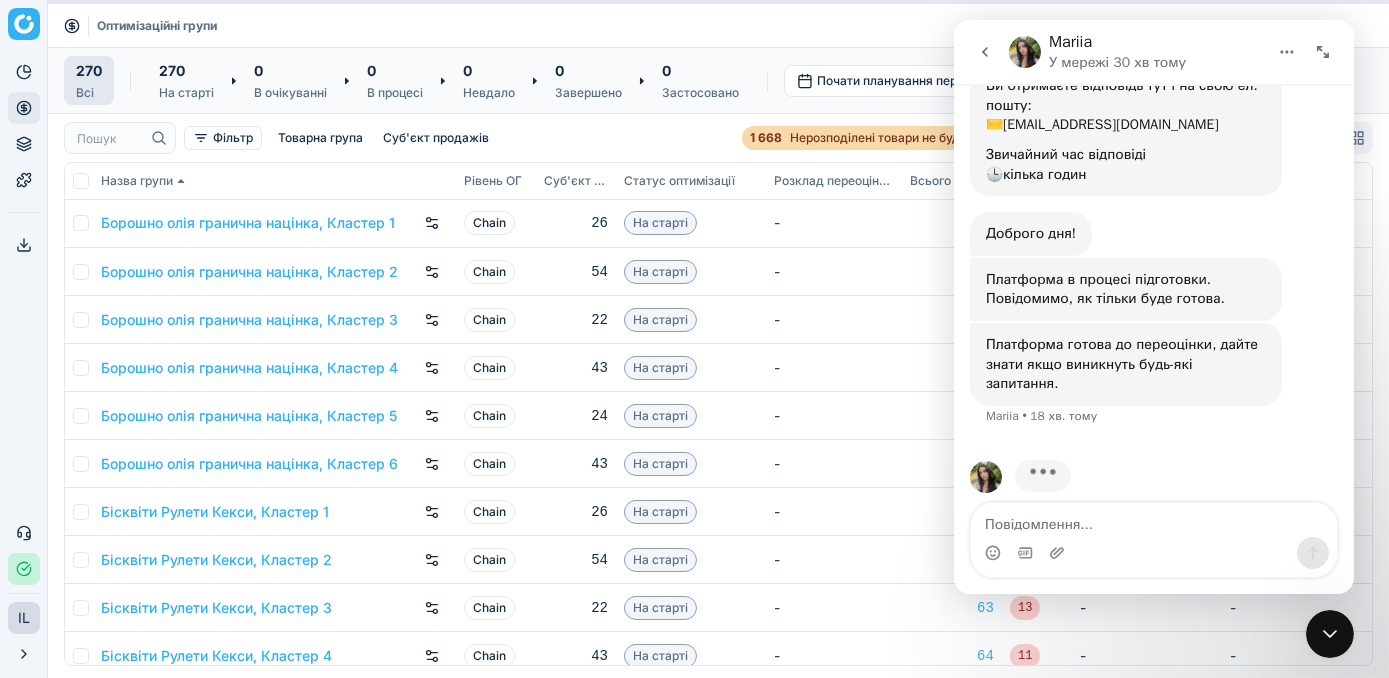 click 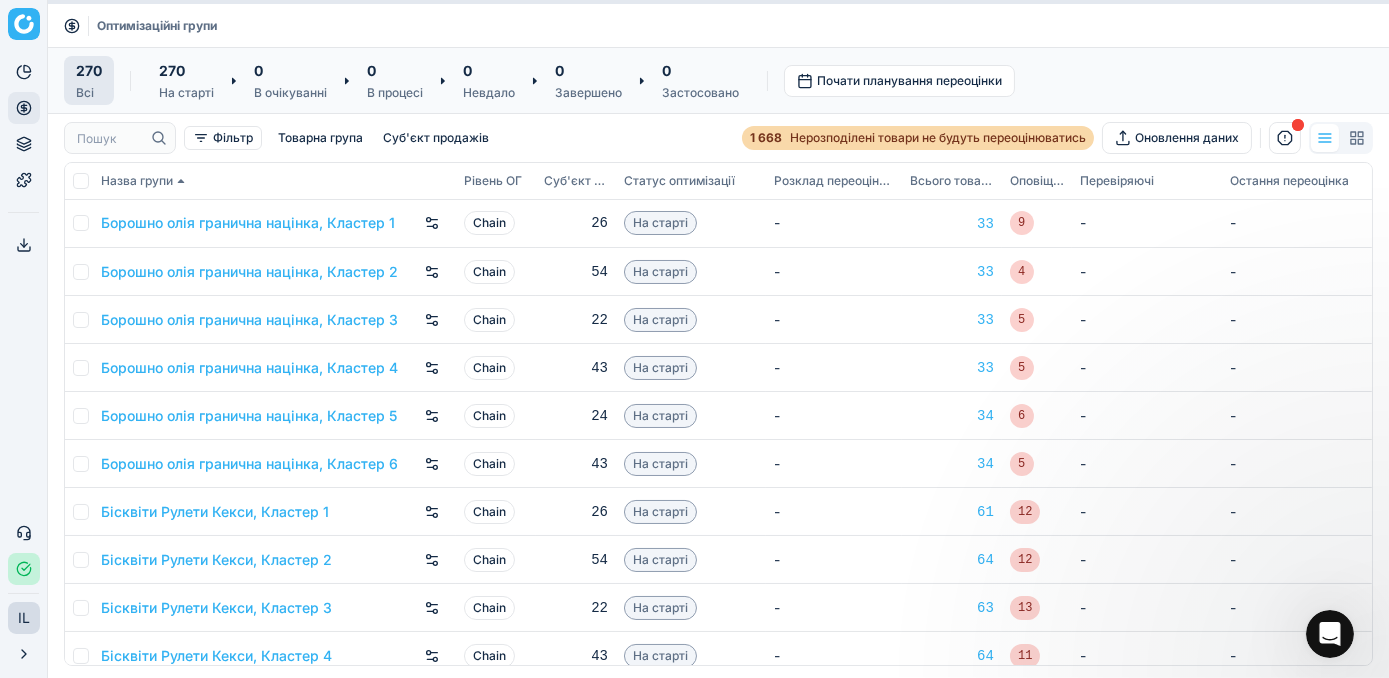 scroll, scrollTop: 0, scrollLeft: 0, axis: both 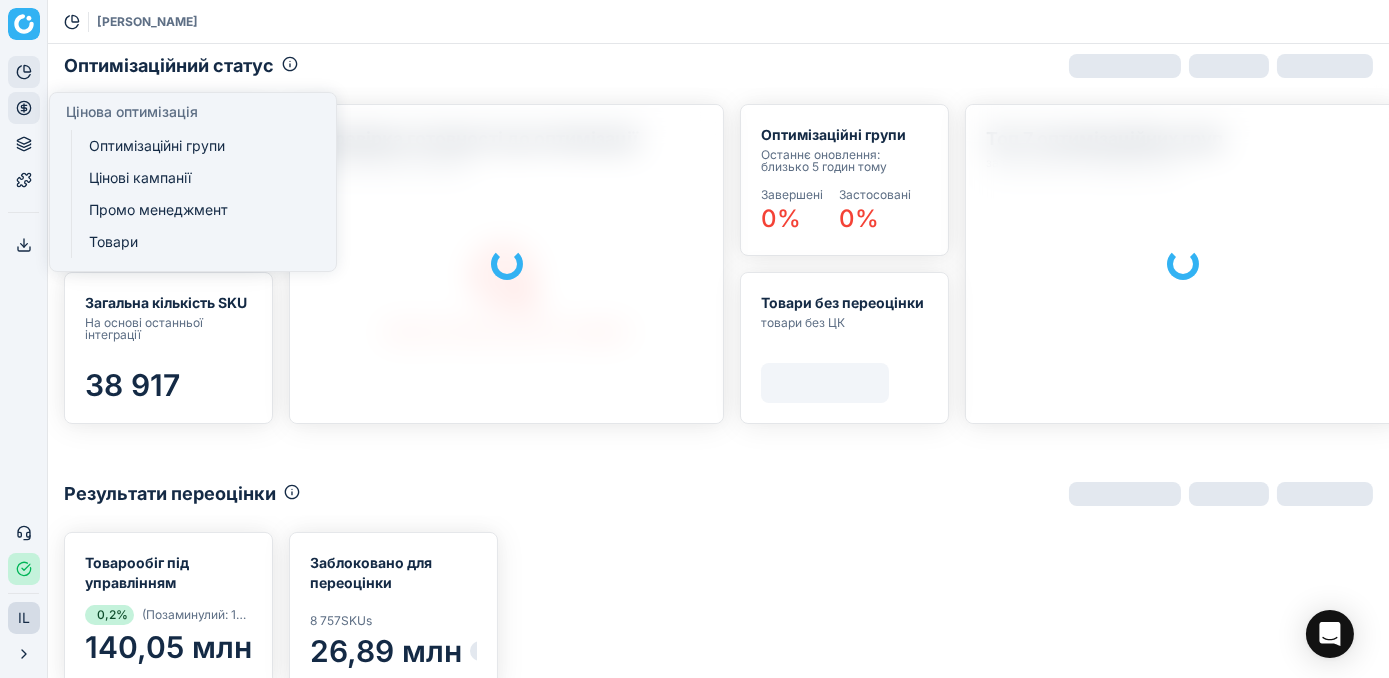 click 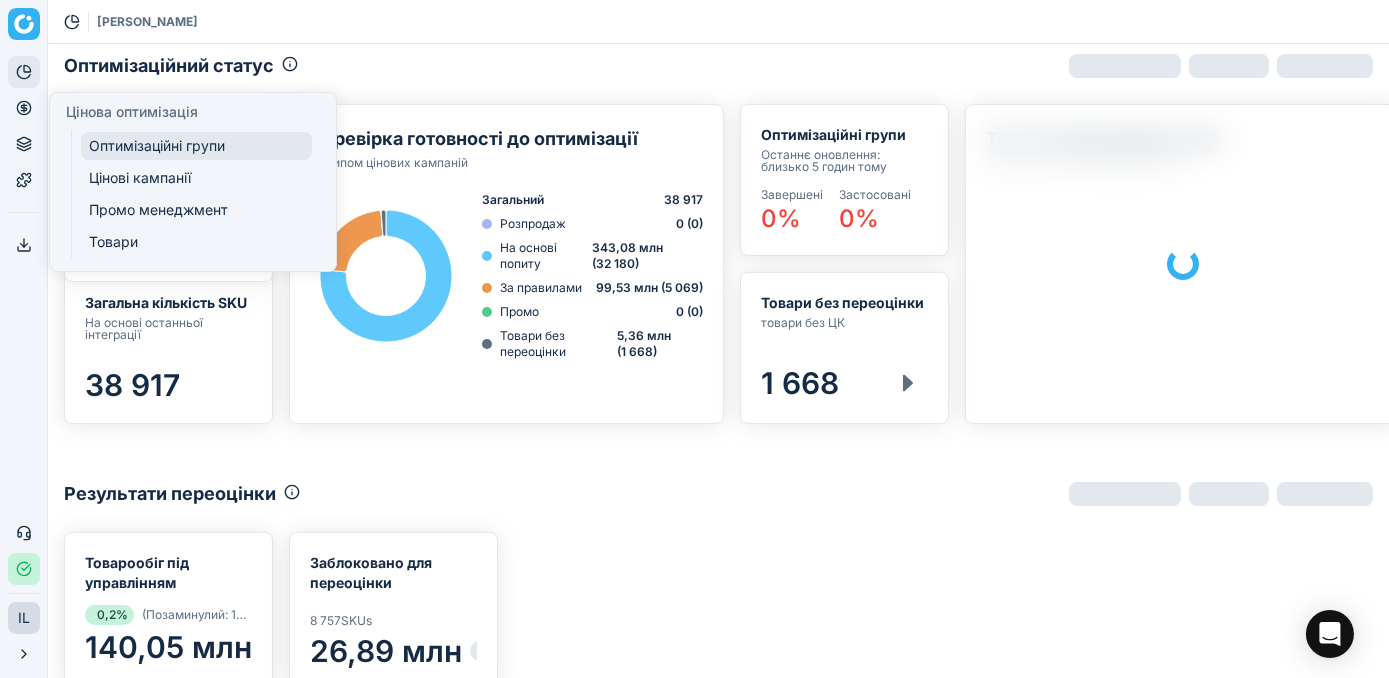 scroll, scrollTop: 356, scrollLeft: 1306, axis: both 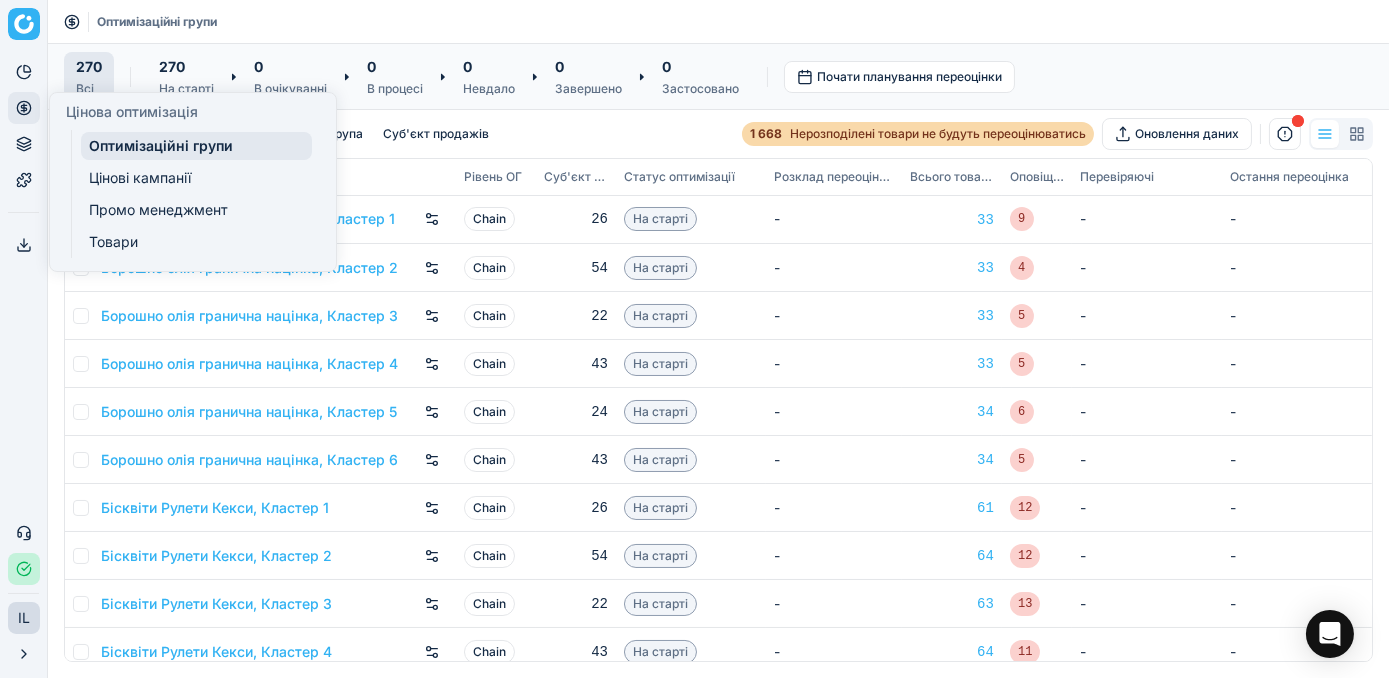 click 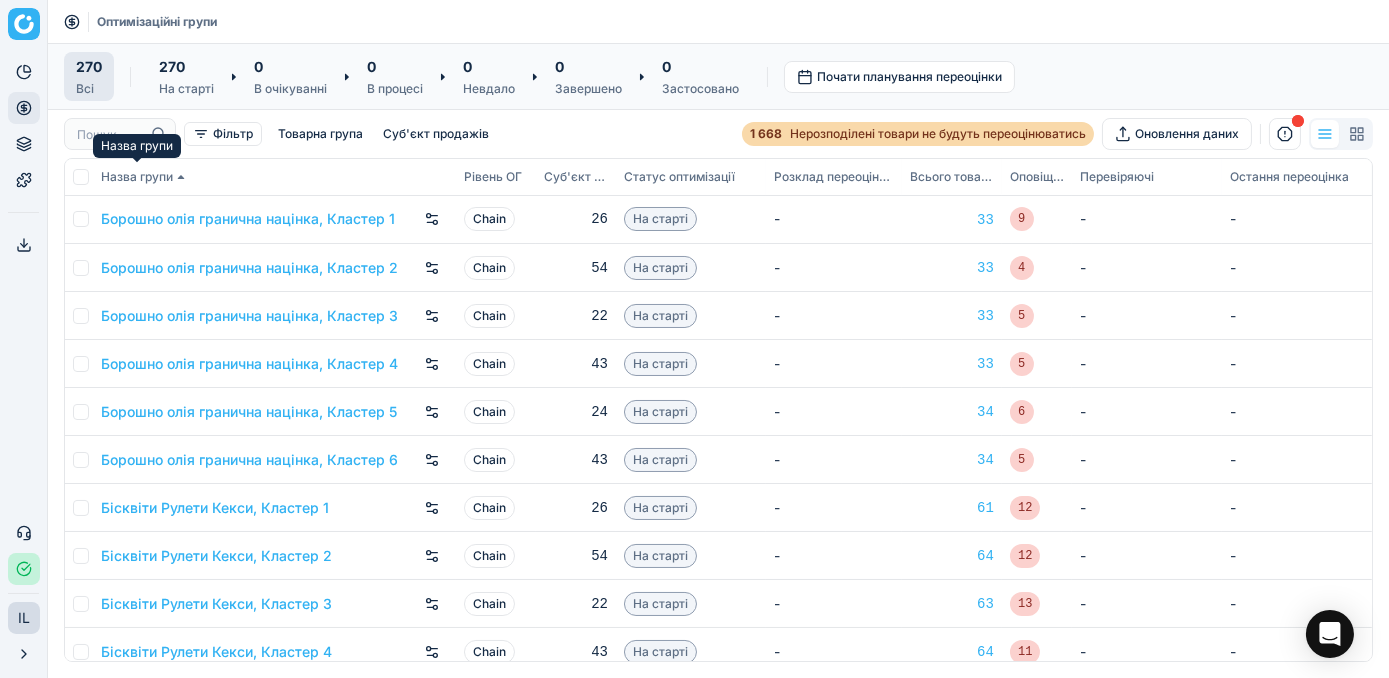 click on "Назва групи" at bounding box center (137, 177) 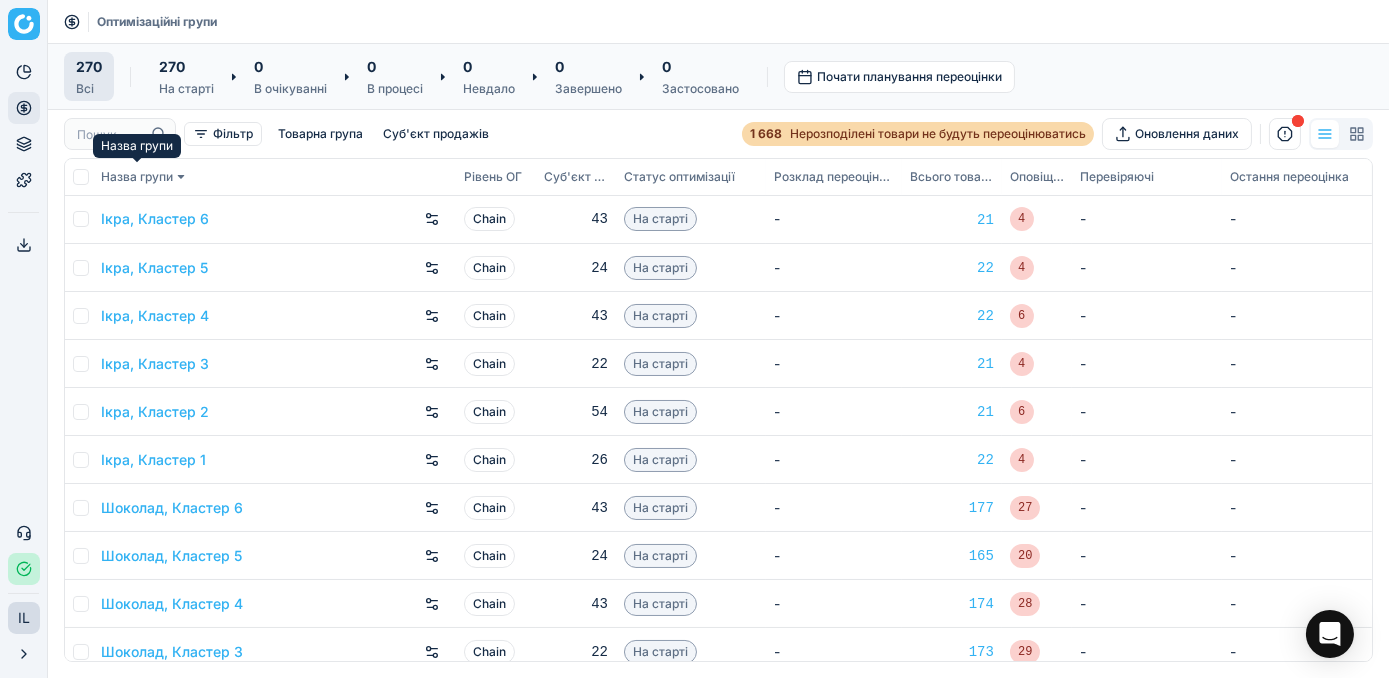 click on "Назва групи" at bounding box center [137, 177] 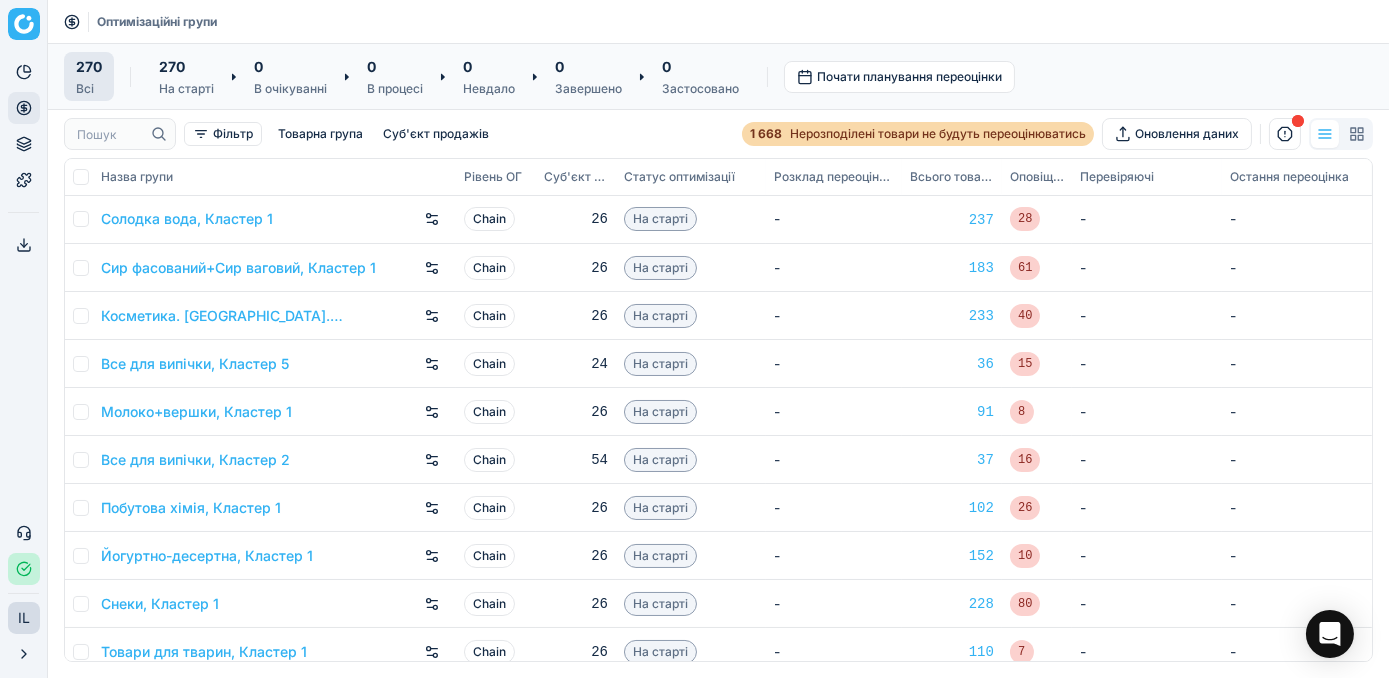click on "Назва групи" at bounding box center [137, 177] 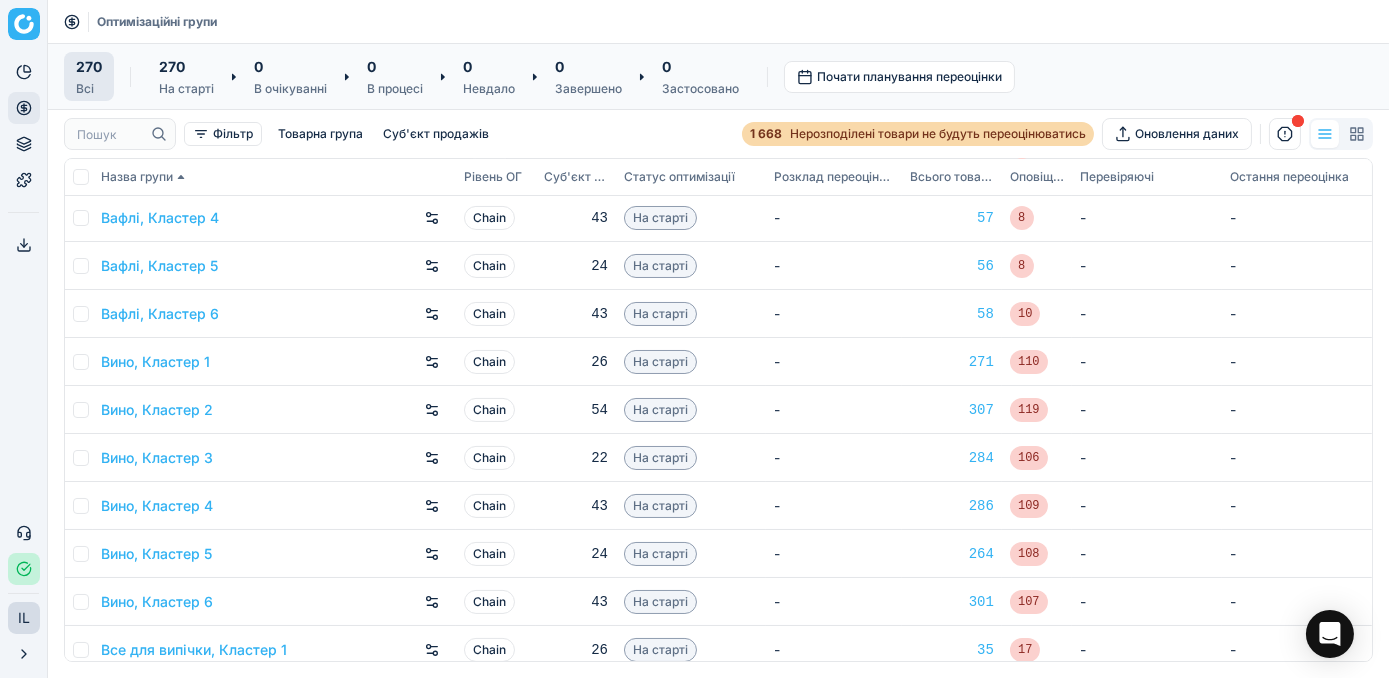 scroll, scrollTop: 727, scrollLeft: 0, axis: vertical 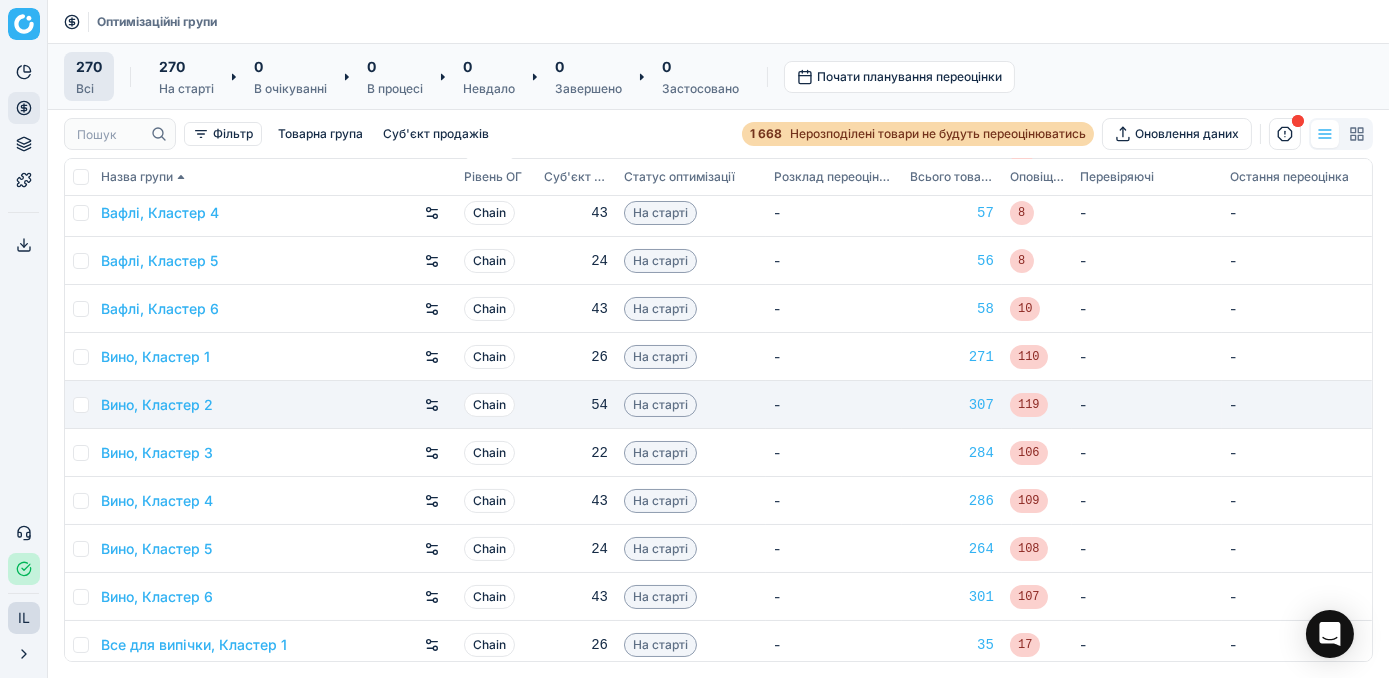 drag, startPoint x: 80, startPoint y: 353, endPoint x: 77, endPoint y: 401, distance: 48.09366 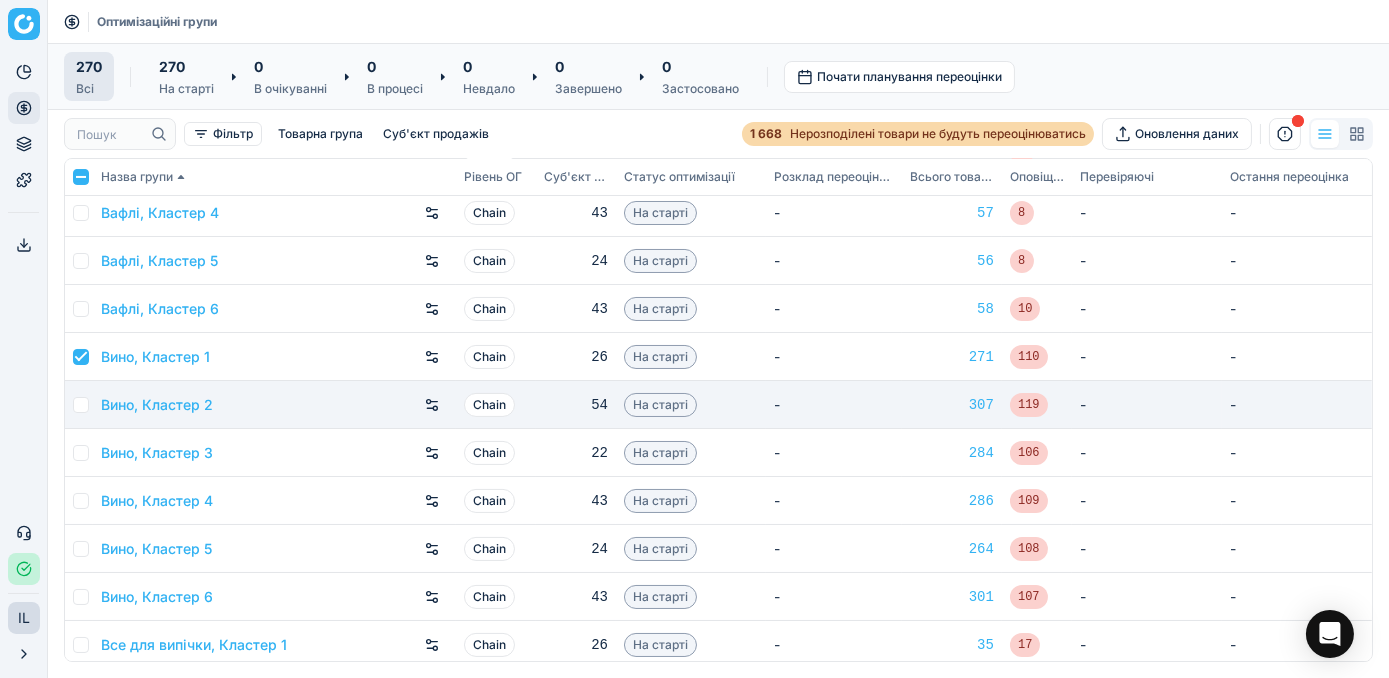 checkbox on "true" 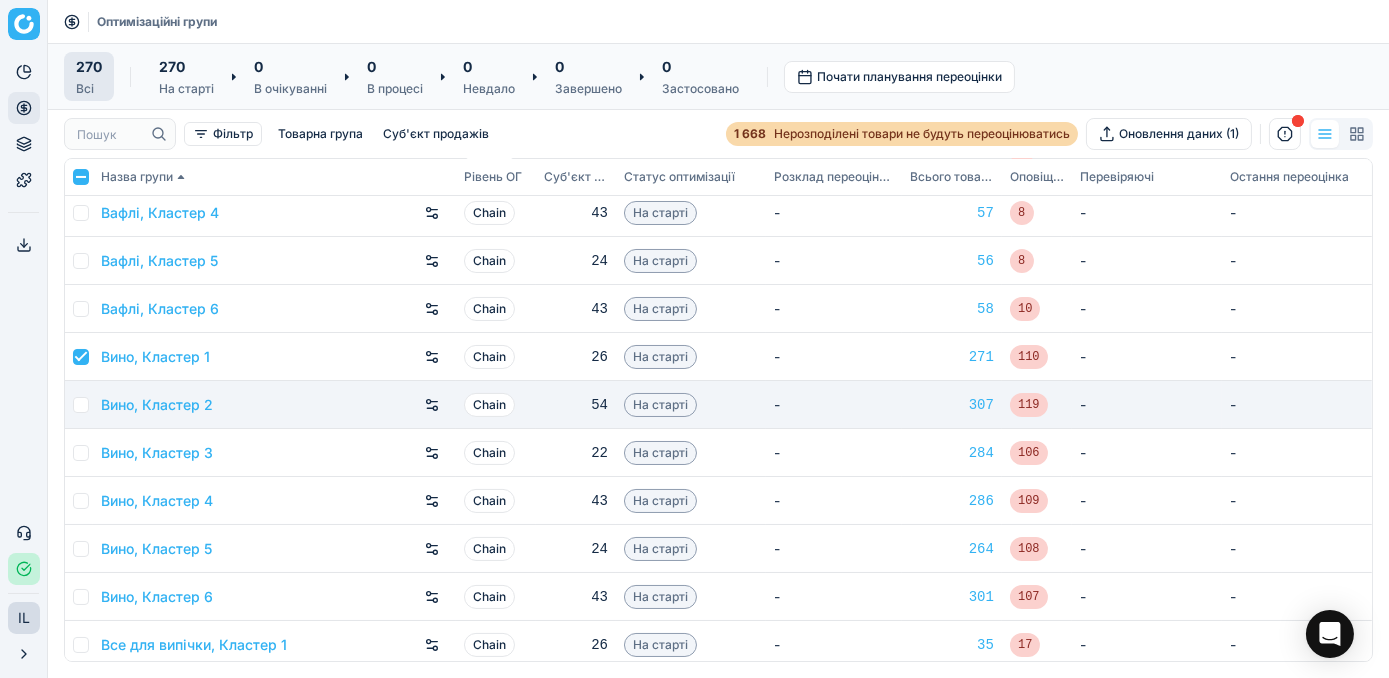 click at bounding box center [81, 405] 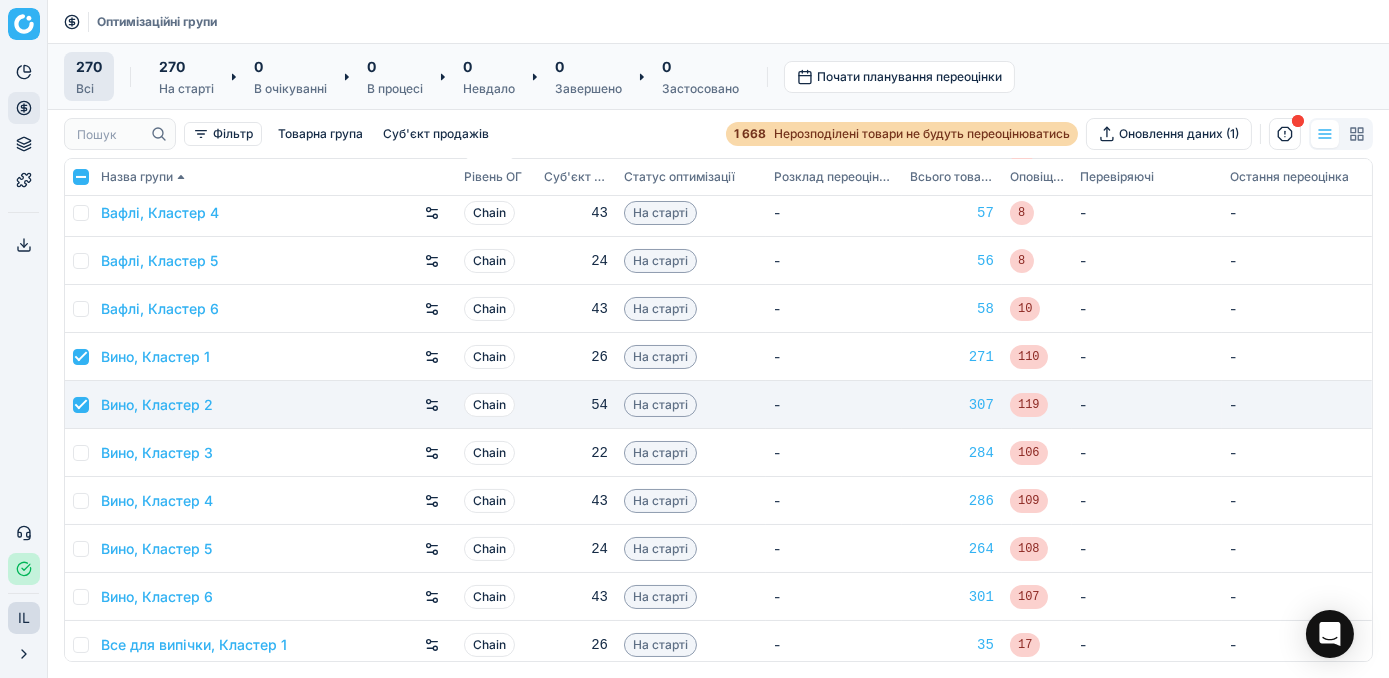 checkbox on "true" 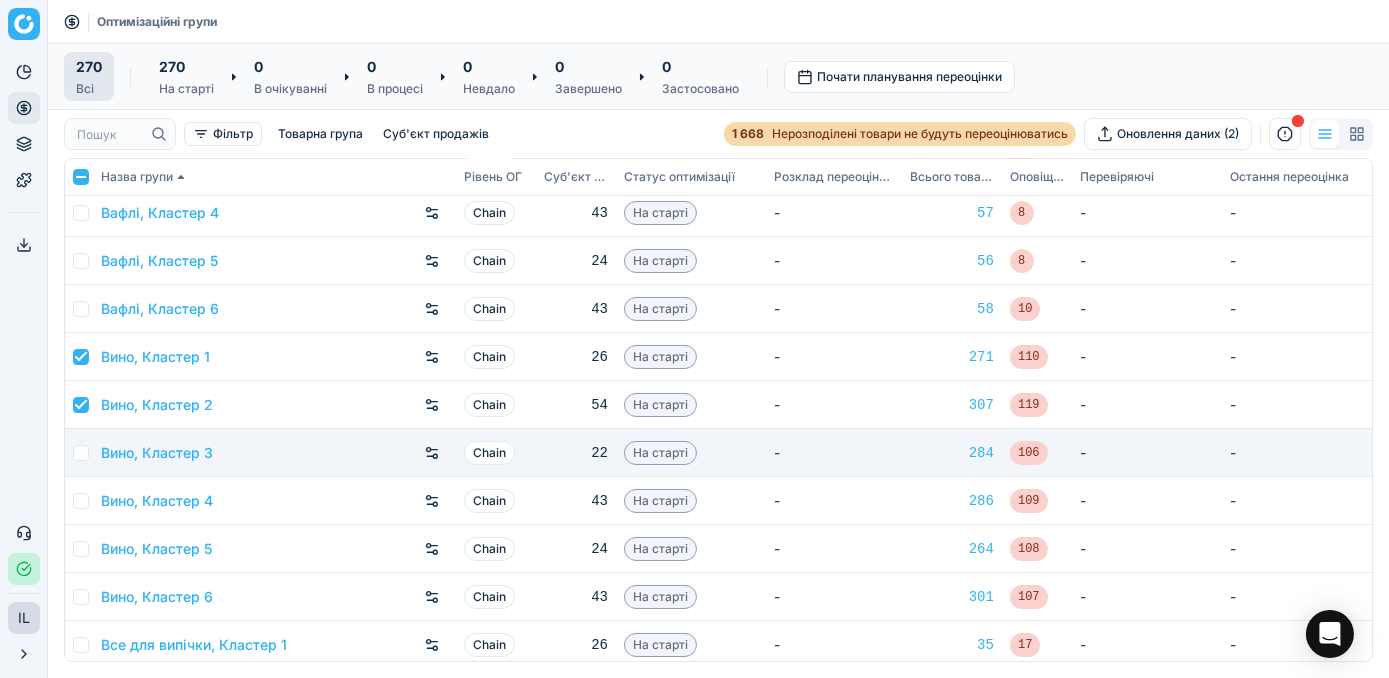 click at bounding box center (81, 453) 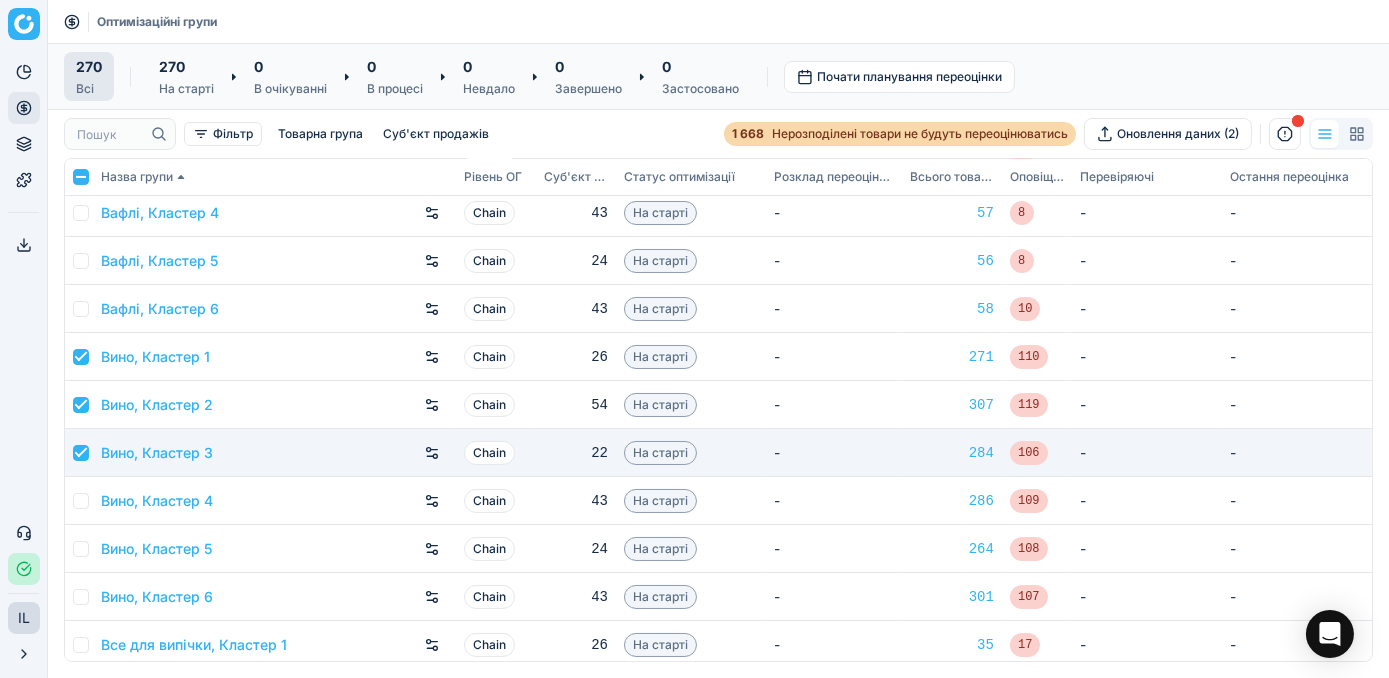 checkbox on "true" 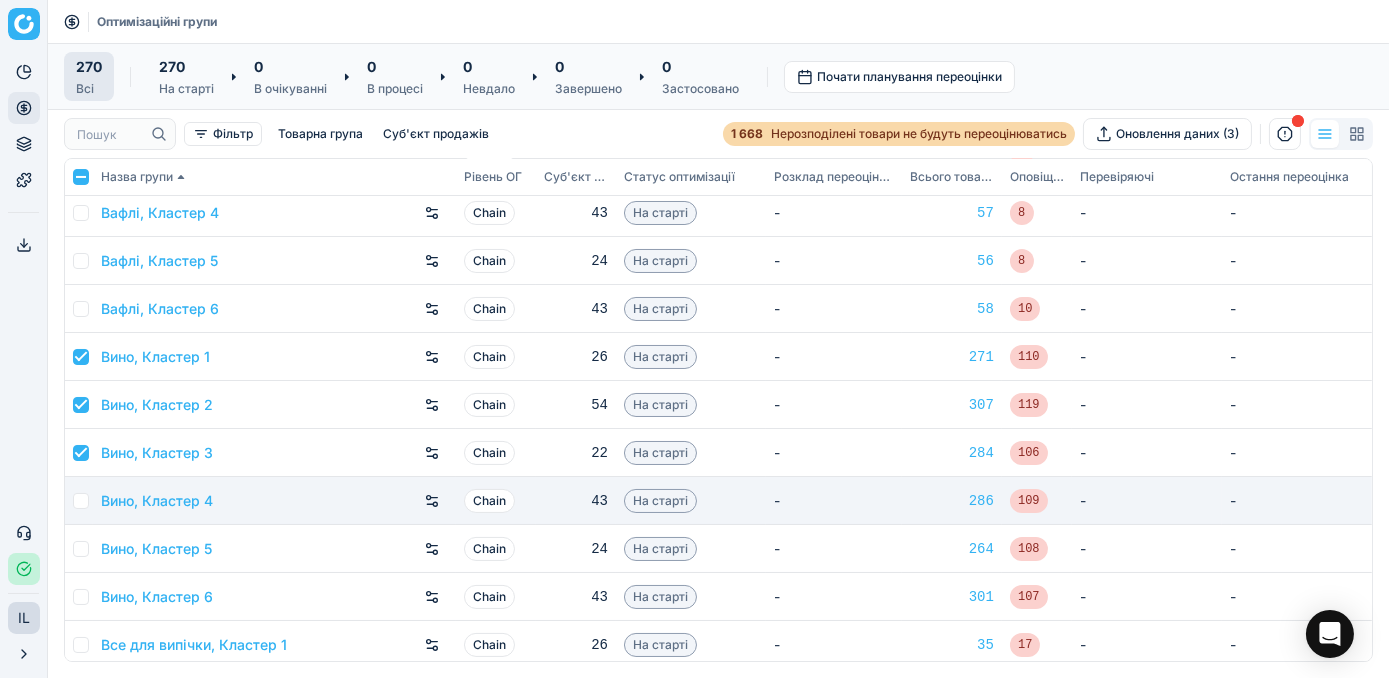 click at bounding box center [81, 501] 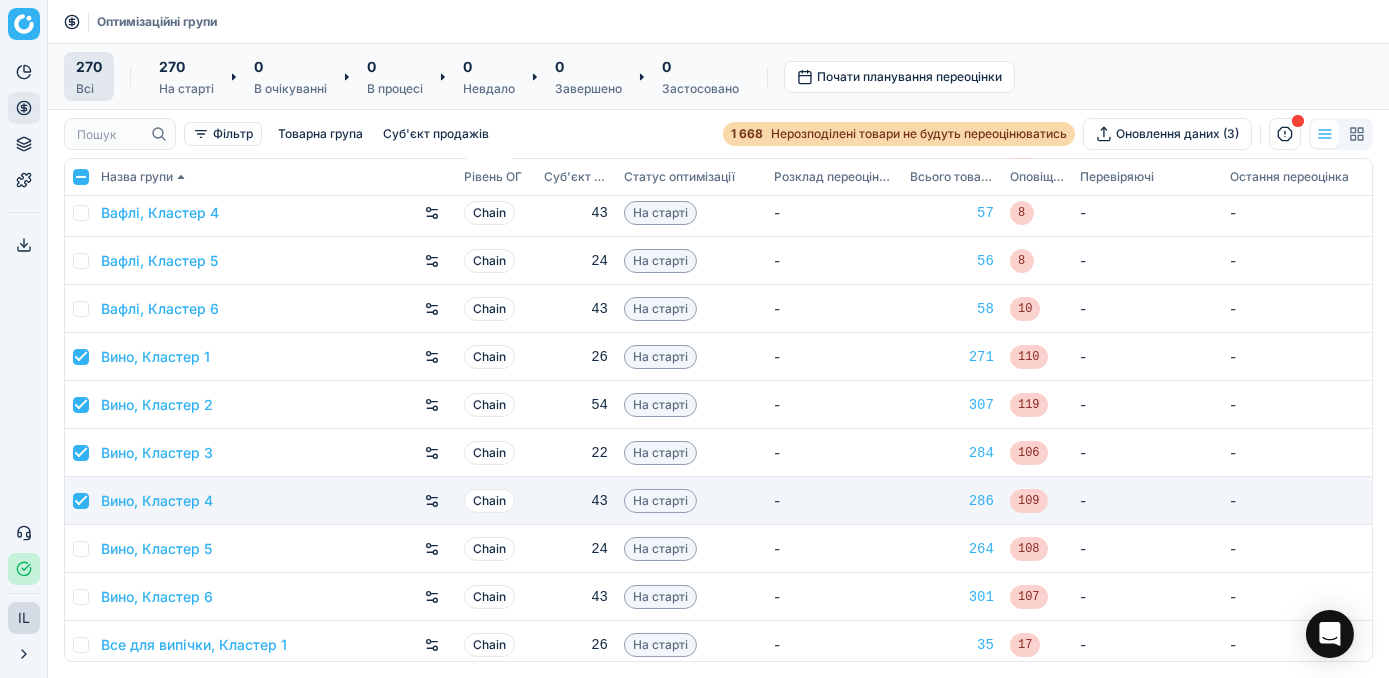 checkbox on "true" 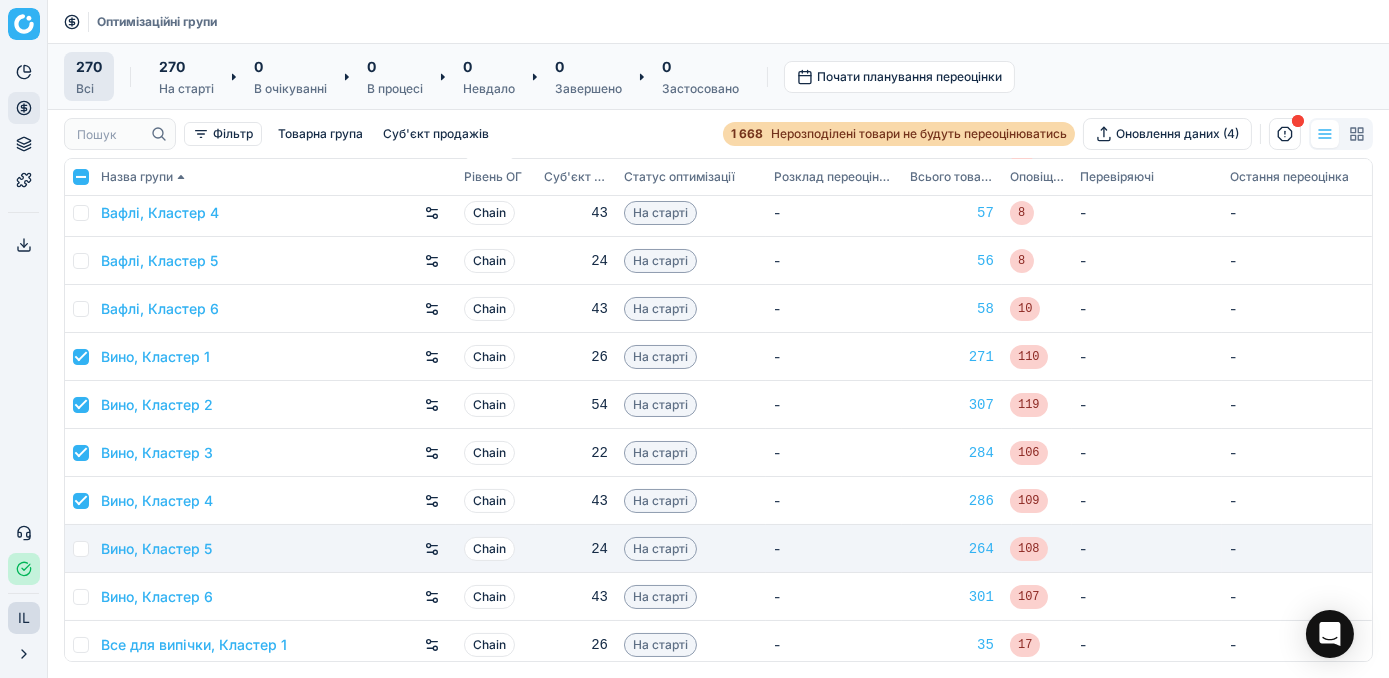 click at bounding box center (81, 549) 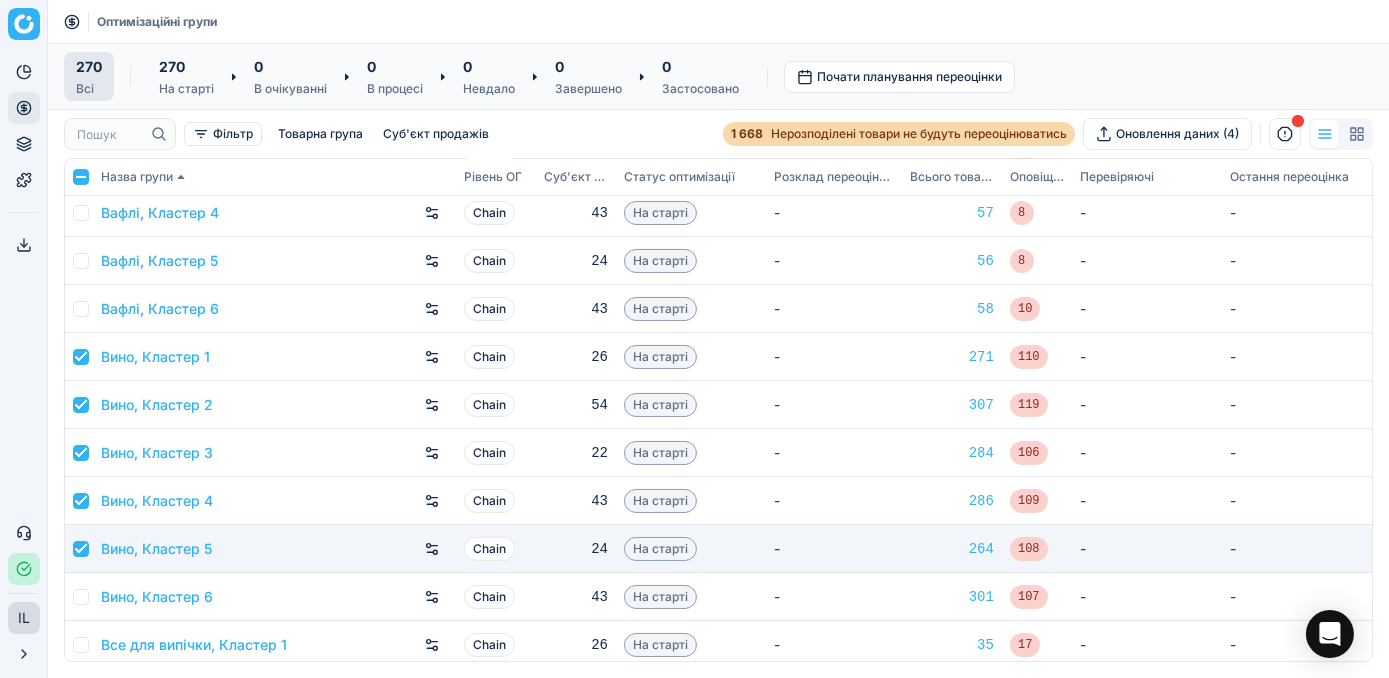 checkbox on "true" 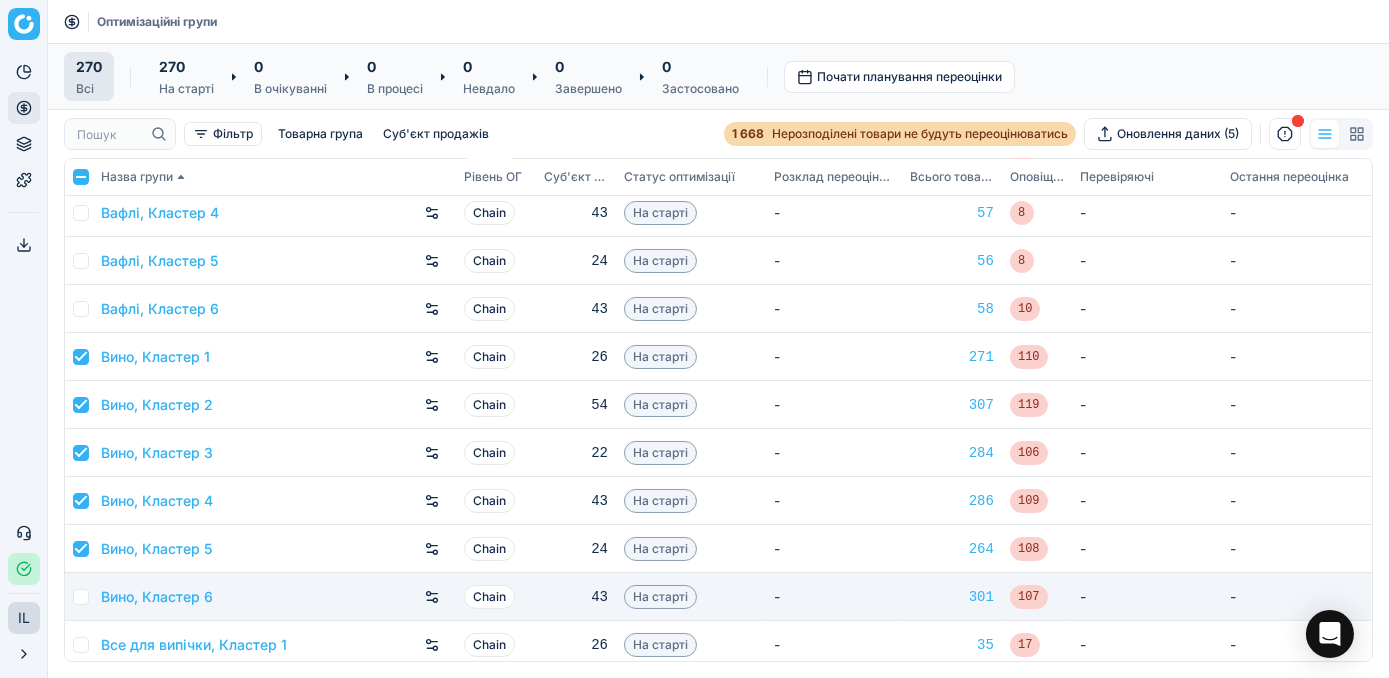 click at bounding box center [81, 597] 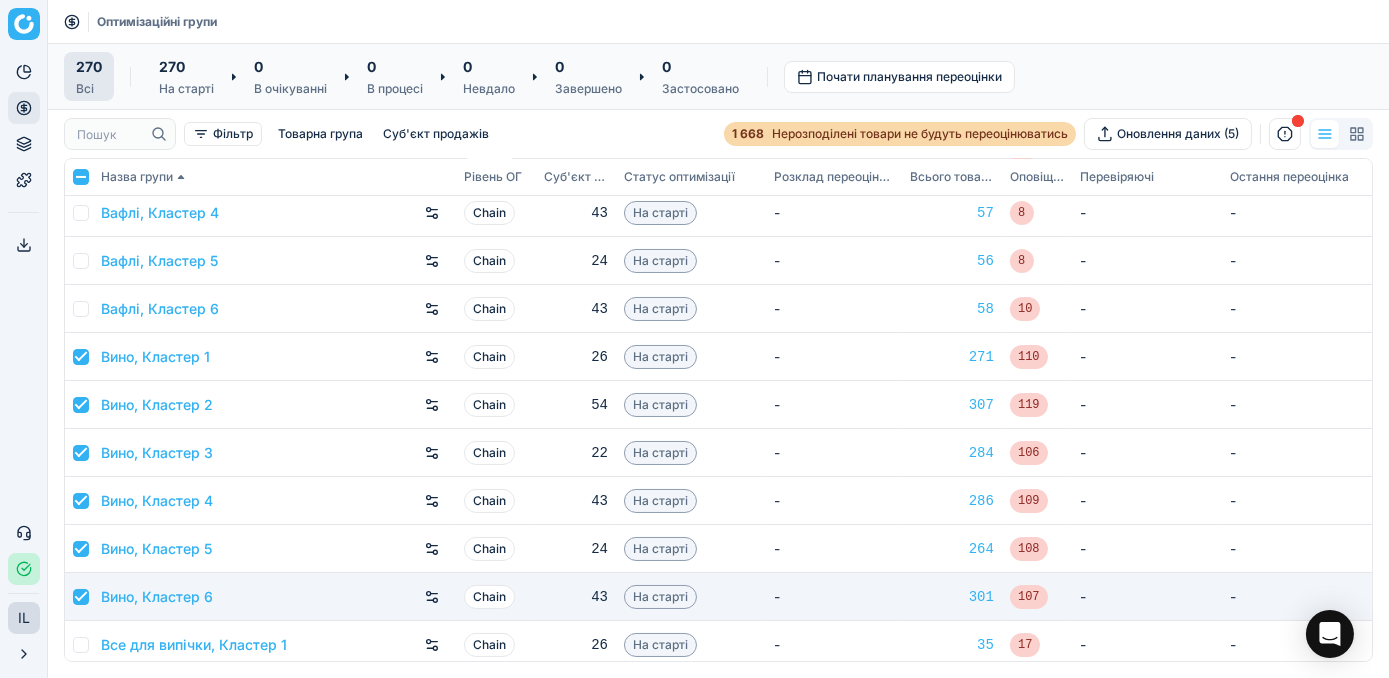 checkbox on "true" 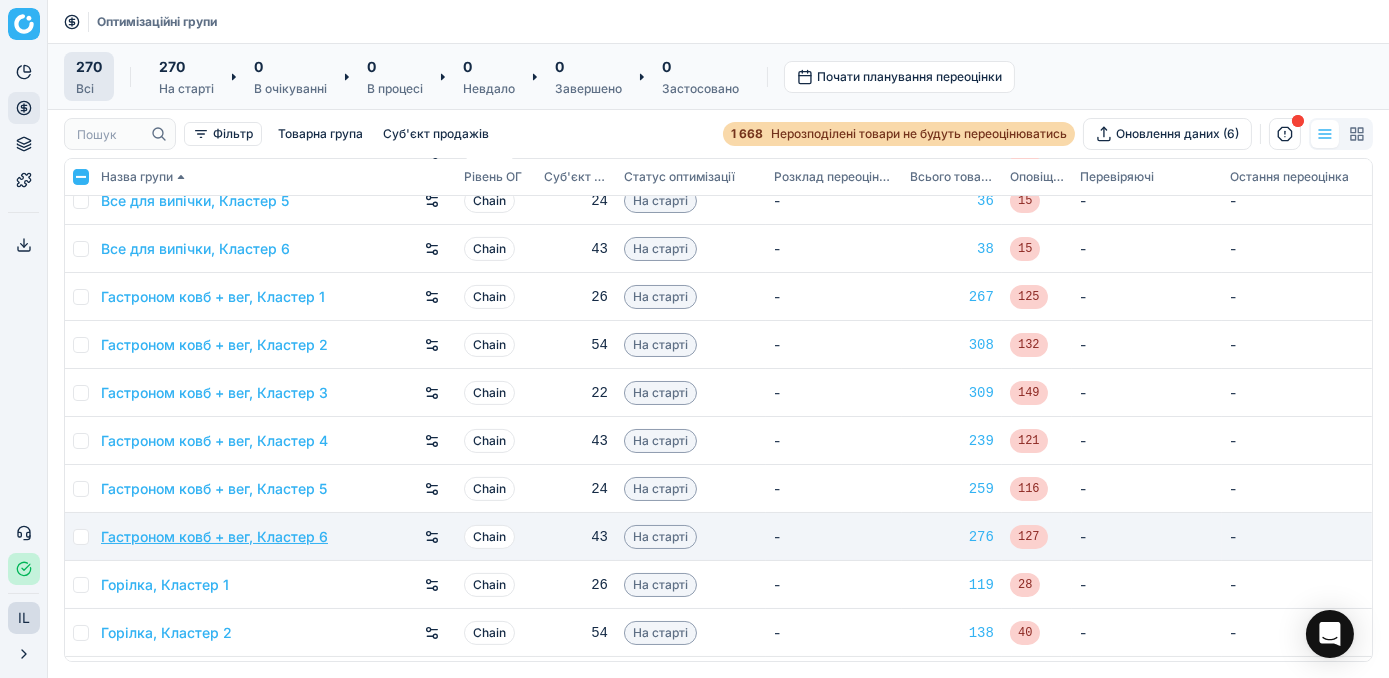 scroll, scrollTop: 1545, scrollLeft: 0, axis: vertical 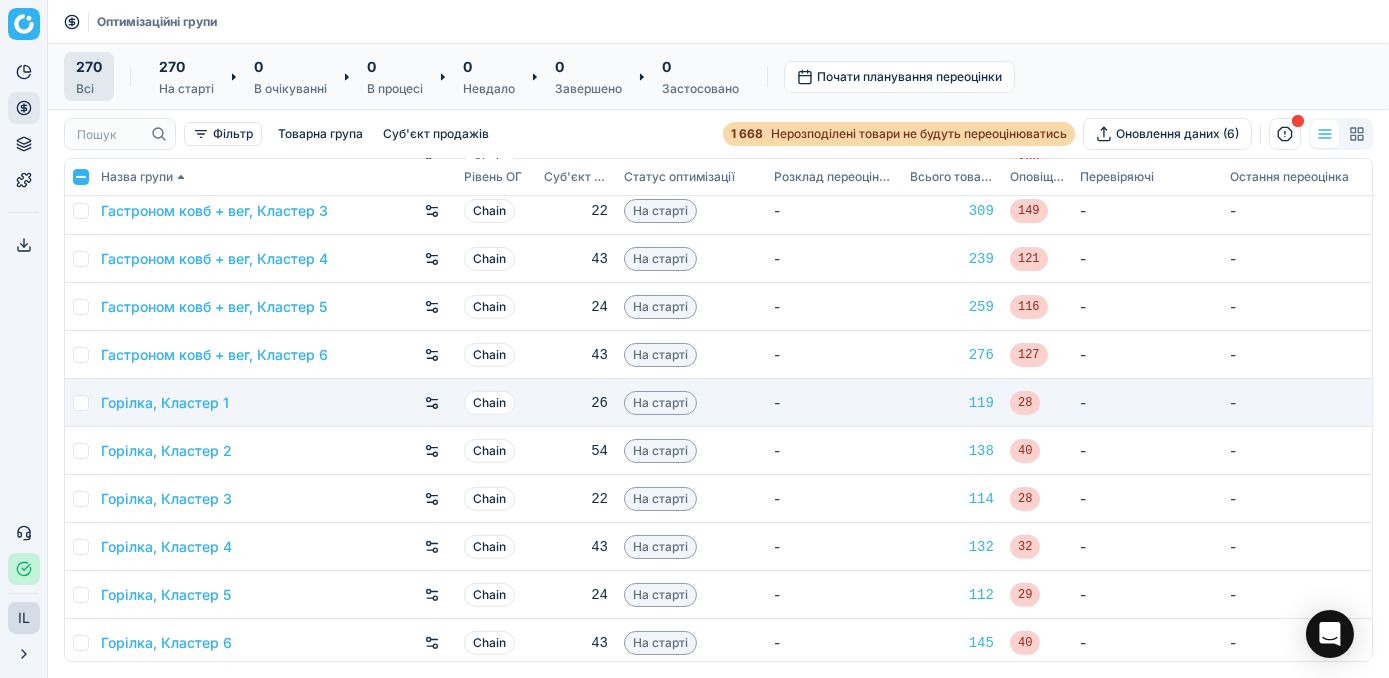 click at bounding box center [81, 403] 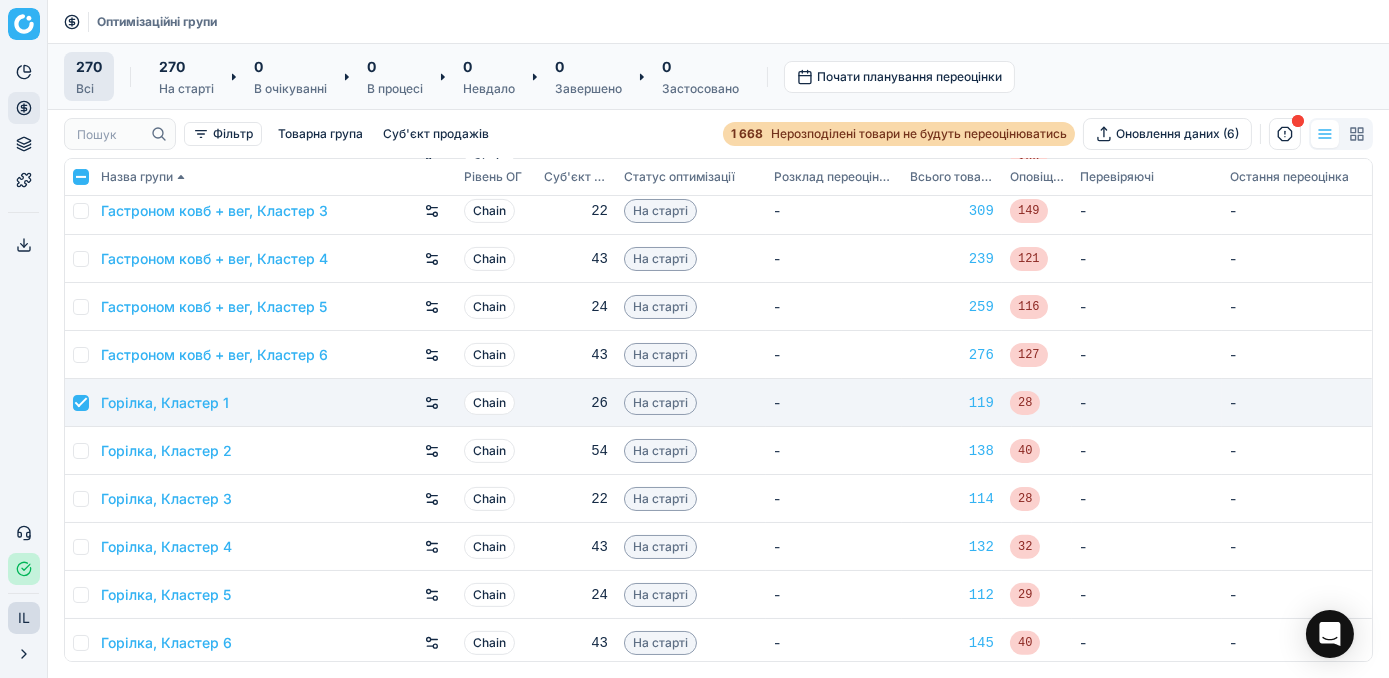 checkbox on "true" 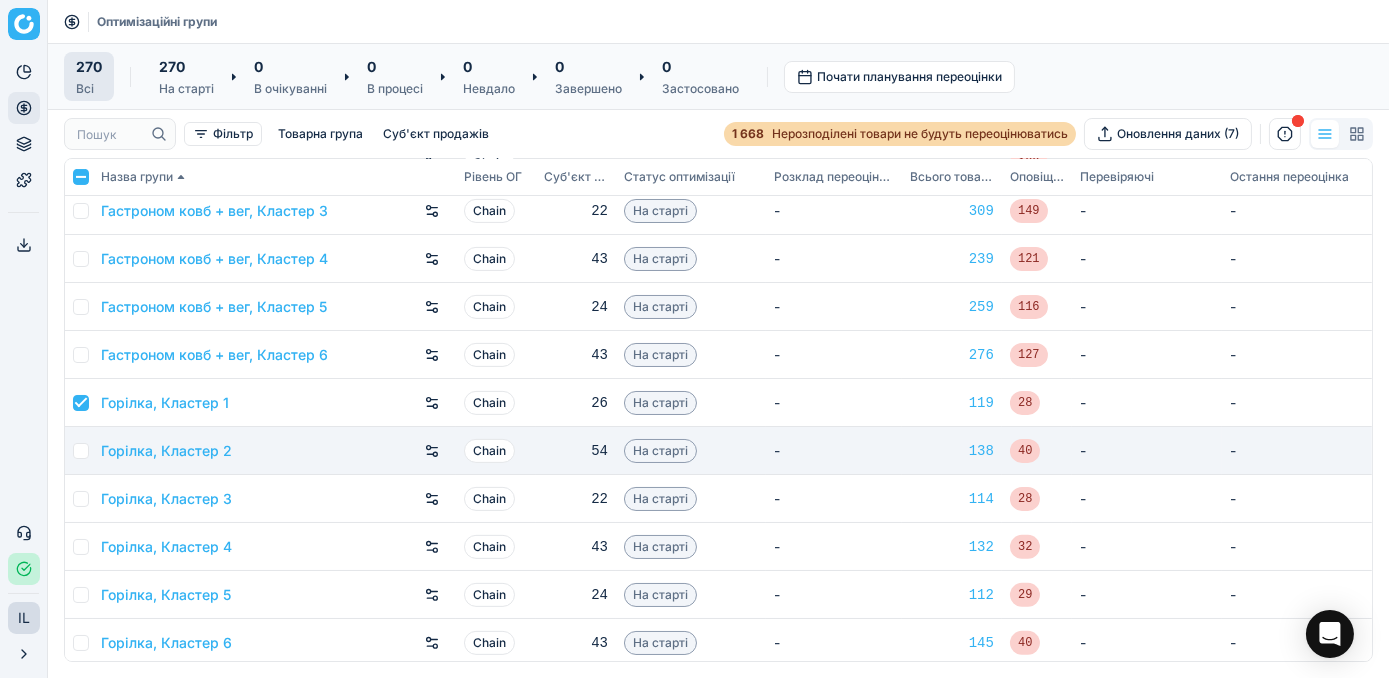 click at bounding box center (81, 451) 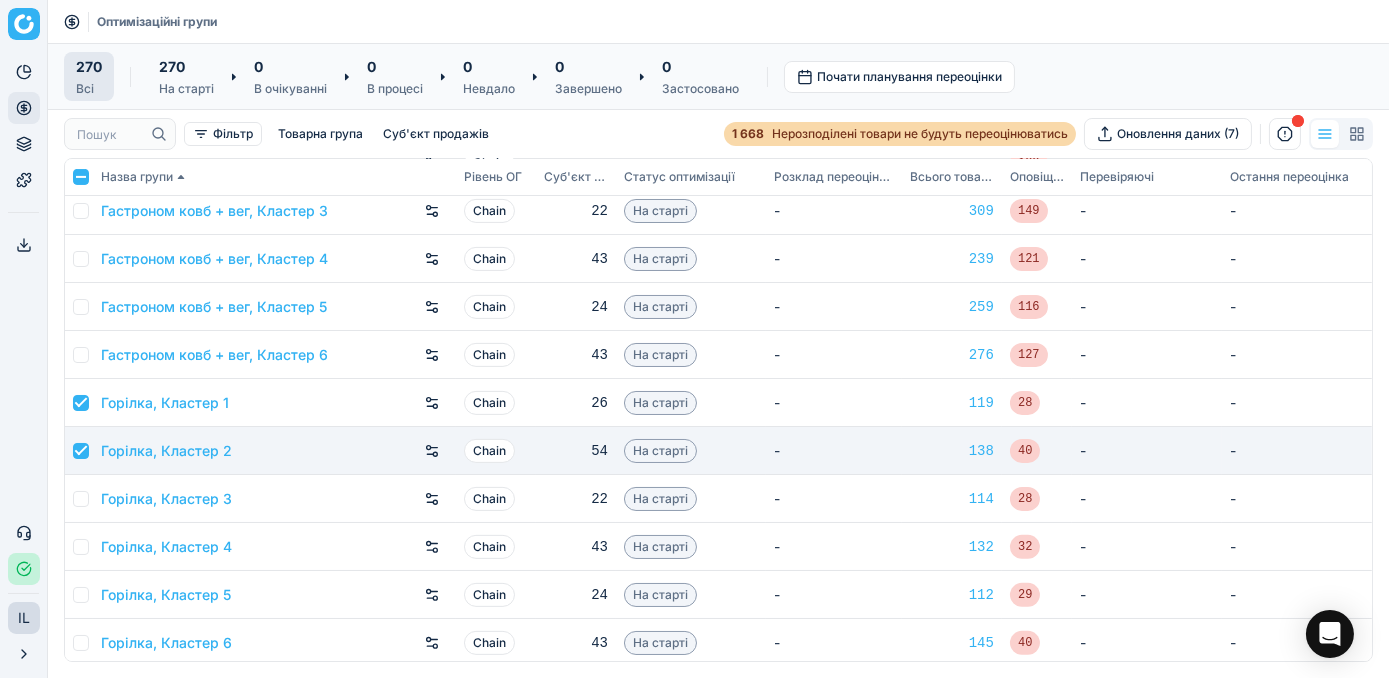 checkbox on "true" 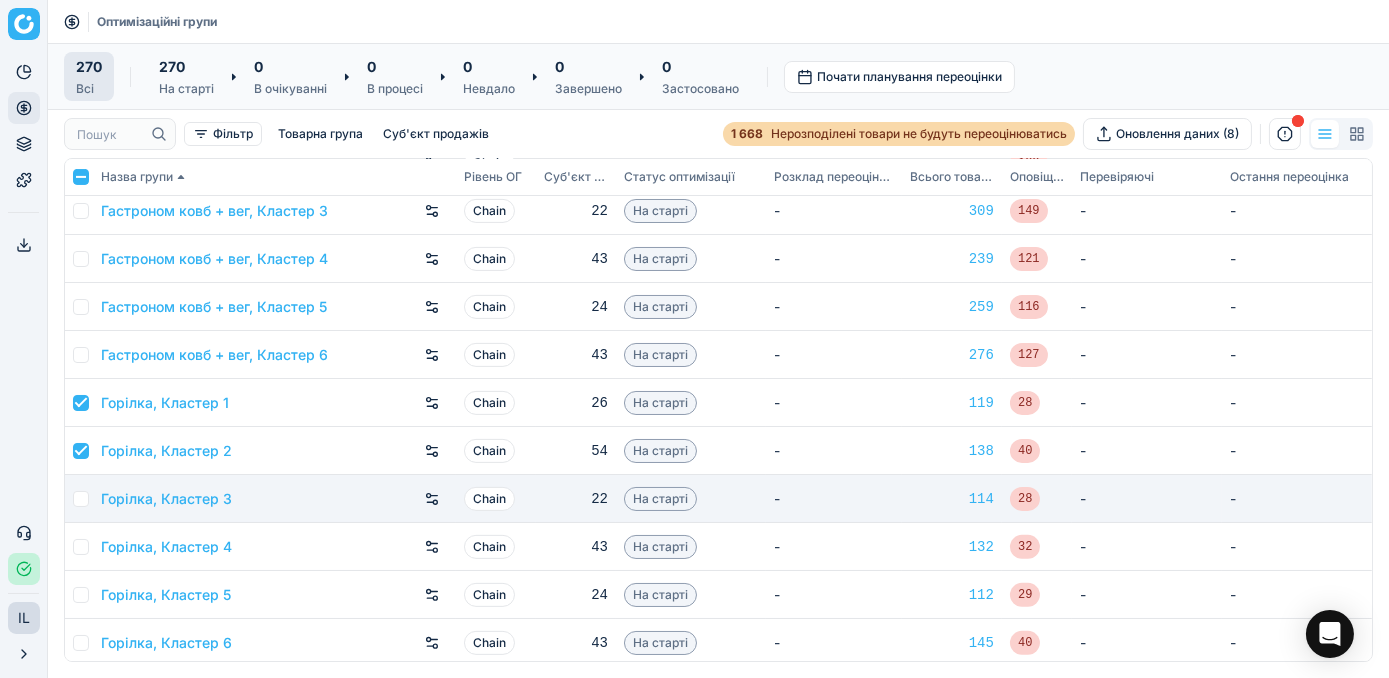 click at bounding box center [81, 499] 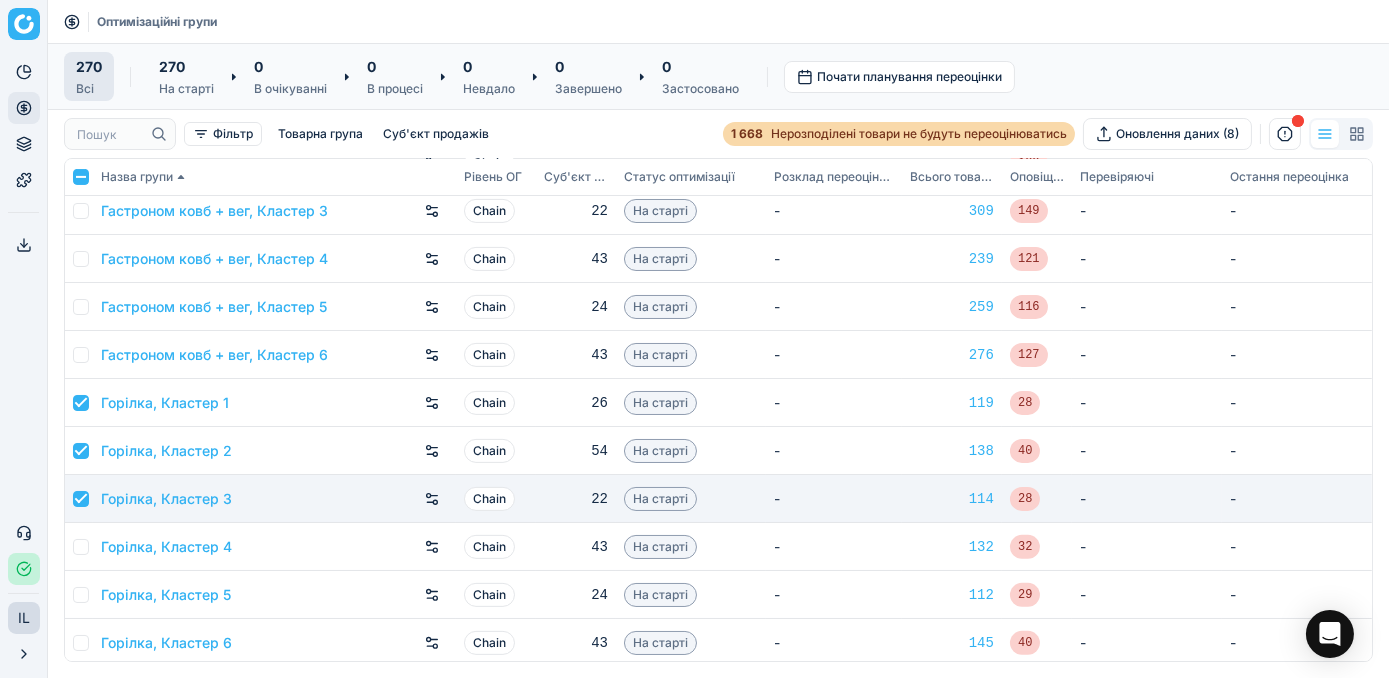 checkbox on "true" 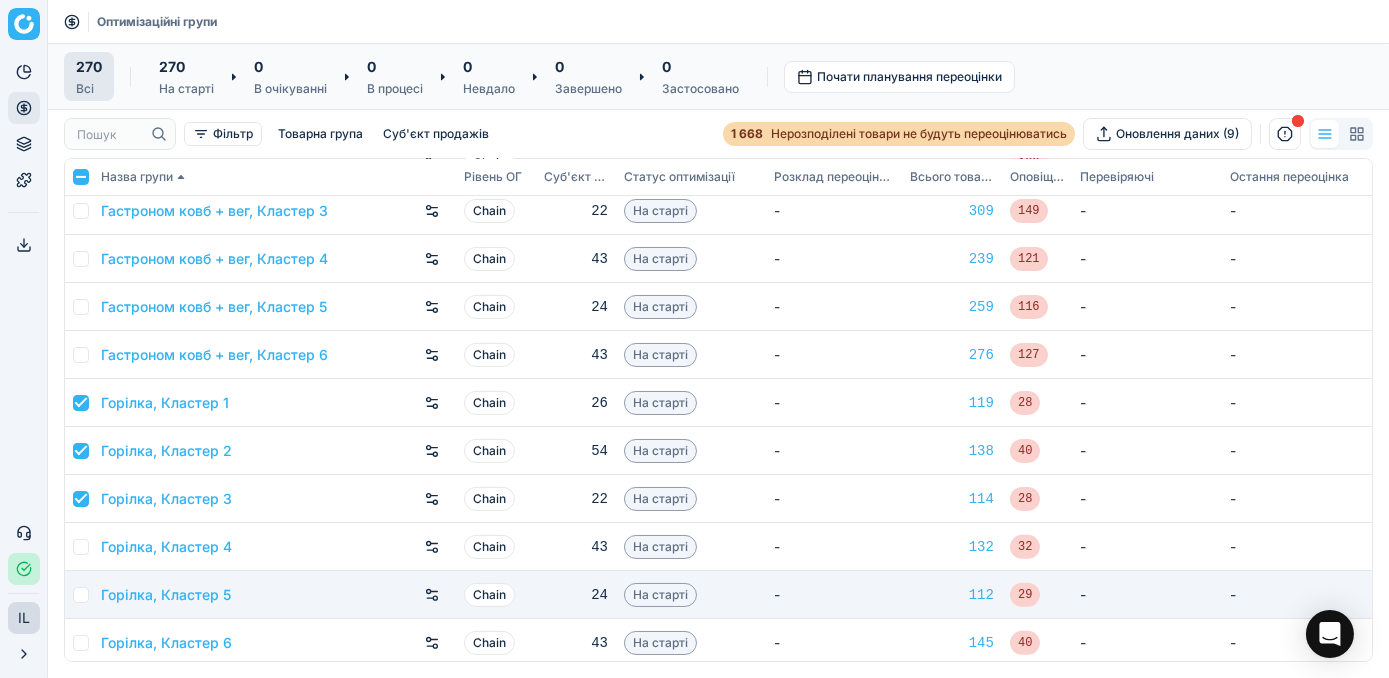 drag, startPoint x: 74, startPoint y: 547, endPoint x: 86, endPoint y: 571, distance: 26.832815 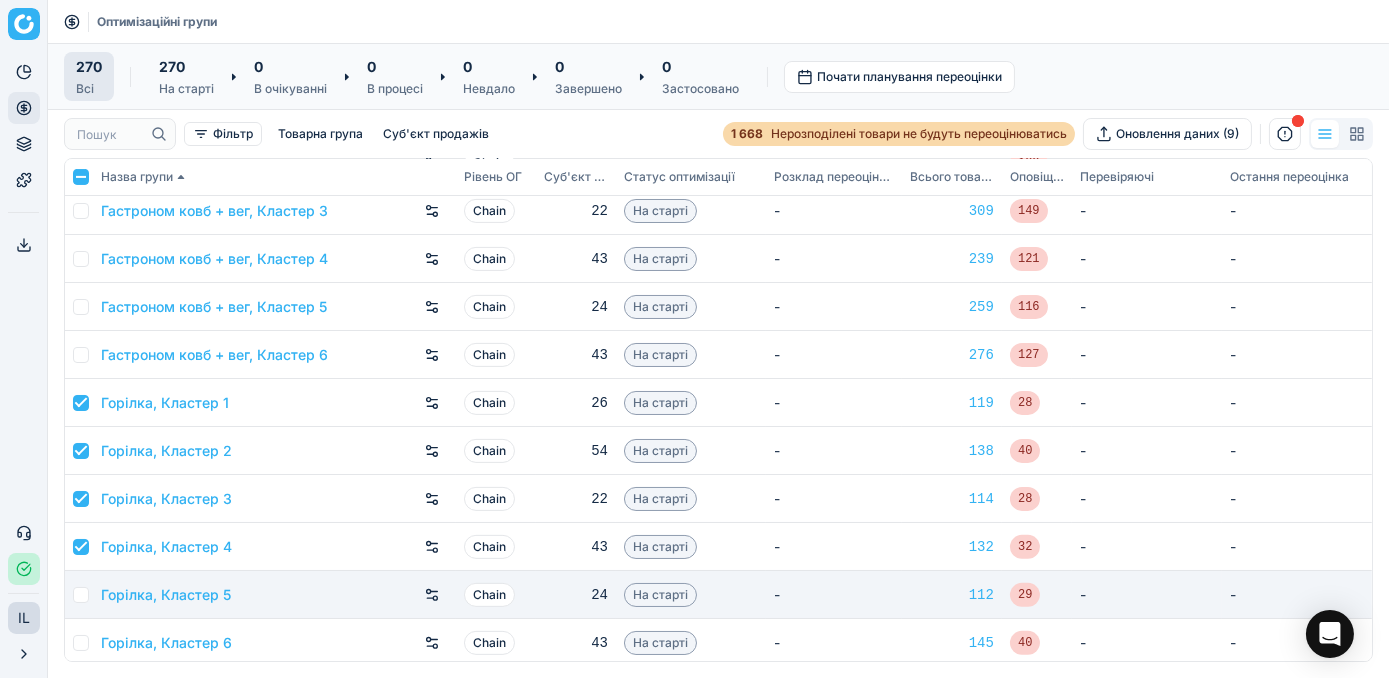 checkbox on "true" 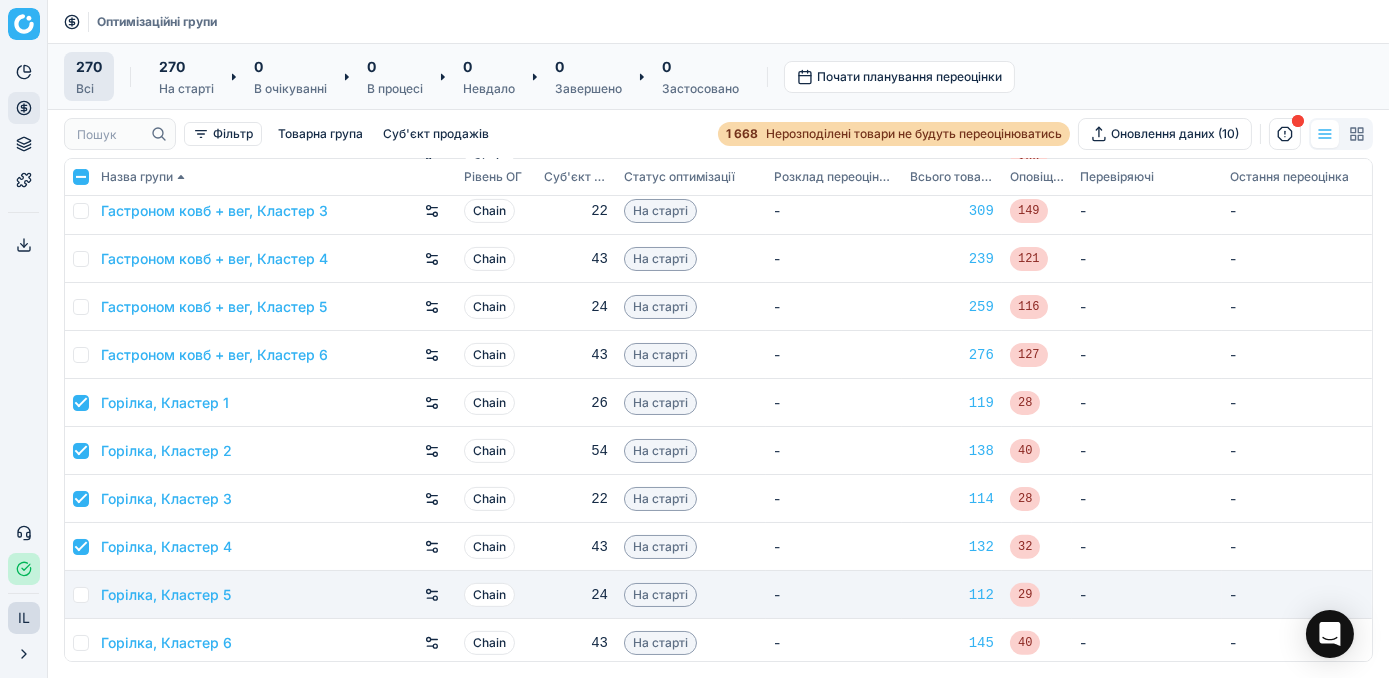 click at bounding box center (81, 595) 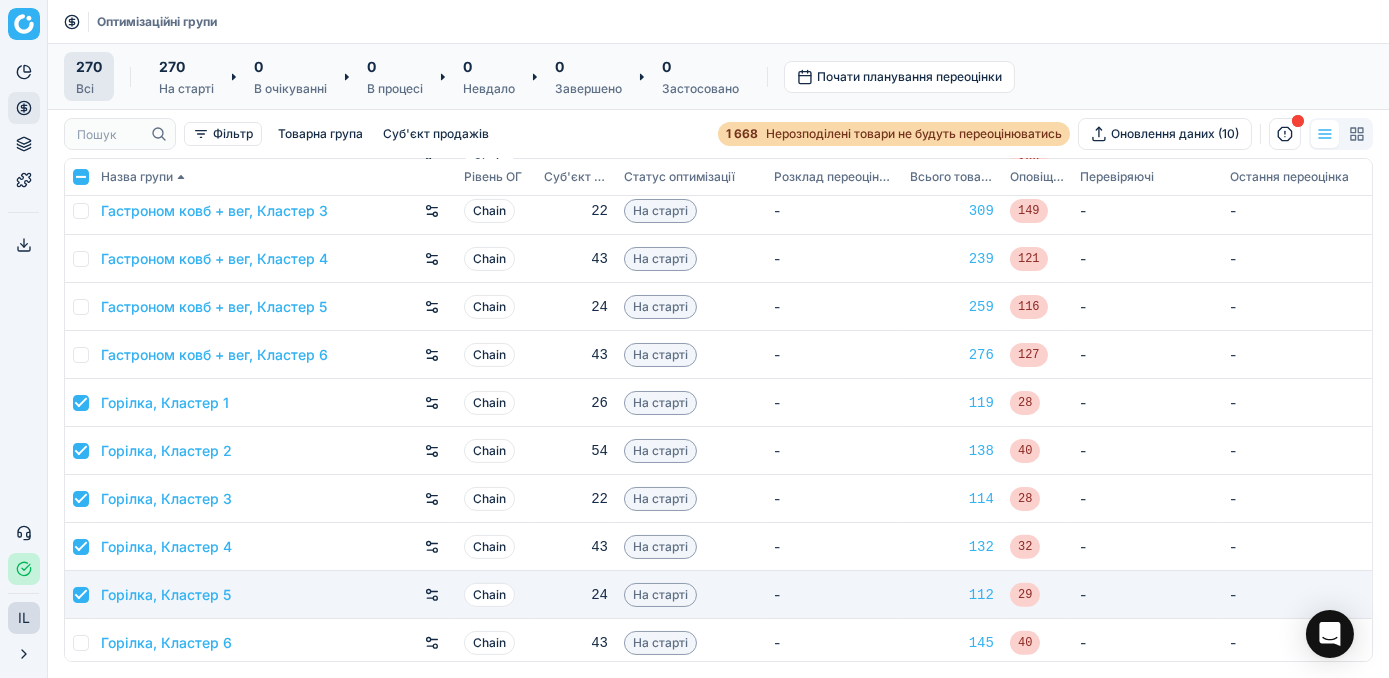 checkbox on "true" 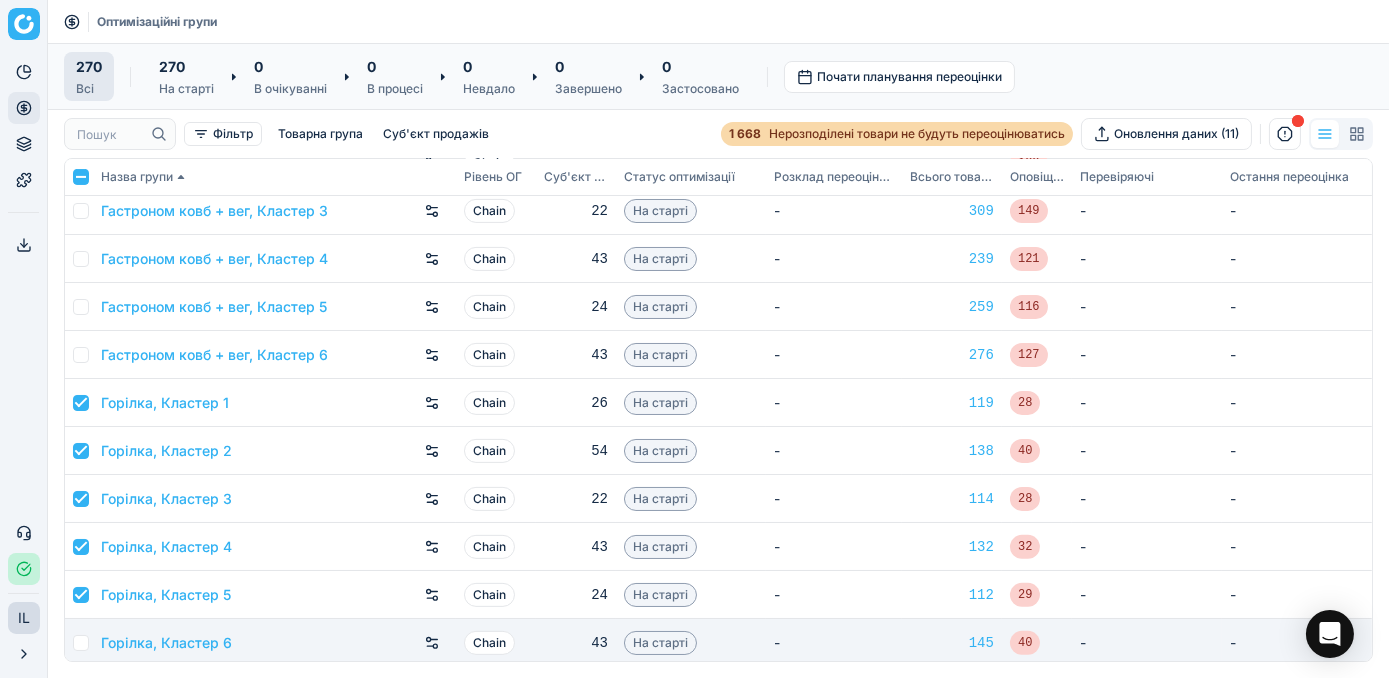 click at bounding box center (81, 643) 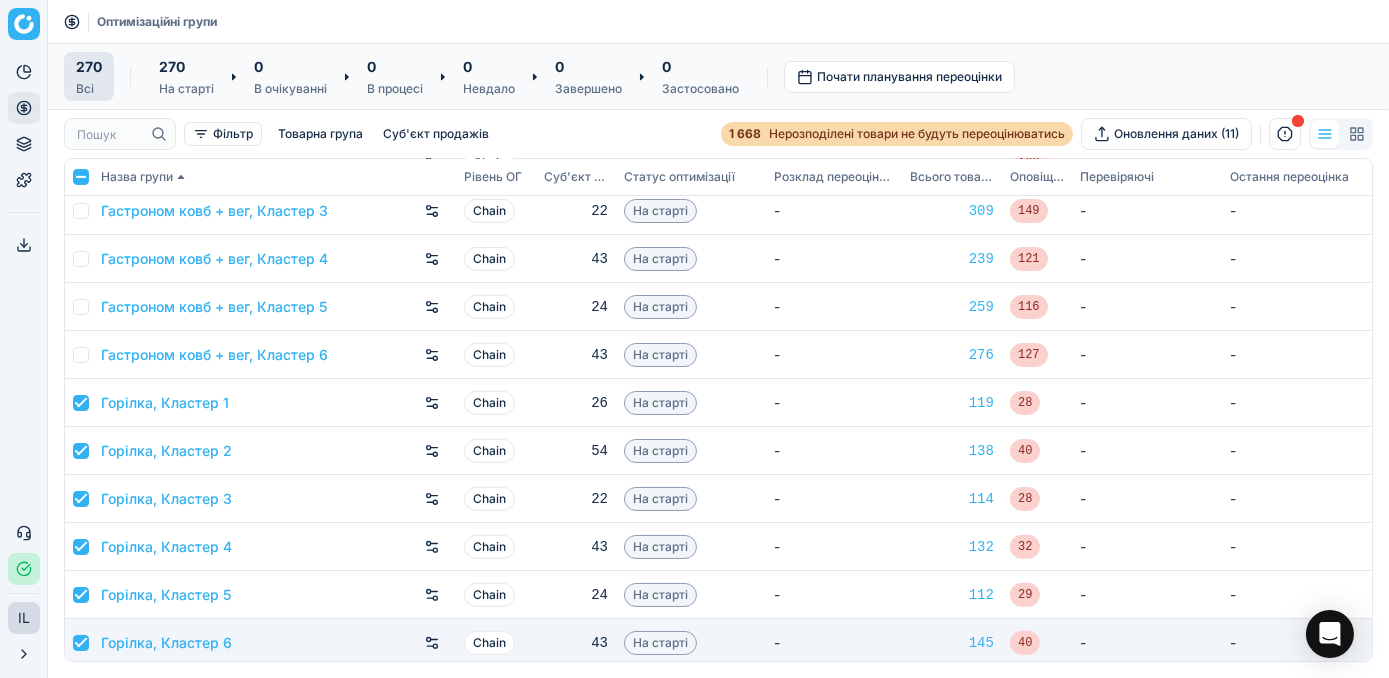 checkbox on "true" 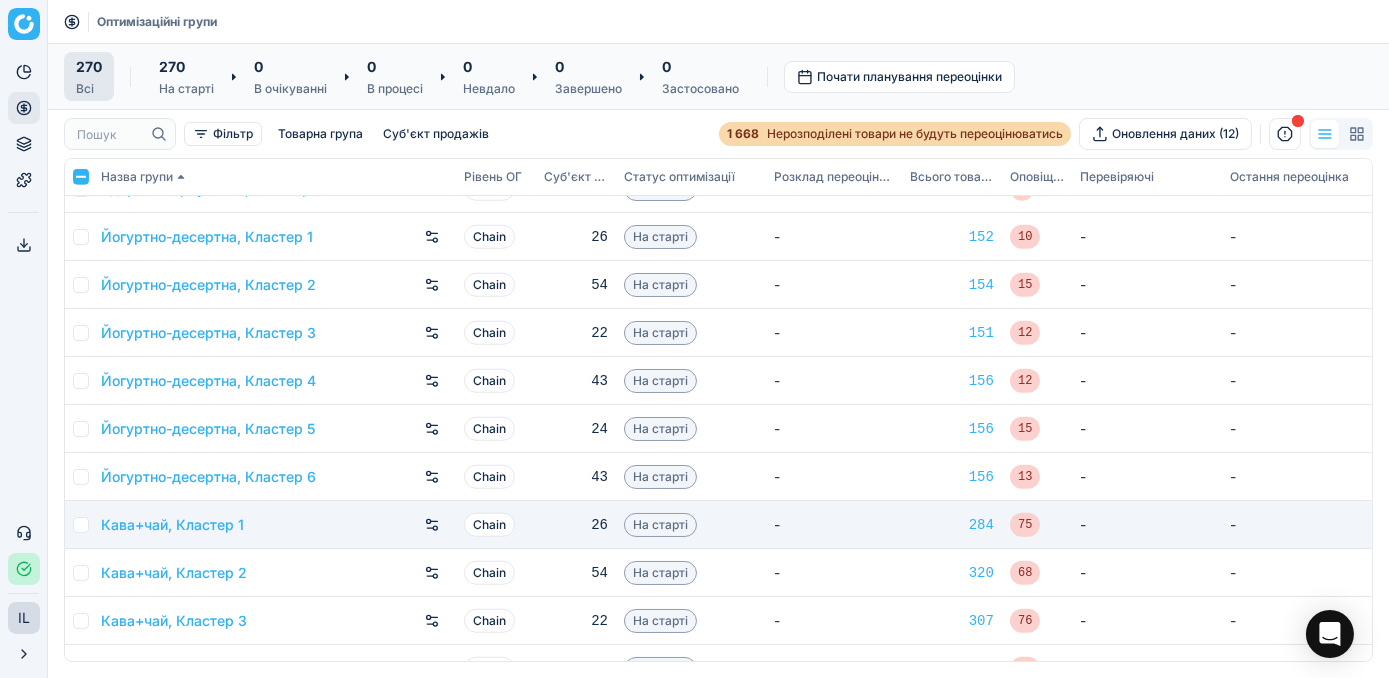 scroll, scrollTop: 3818, scrollLeft: 0, axis: vertical 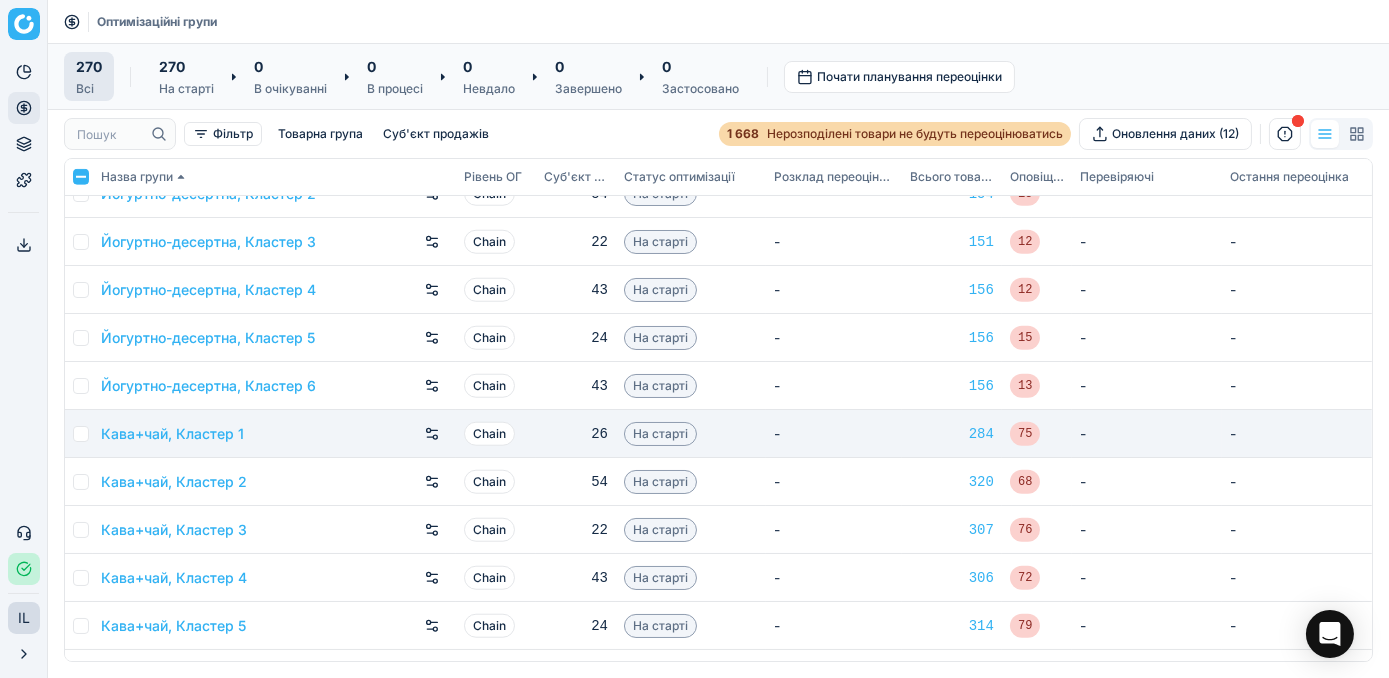 click at bounding box center (81, 434) 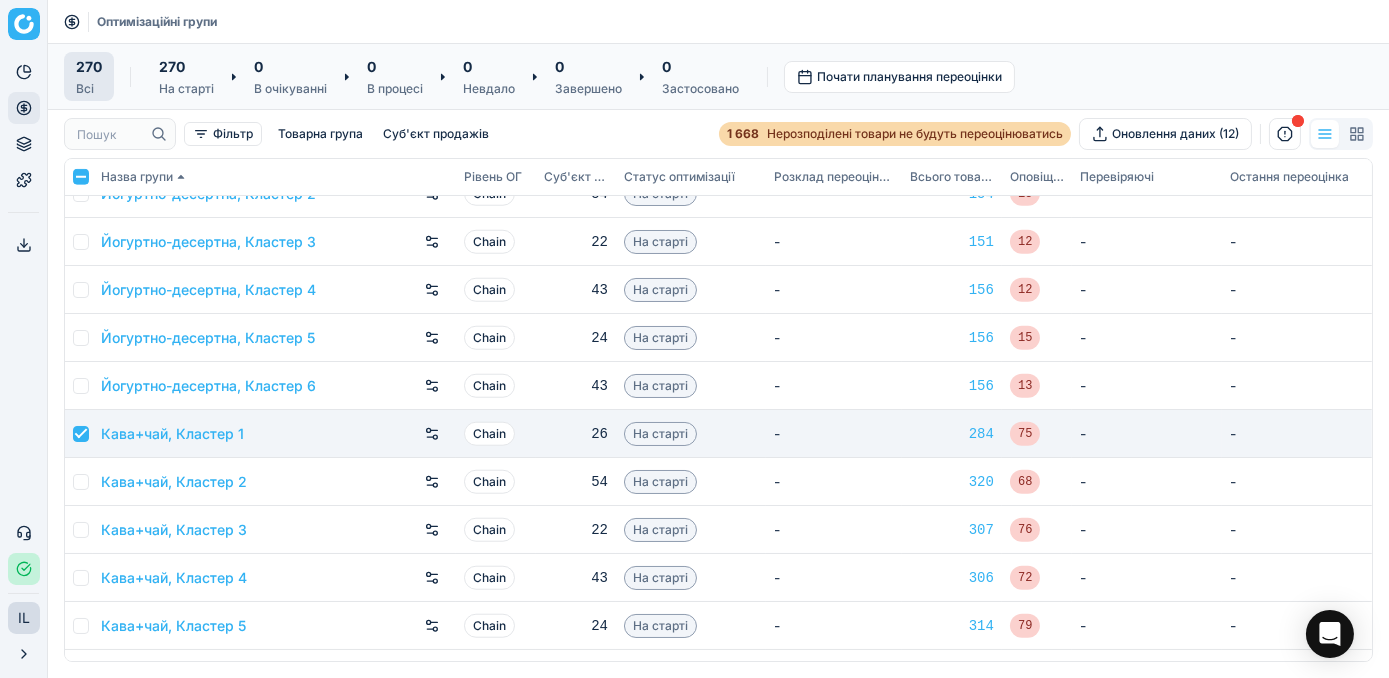 checkbox on "true" 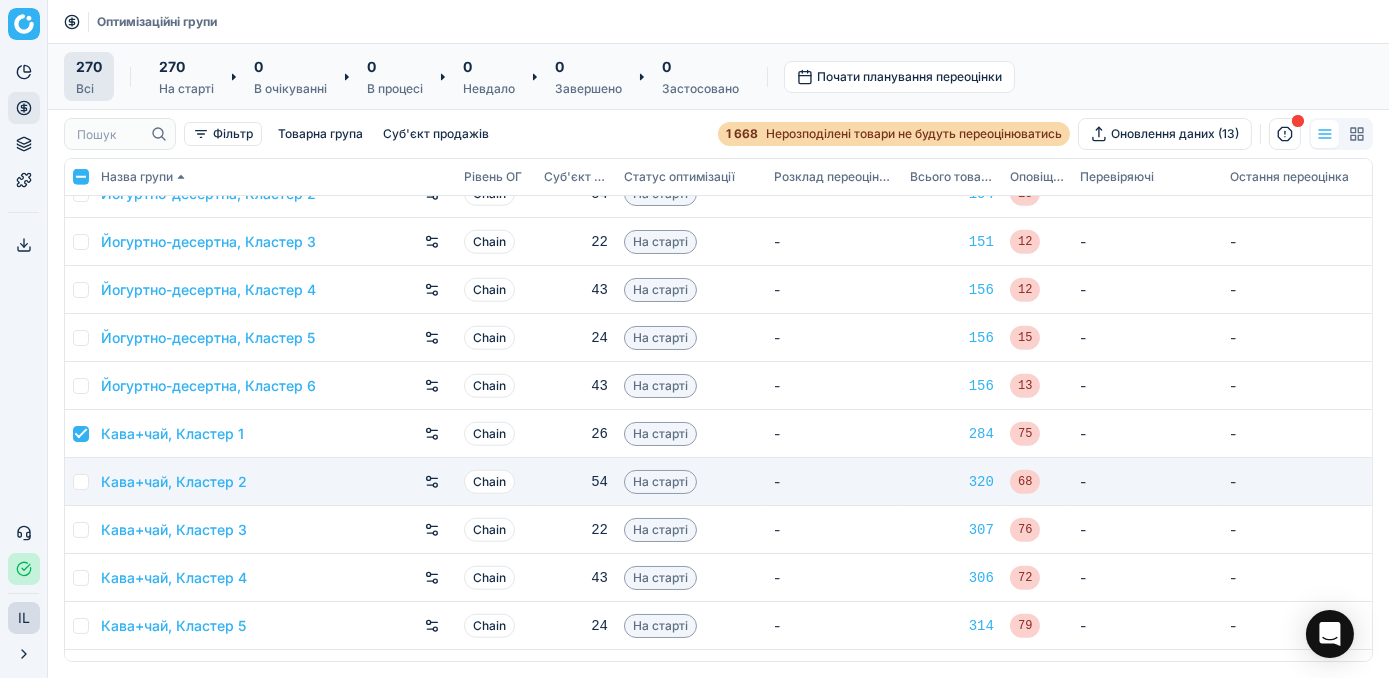 click at bounding box center [81, 482] 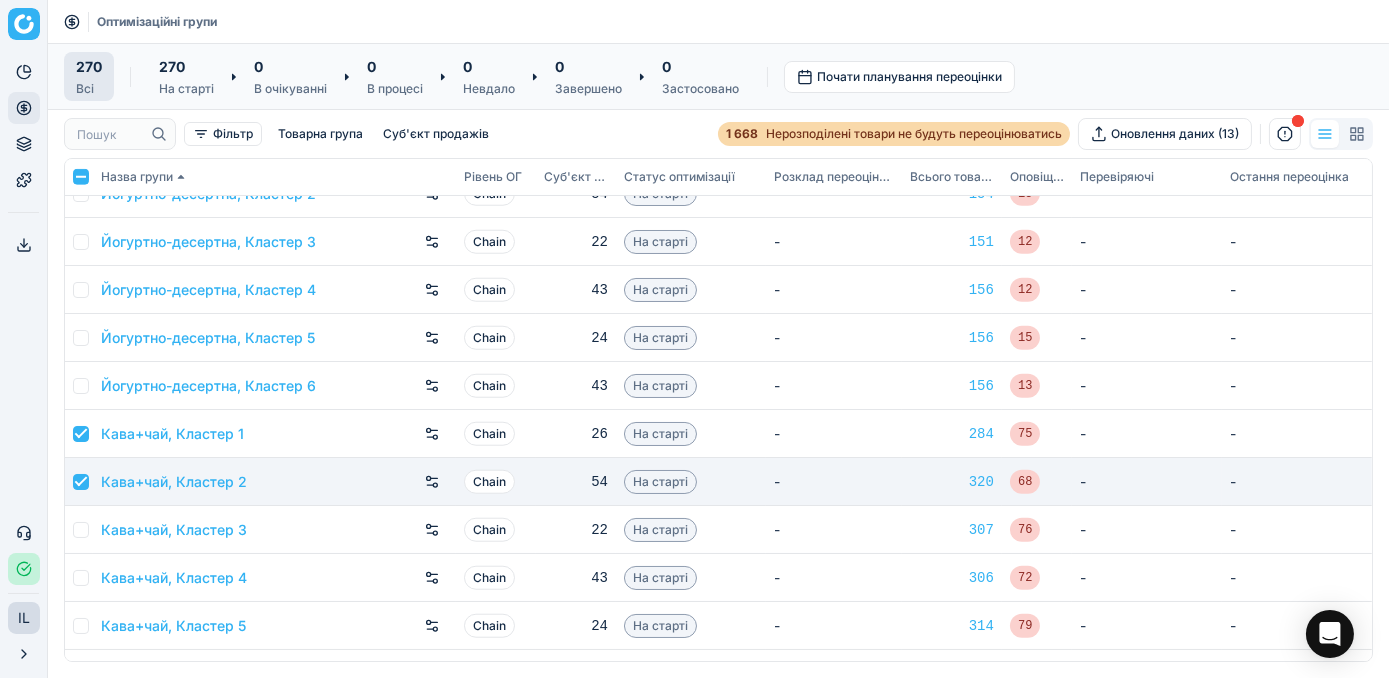 checkbox on "true" 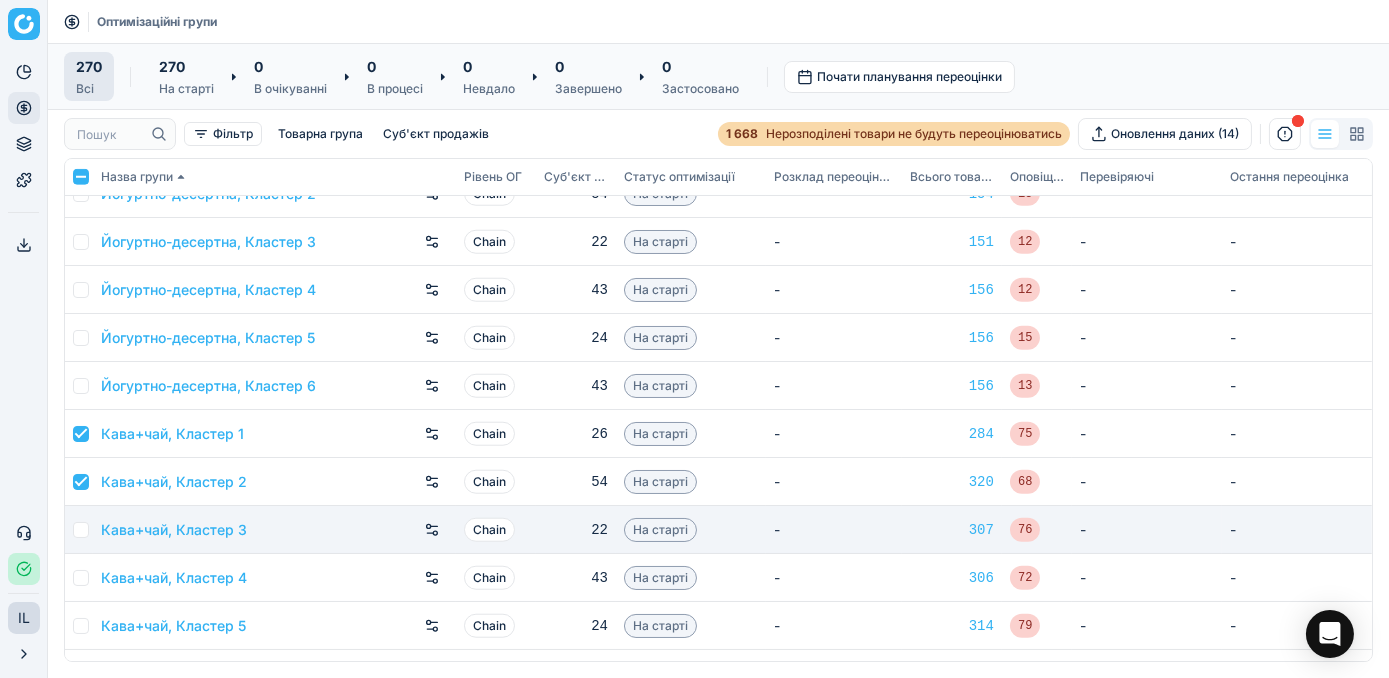 click at bounding box center [81, 530] 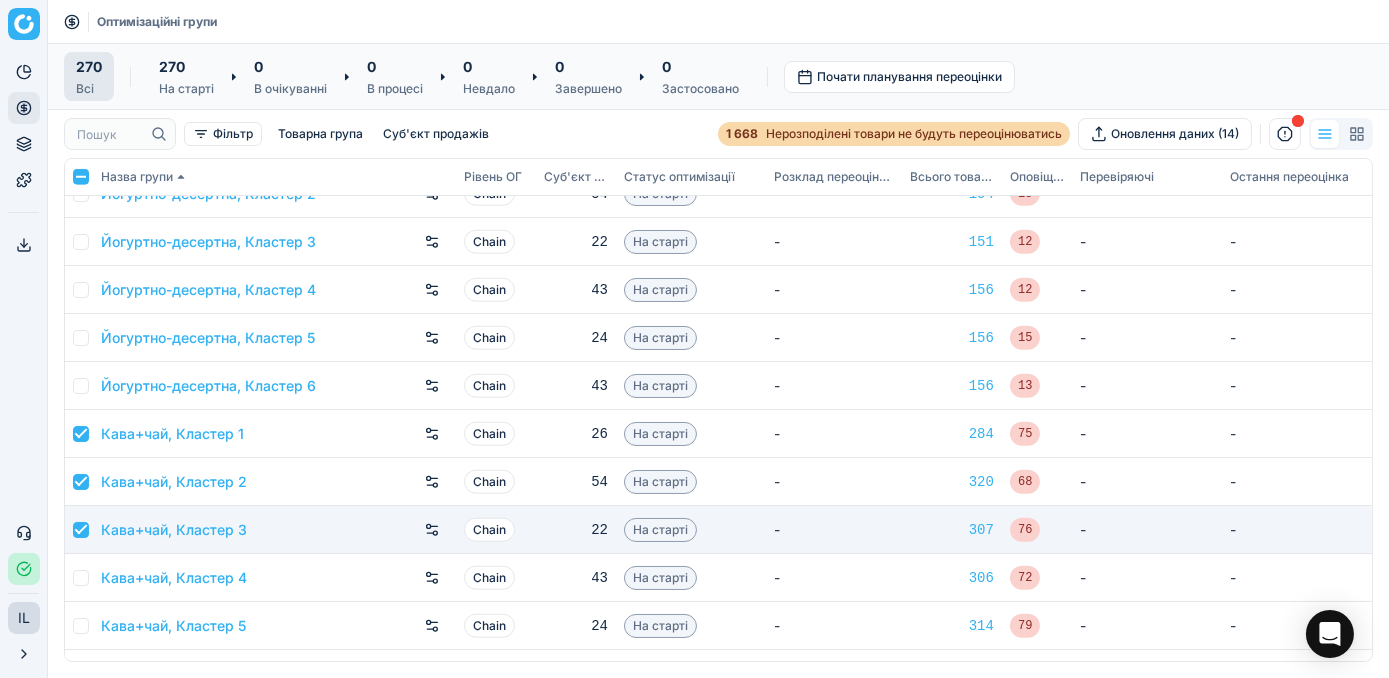 checkbox on "true" 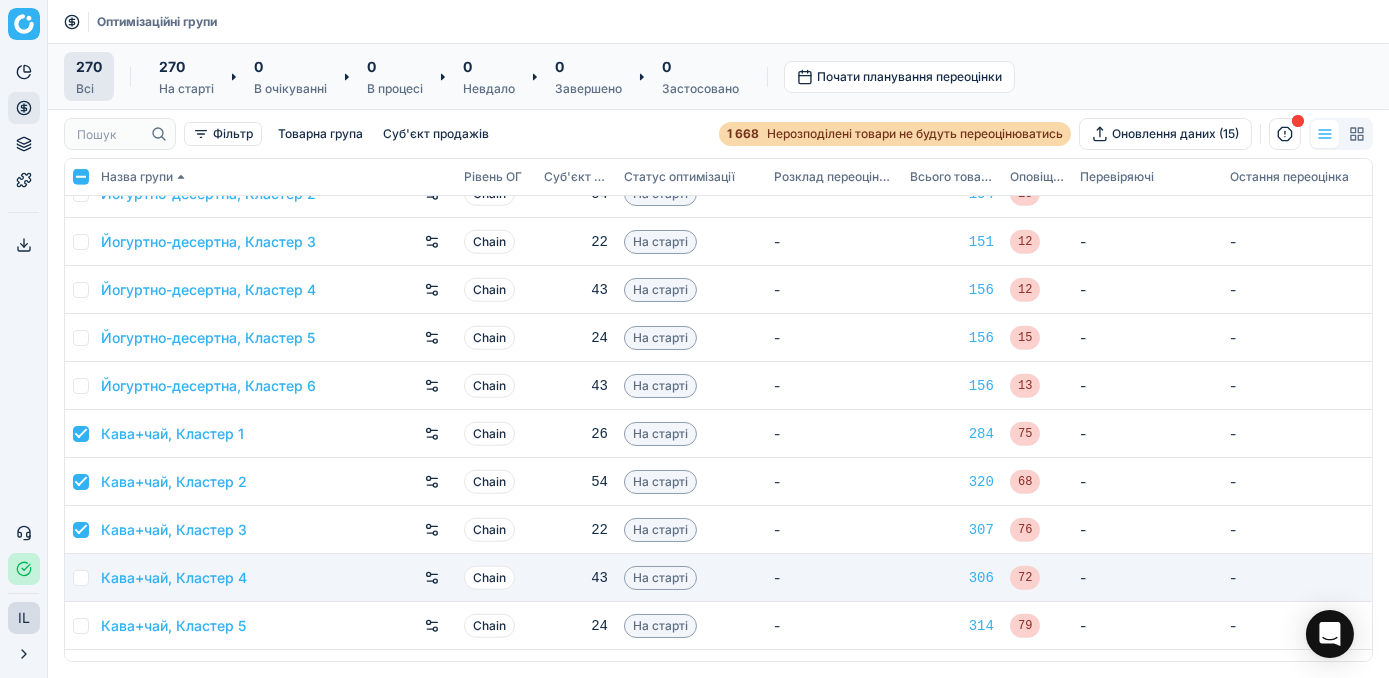 click at bounding box center (81, 578) 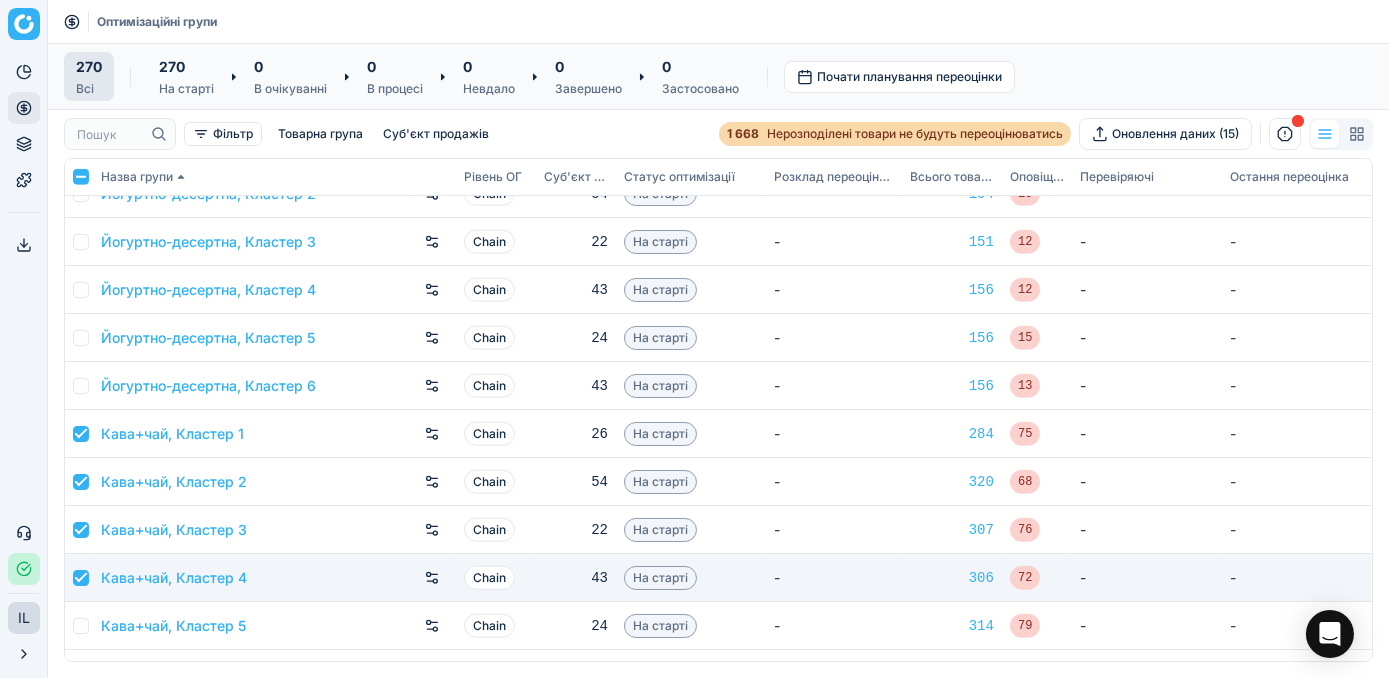 checkbox on "true" 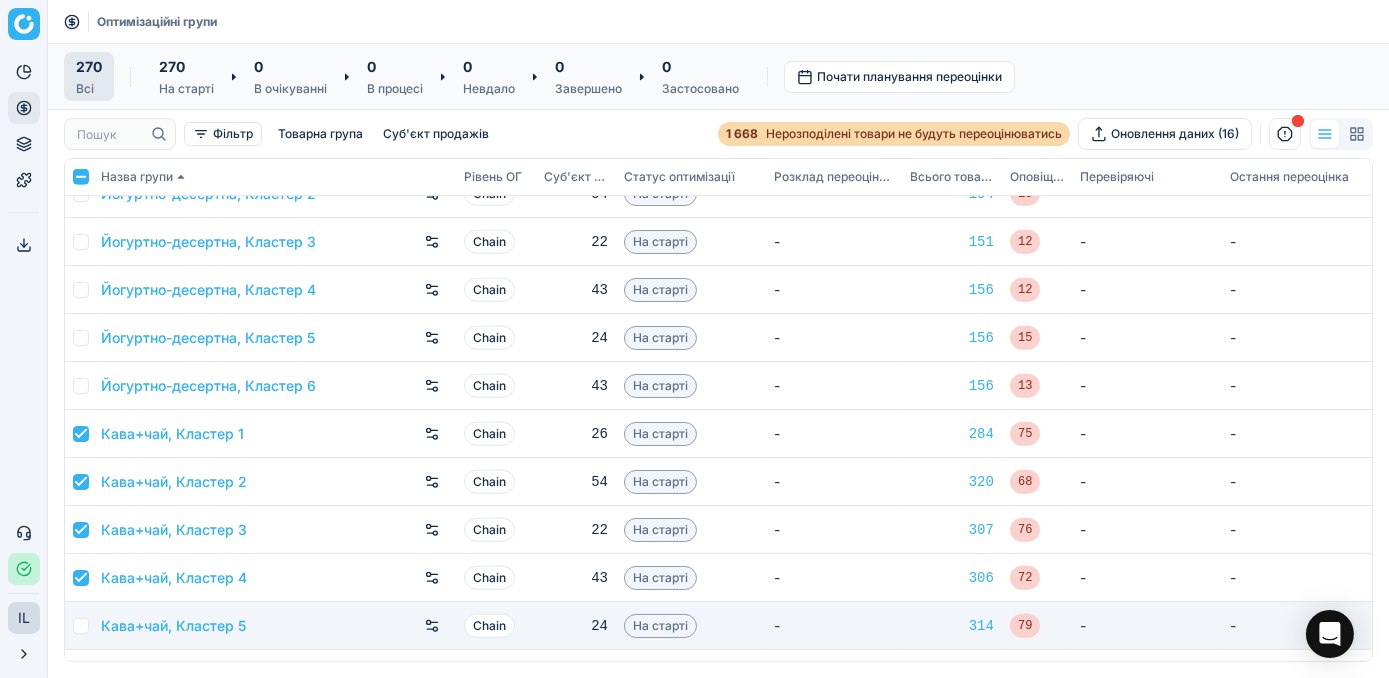 click at bounding box center (81, 626) 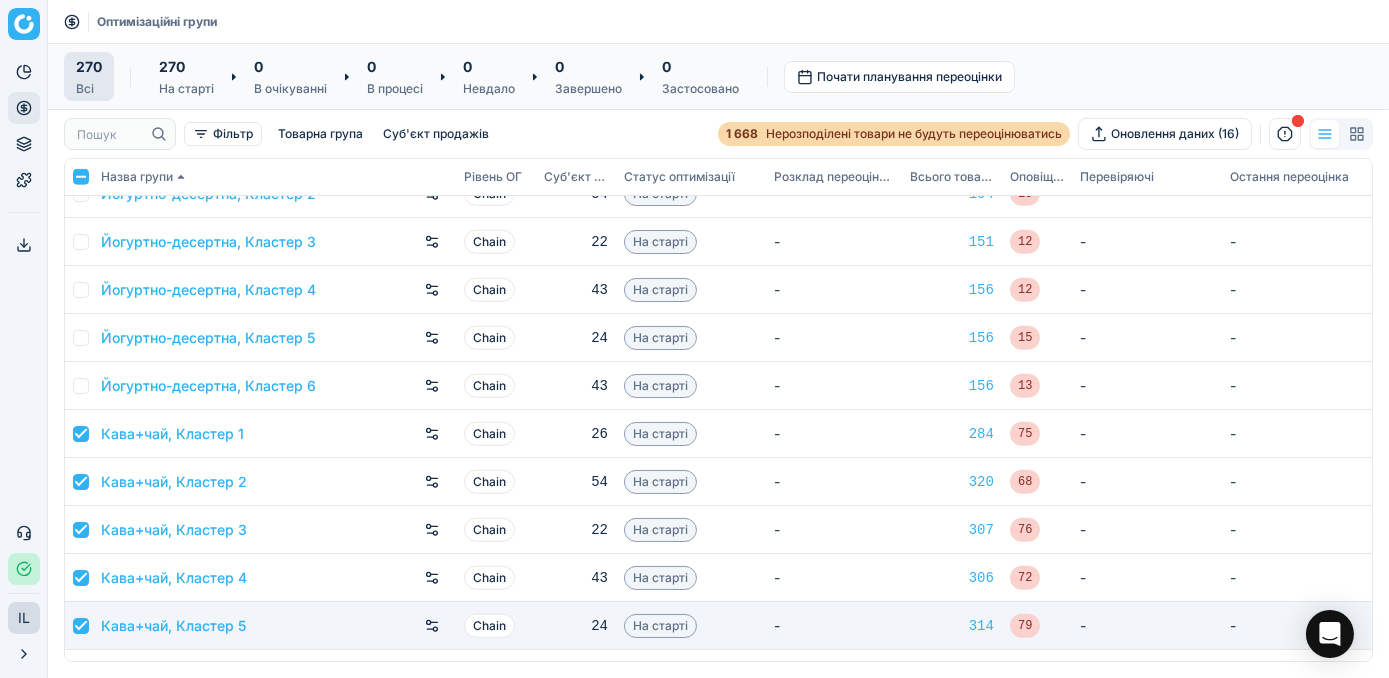 checkbox on "true" 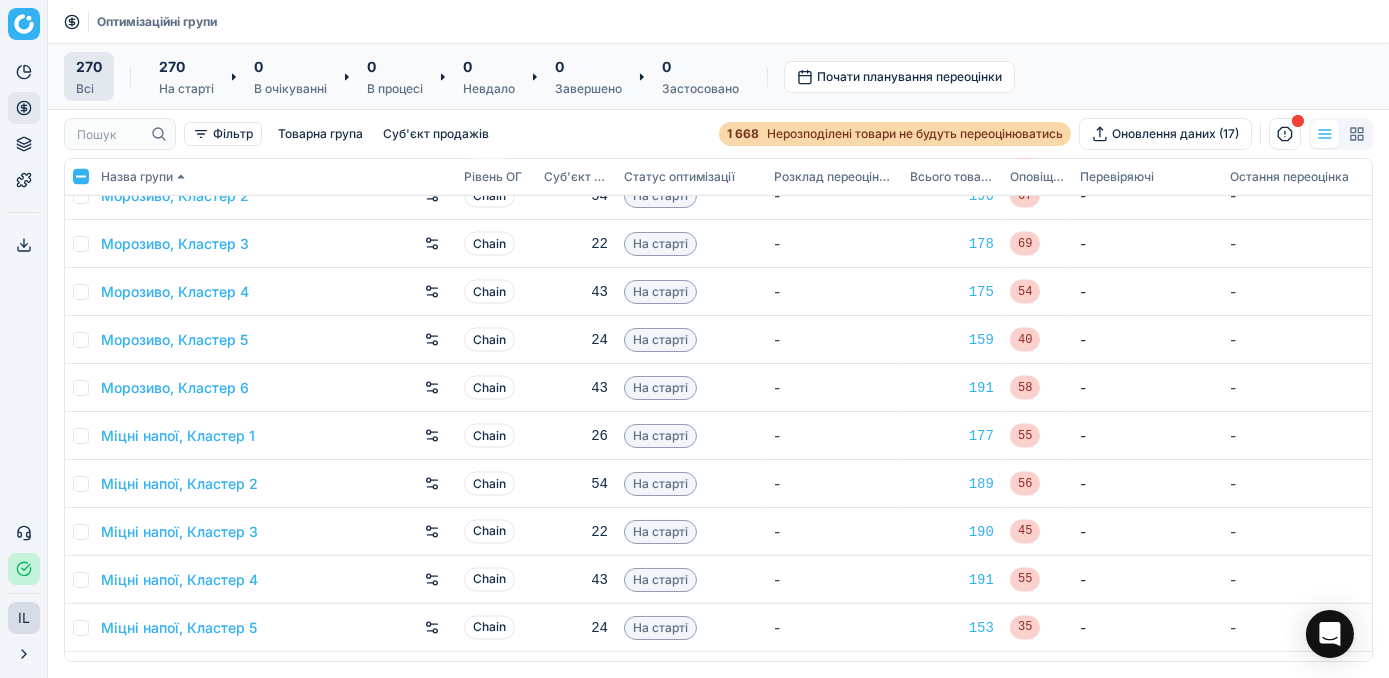 scroll, scrollTop: 7363, scrollLeft: 0, axis: vertical 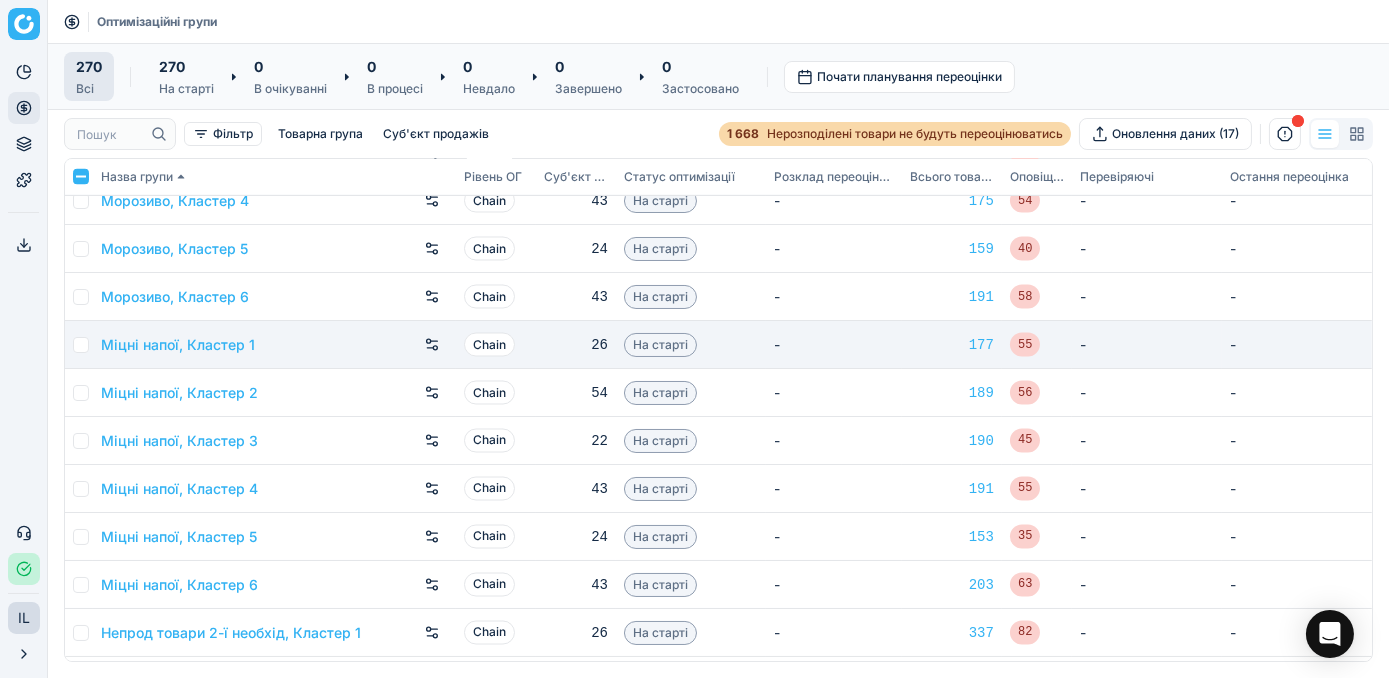 click at bounding box center (81, 345) 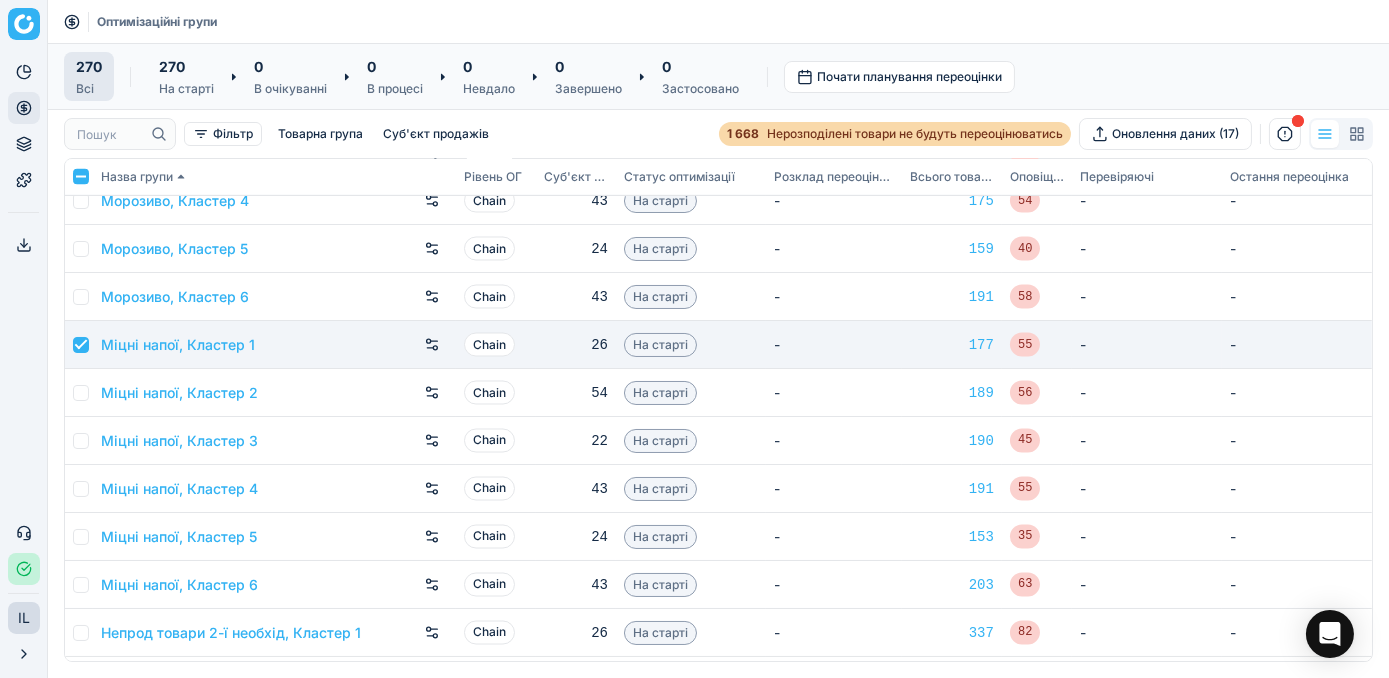 checkbox on "true" 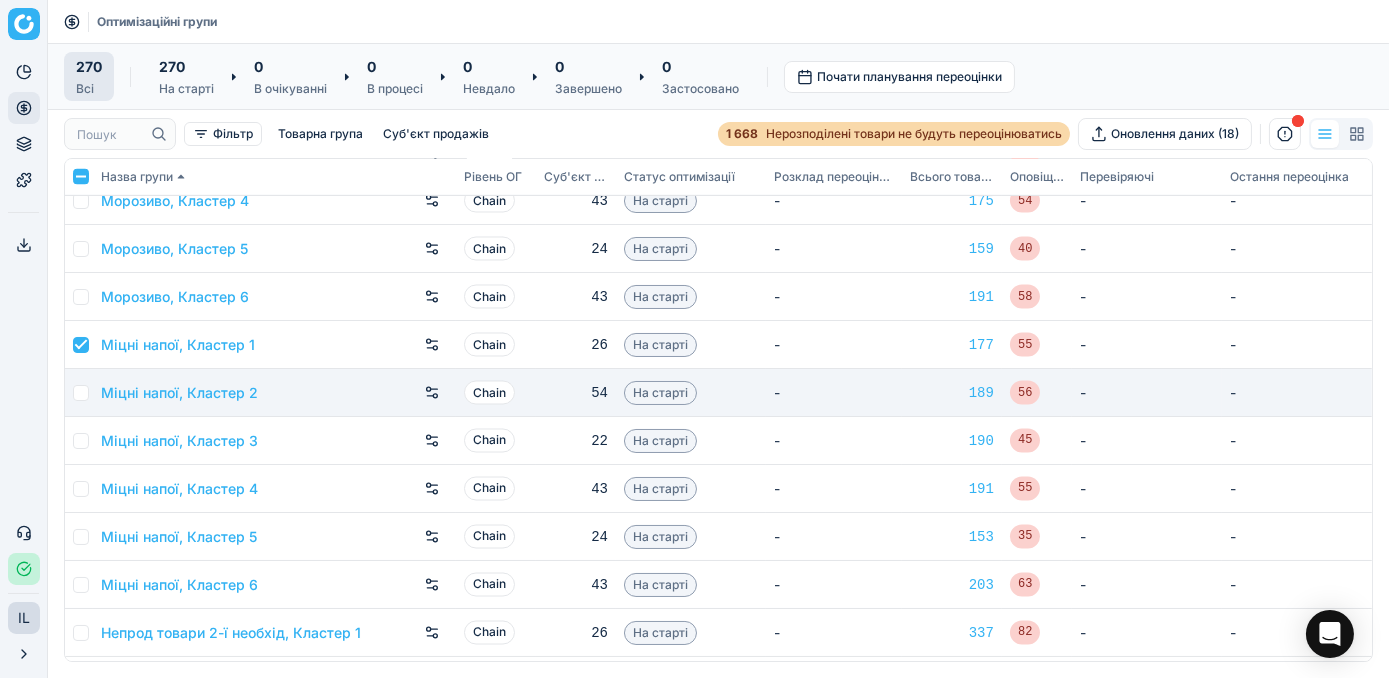 drag, startPoint x: 73, startPoint y: 389, endPoint x: 84, endPoint y: 402, distance: 17.029387 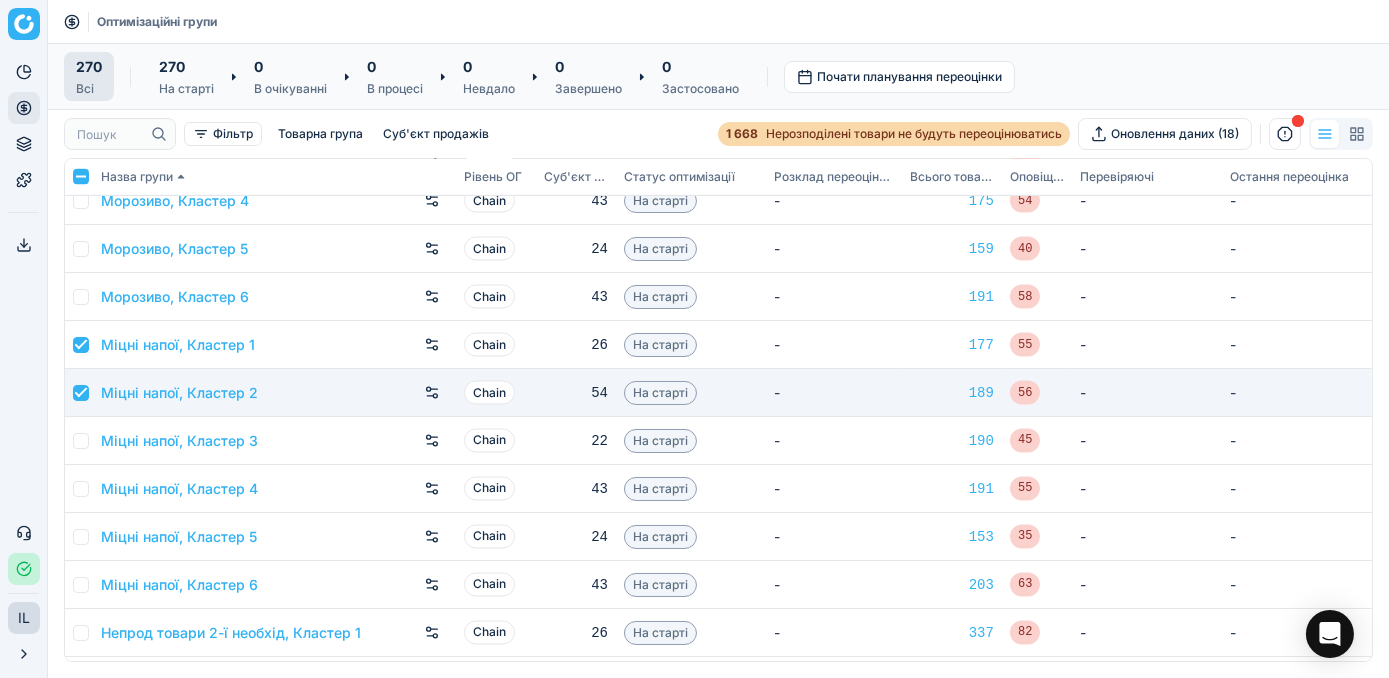 checkbox on "true" 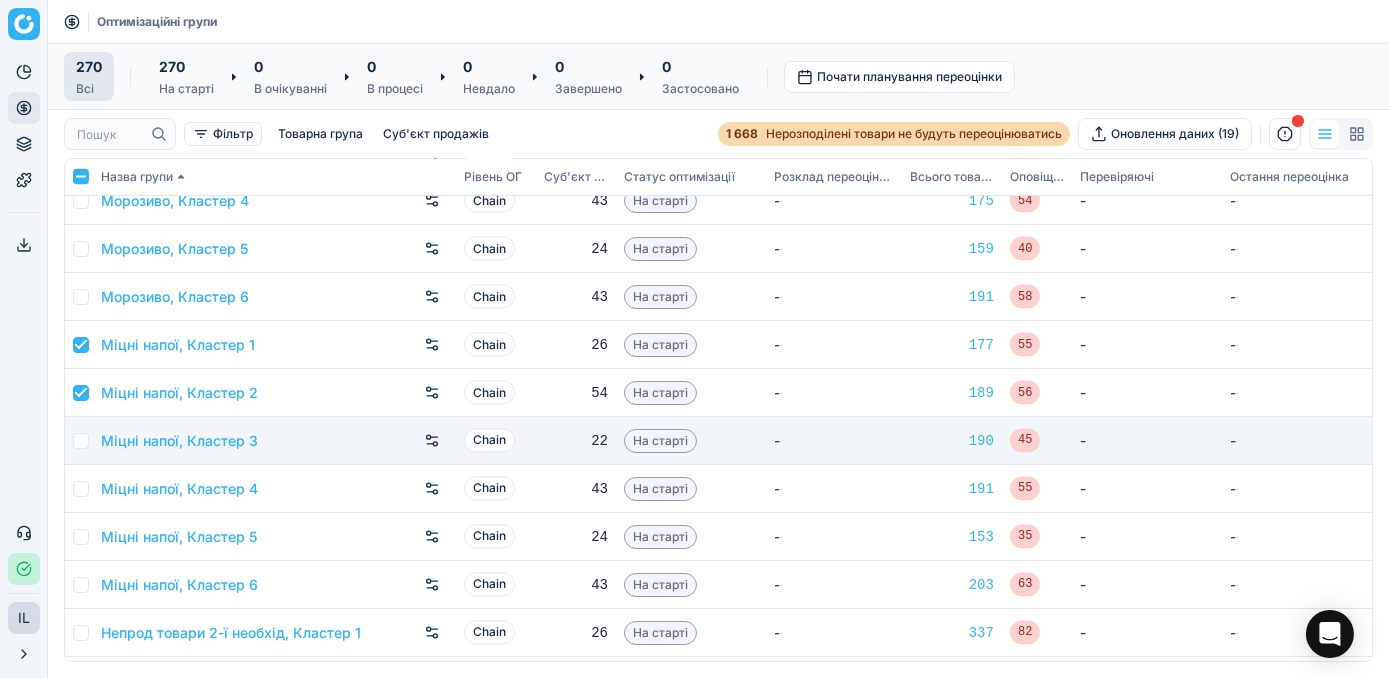 click at bounding box center (81, 441) 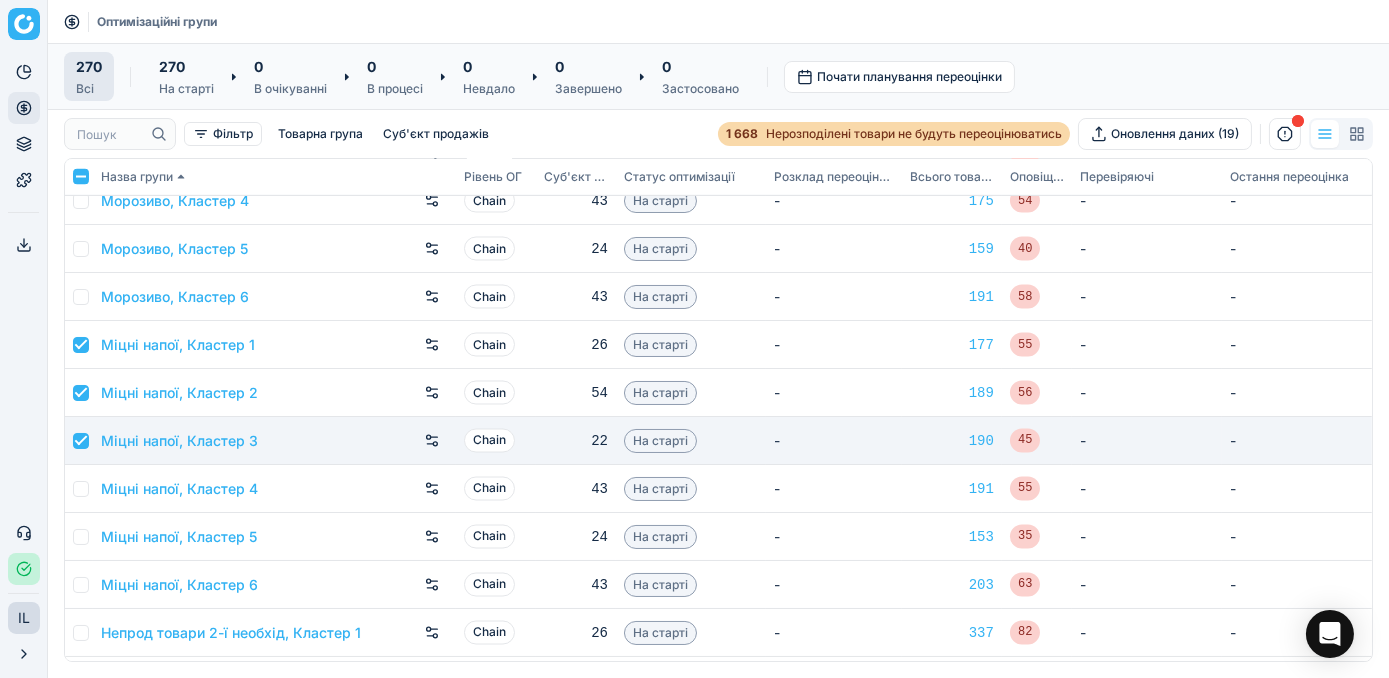 checkbox on "true" 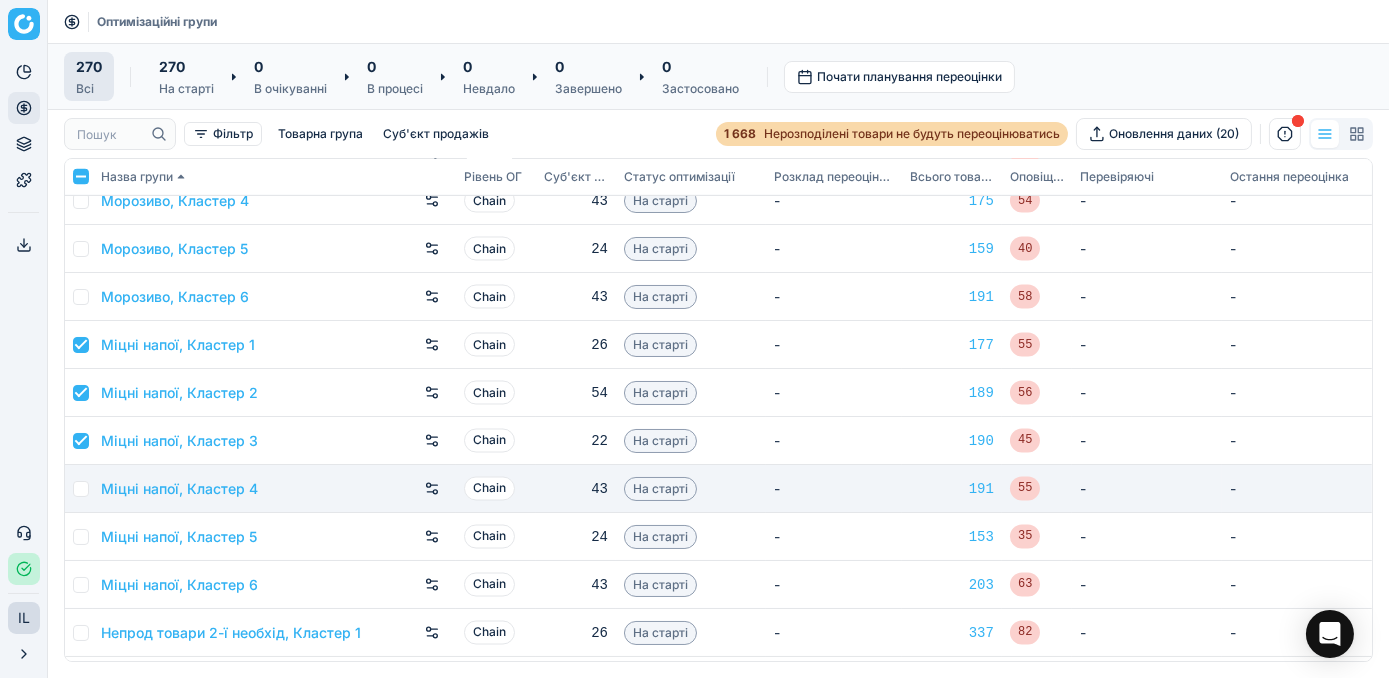 click at bounding box center (81, 489) 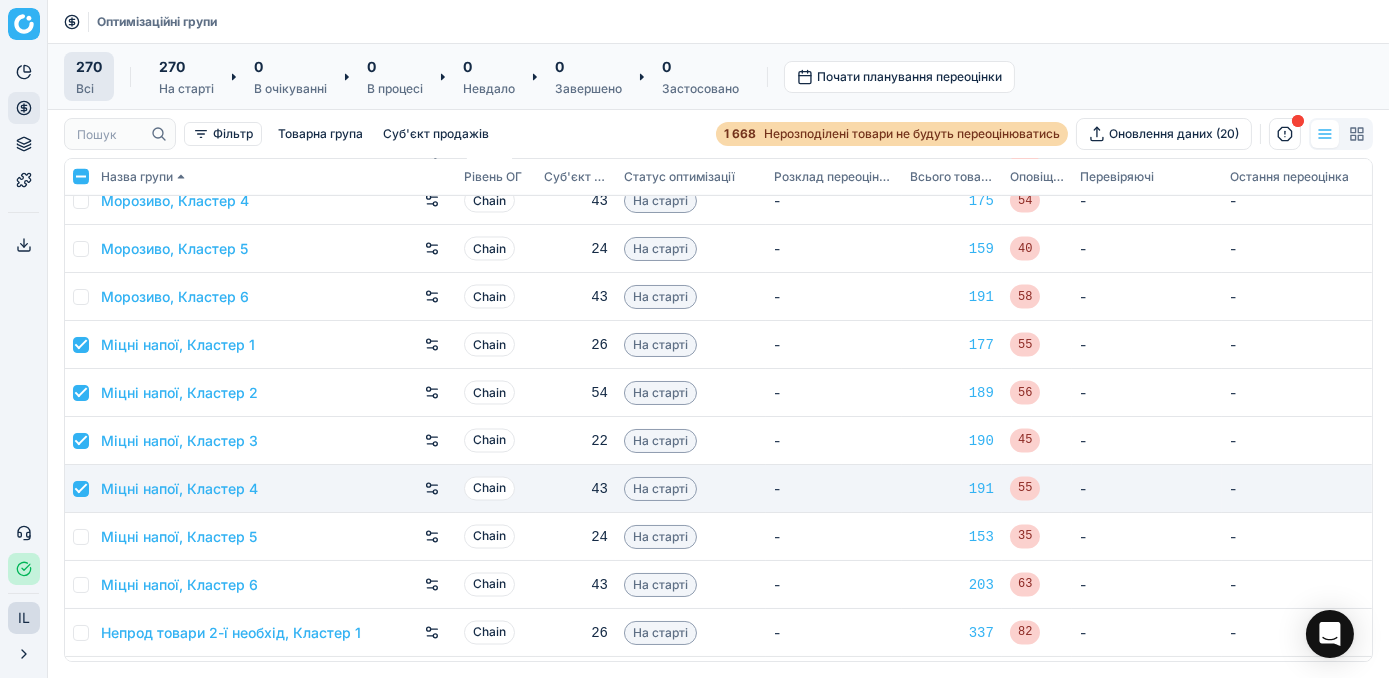 checkbox on "true" 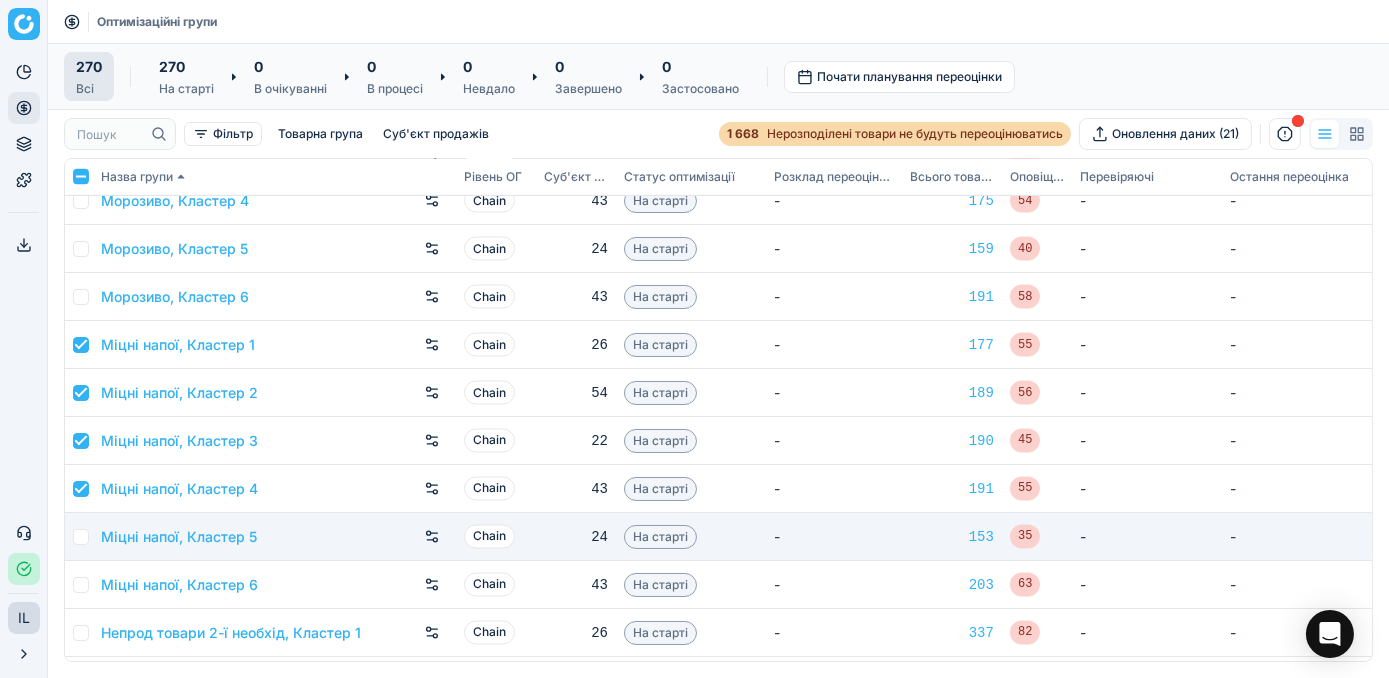 click at bounding box center (81, 537) 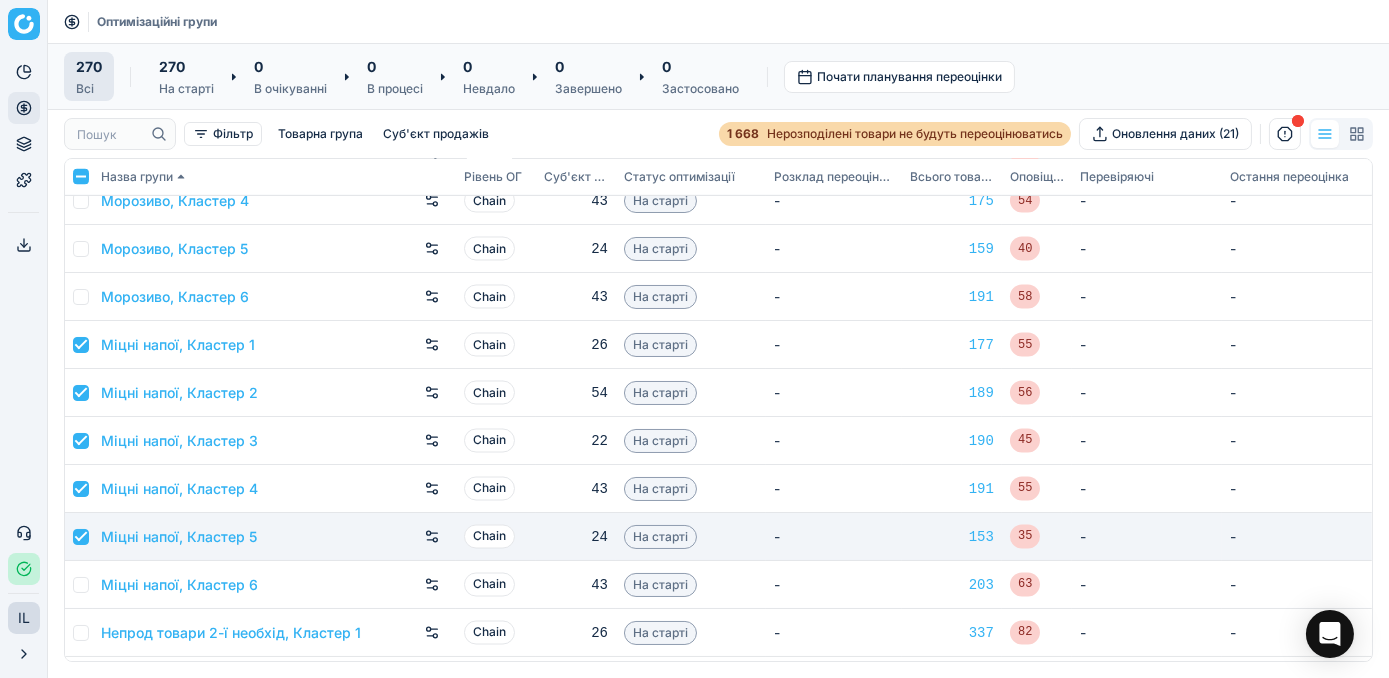 checkbox on "true" 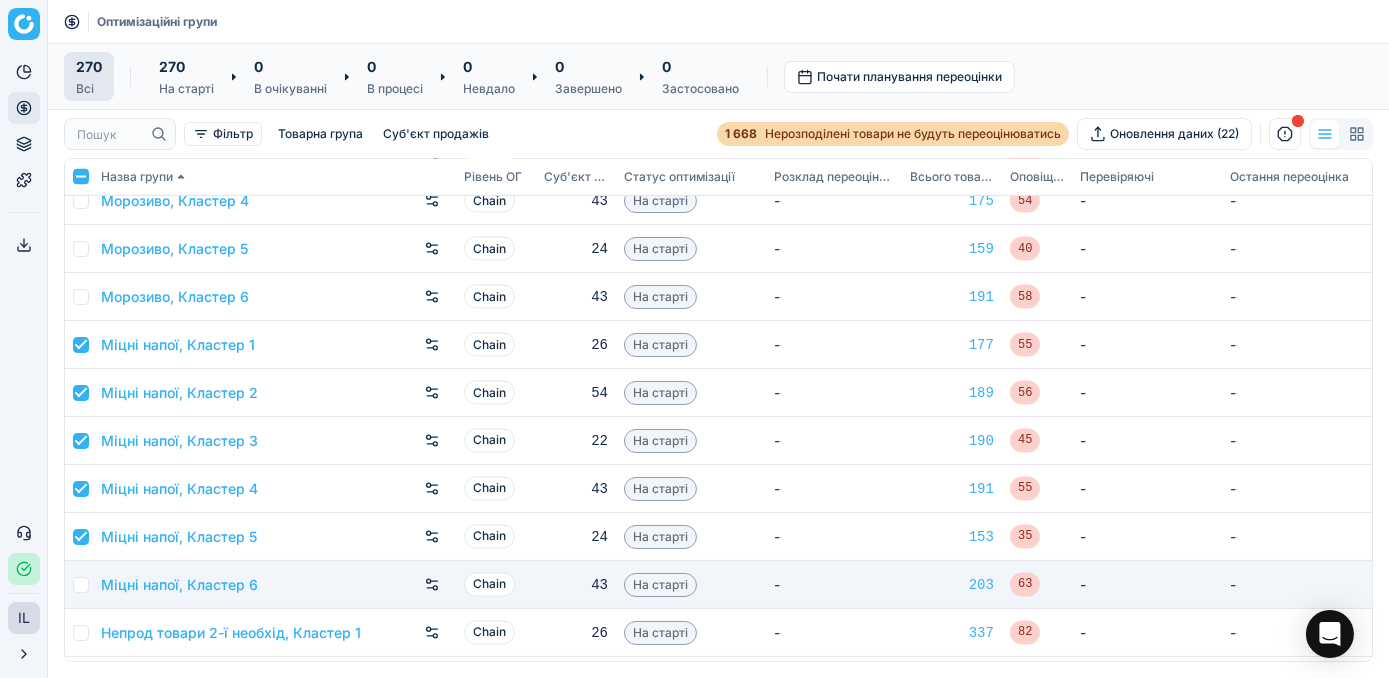 click at bounding box center [81, 585] 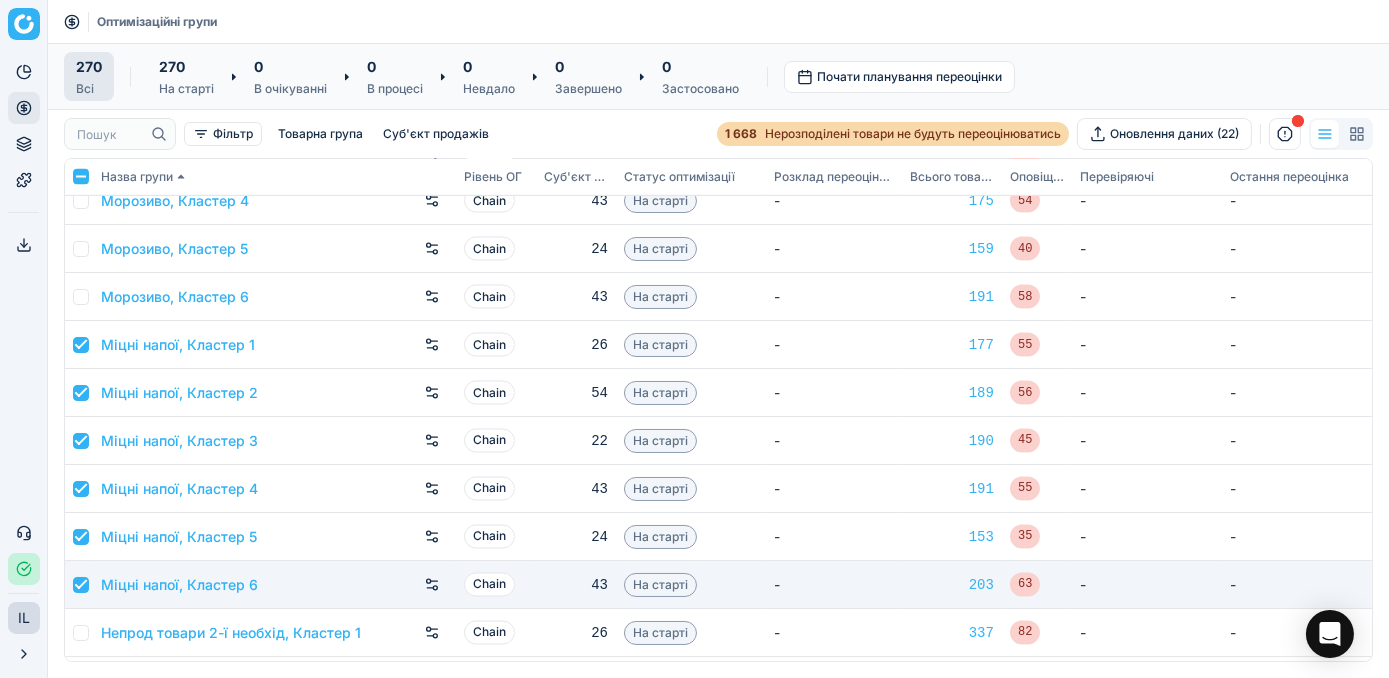 checkbox on "true" 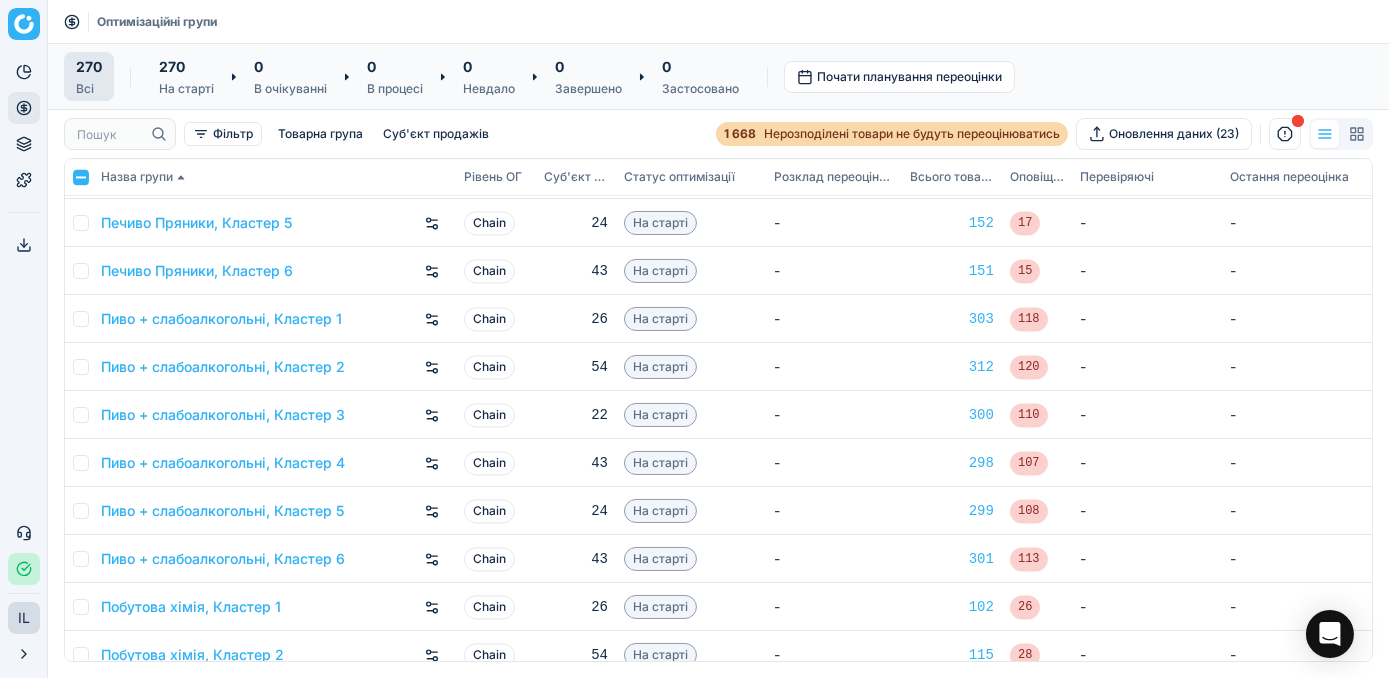 scroll, scrollTop: 8545, scrollLeft: 0, axis: vertical 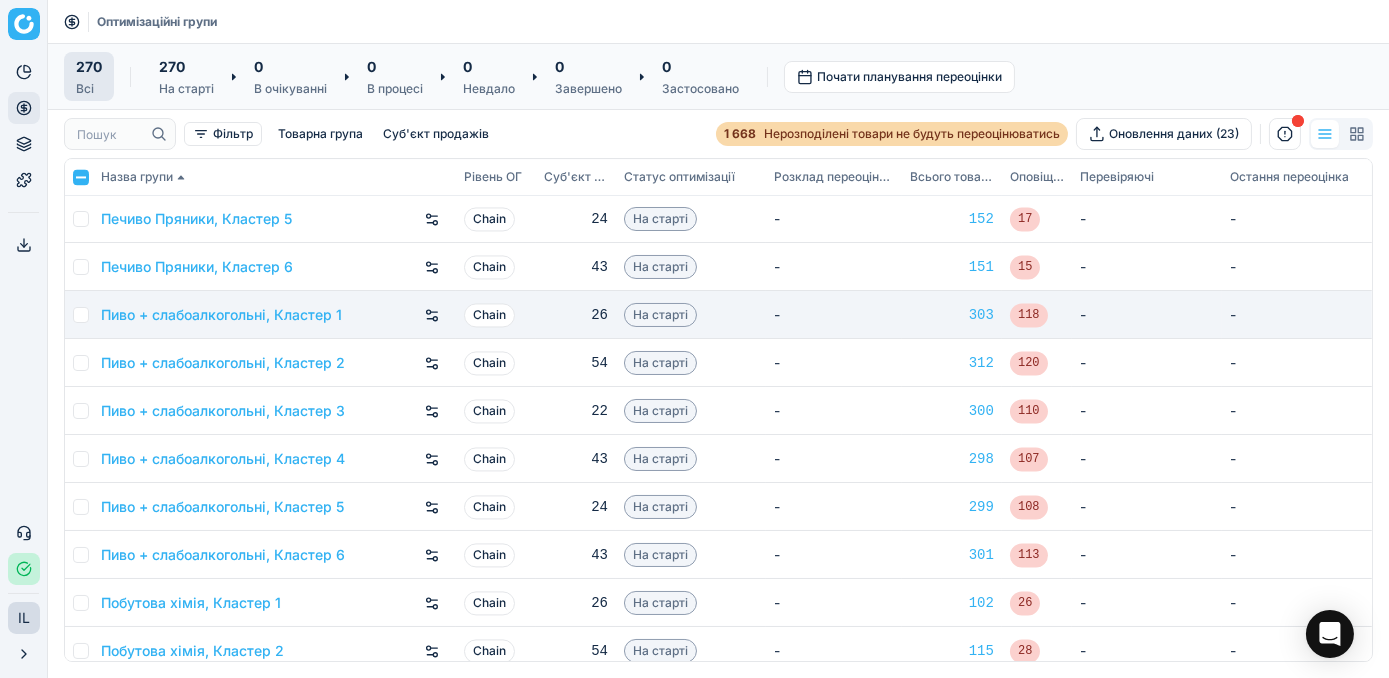 click at bounding box center (81, 315) 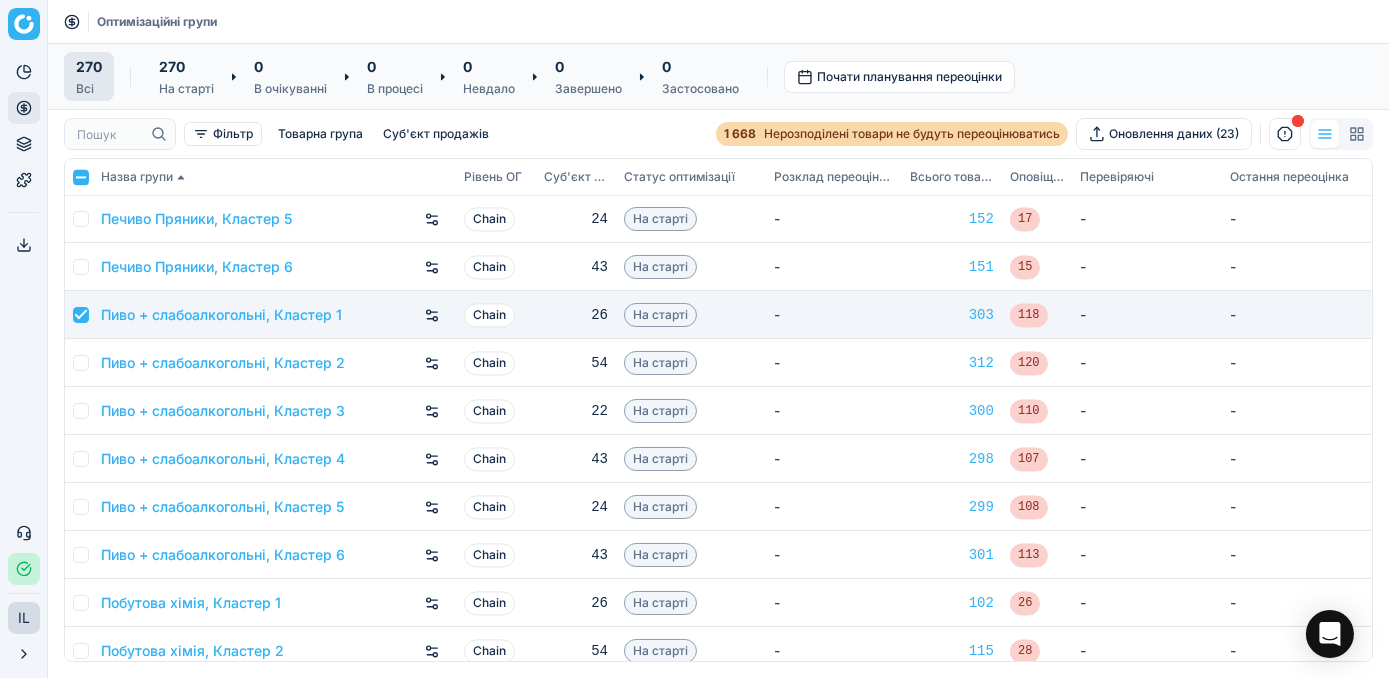 checkbox on "true" 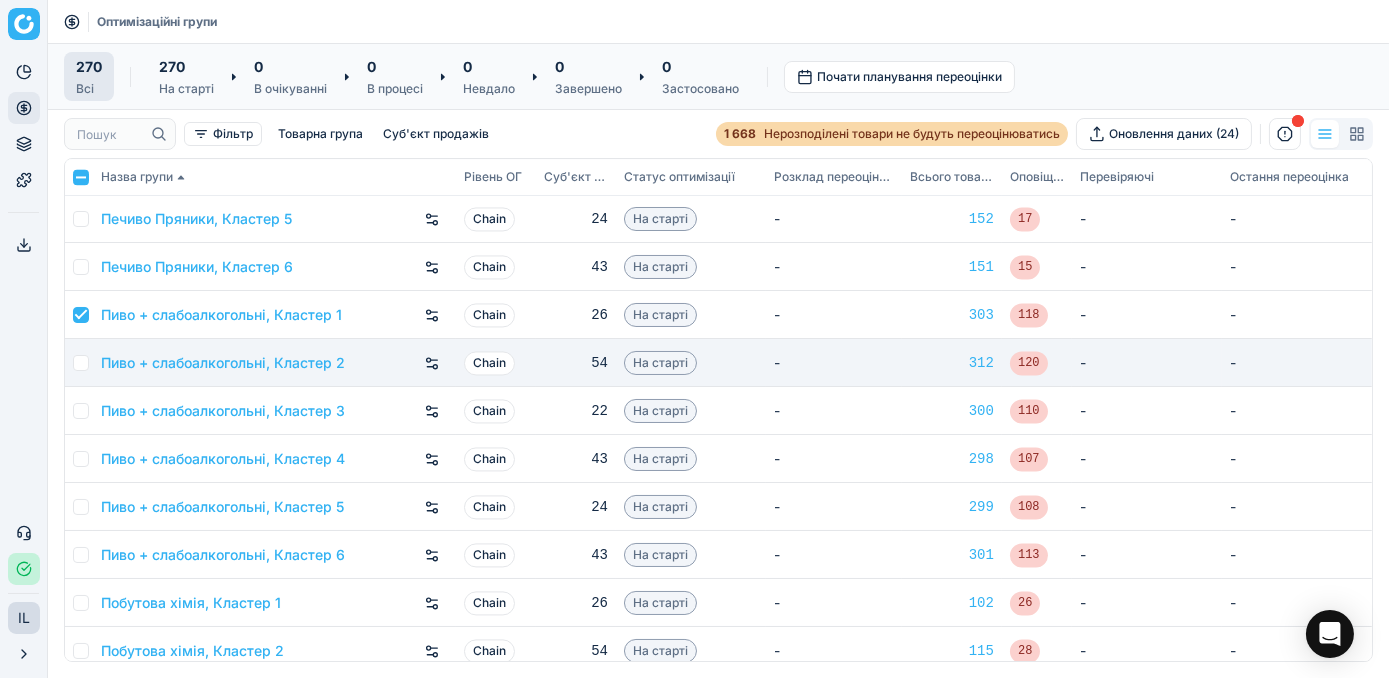 click at bounding box center [81, 363] 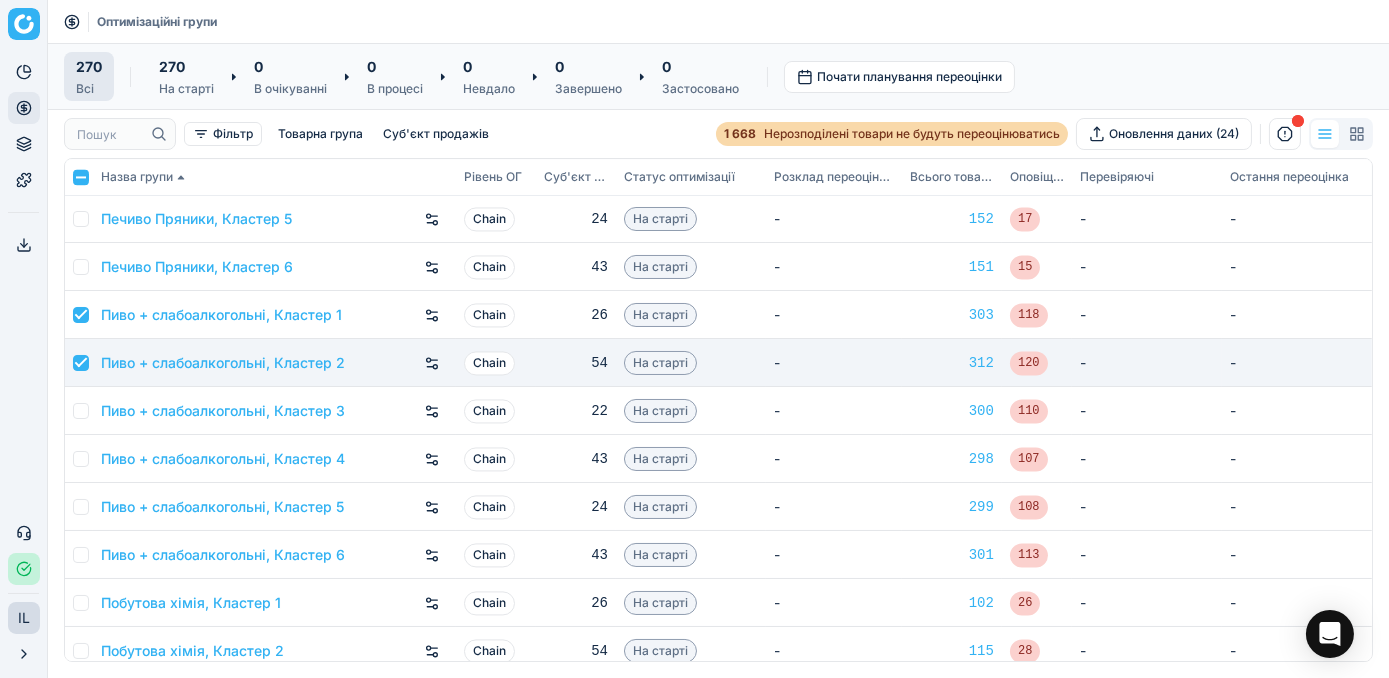 checkbox on "true" 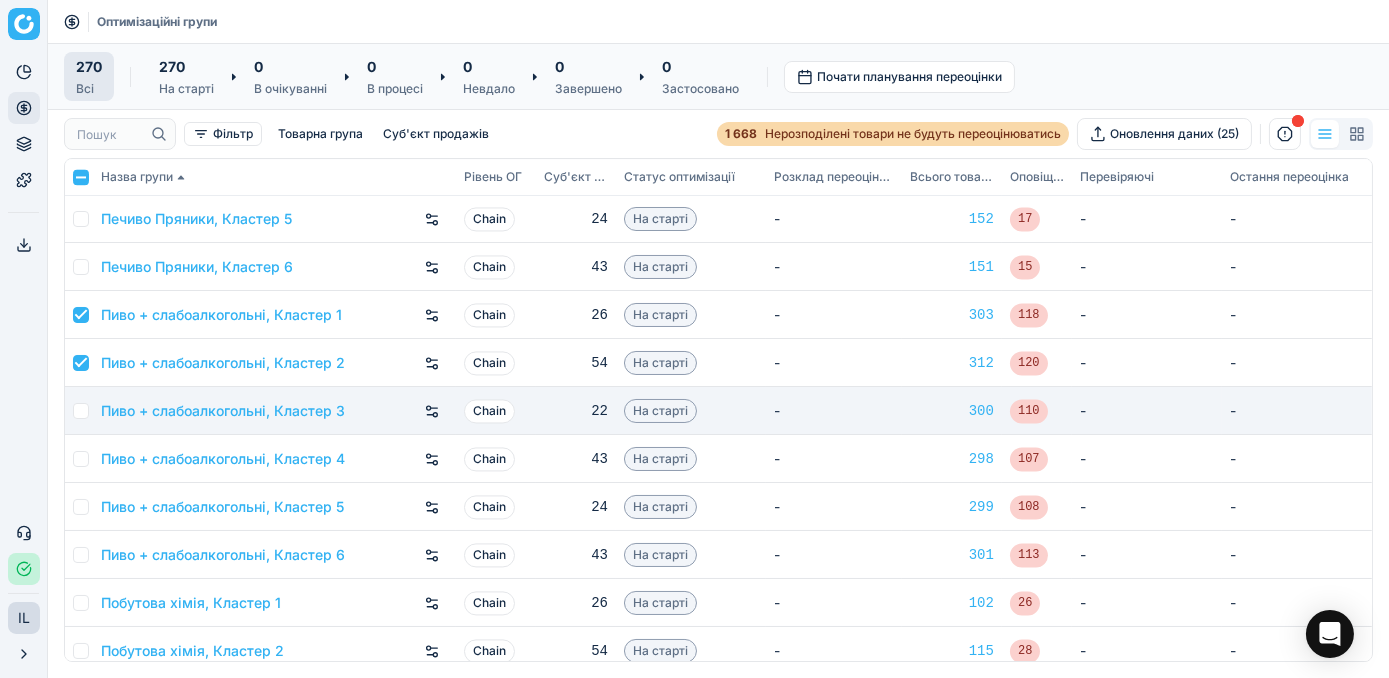 click at bounding box center (81, 411) 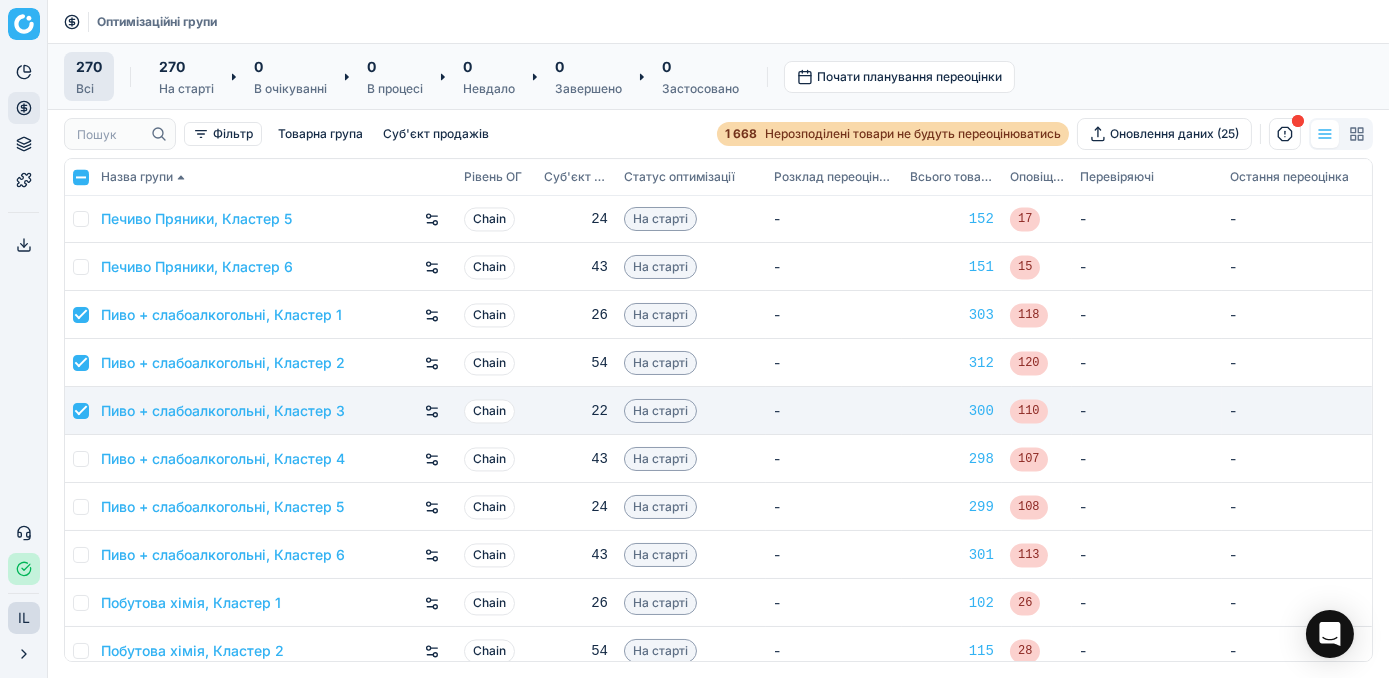 checkbox on "true" 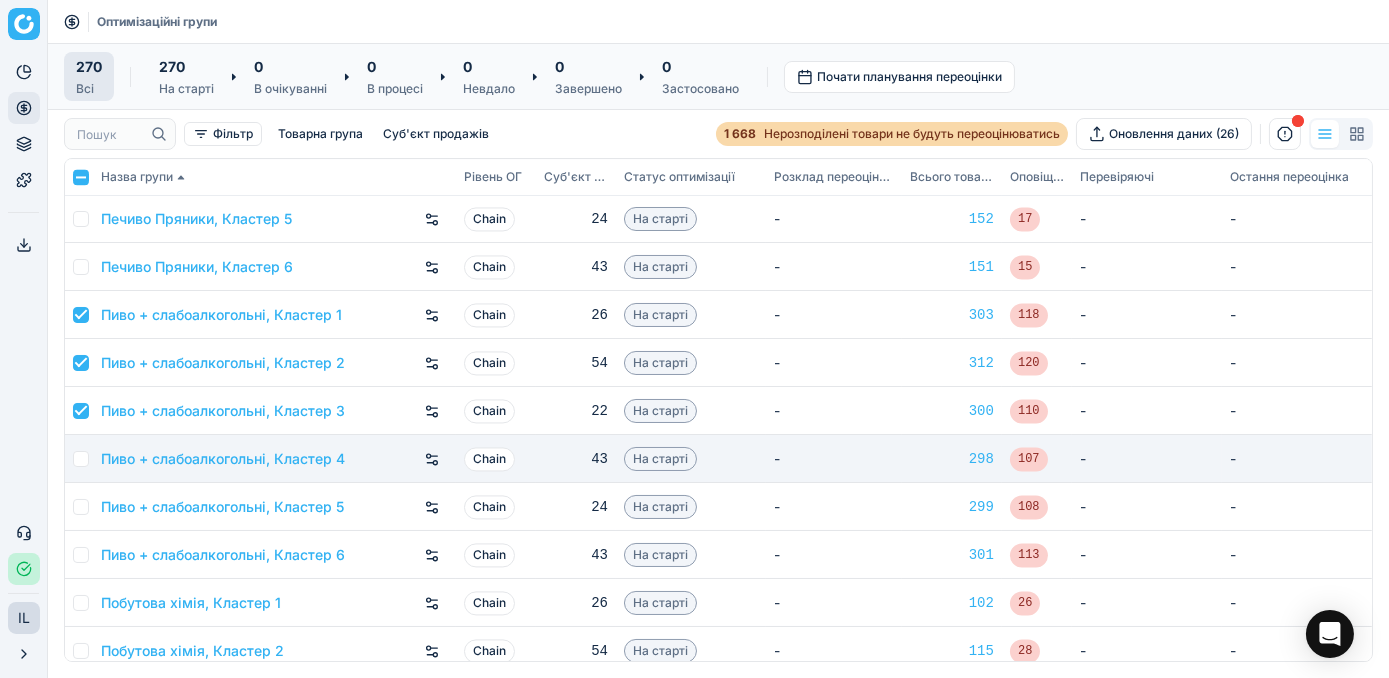 click at bounding box center [81, 459] 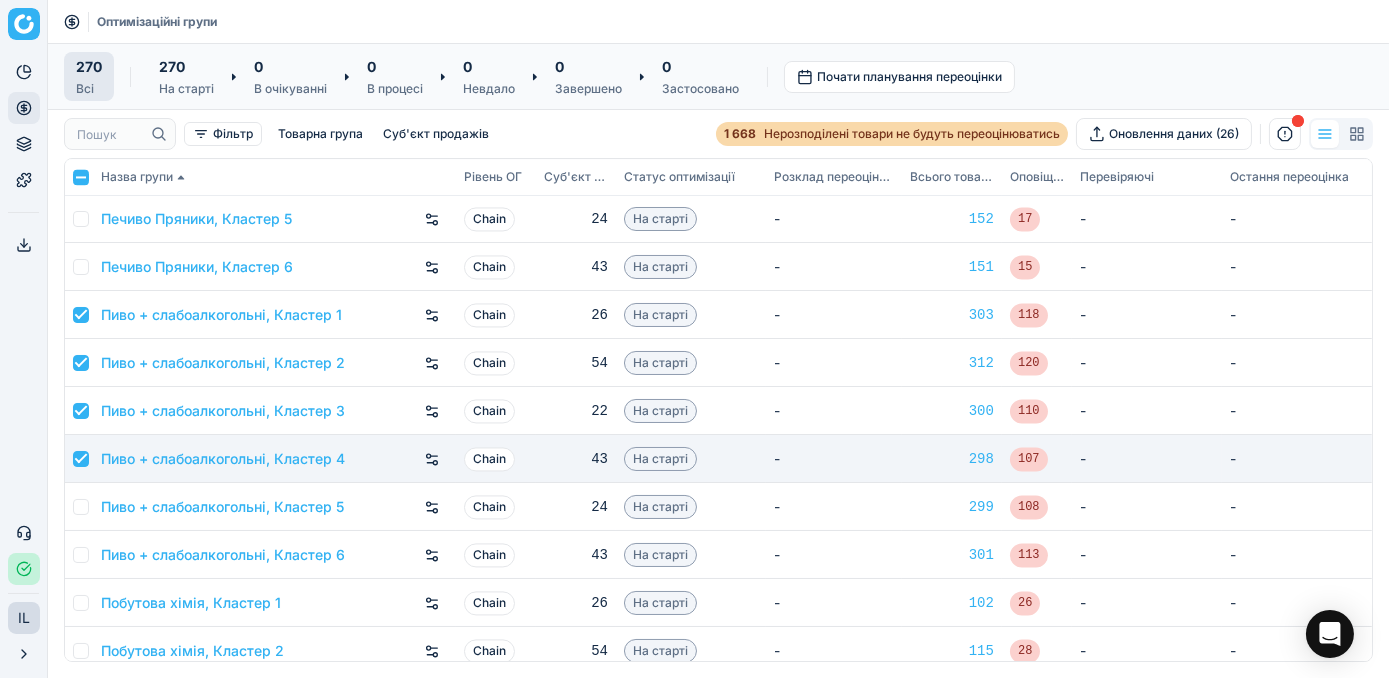 checkbox on "true" 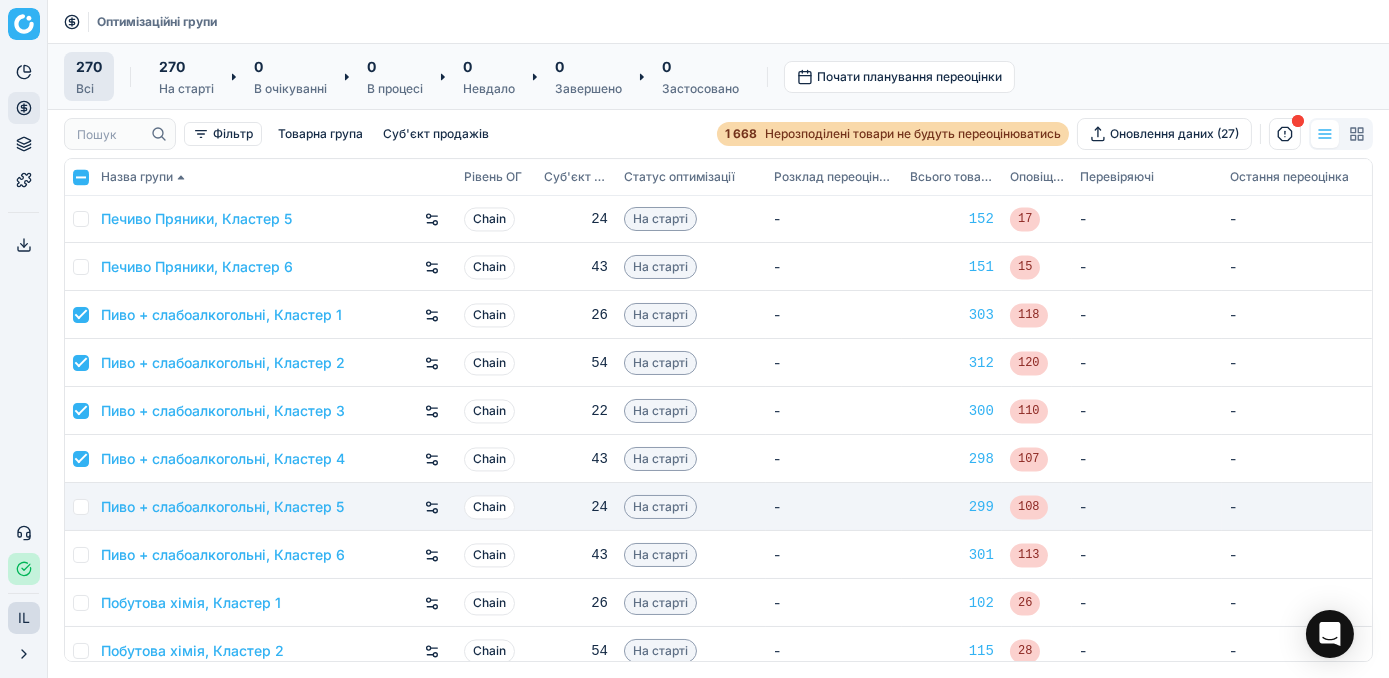 click at bounding box center (81, 507) 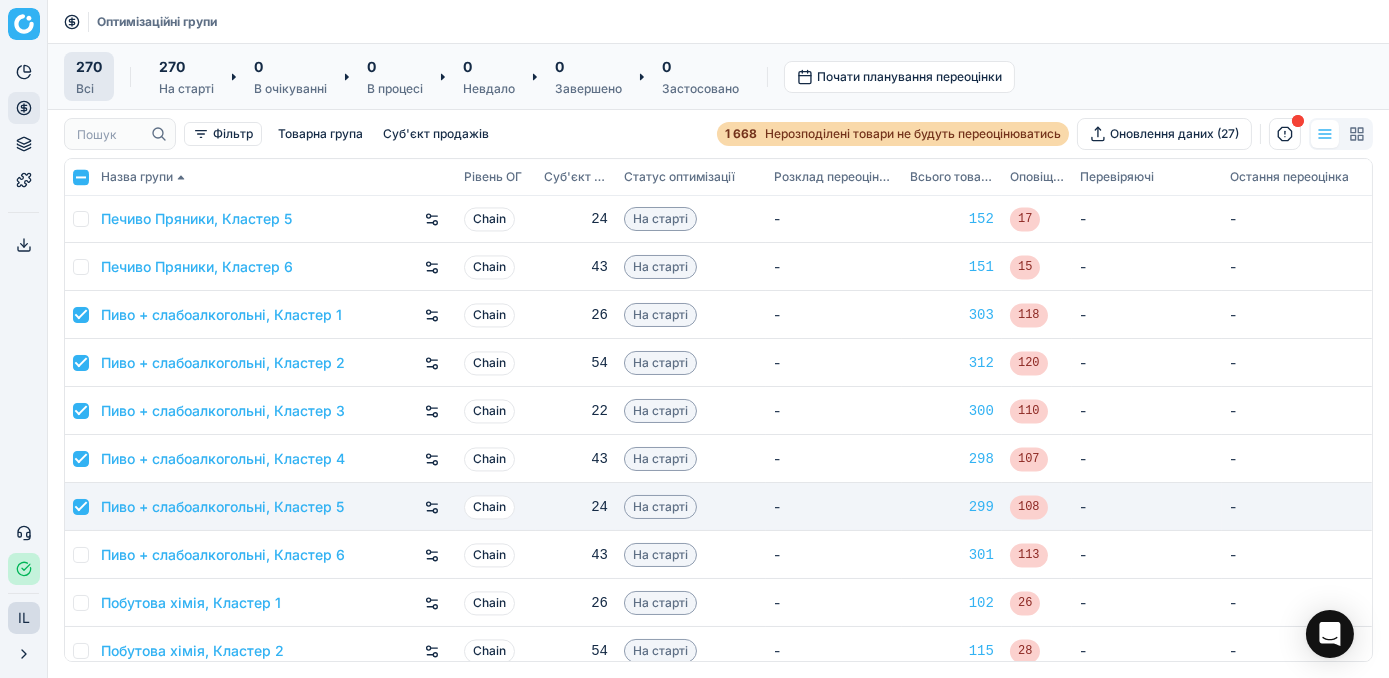 checkbox on "true" 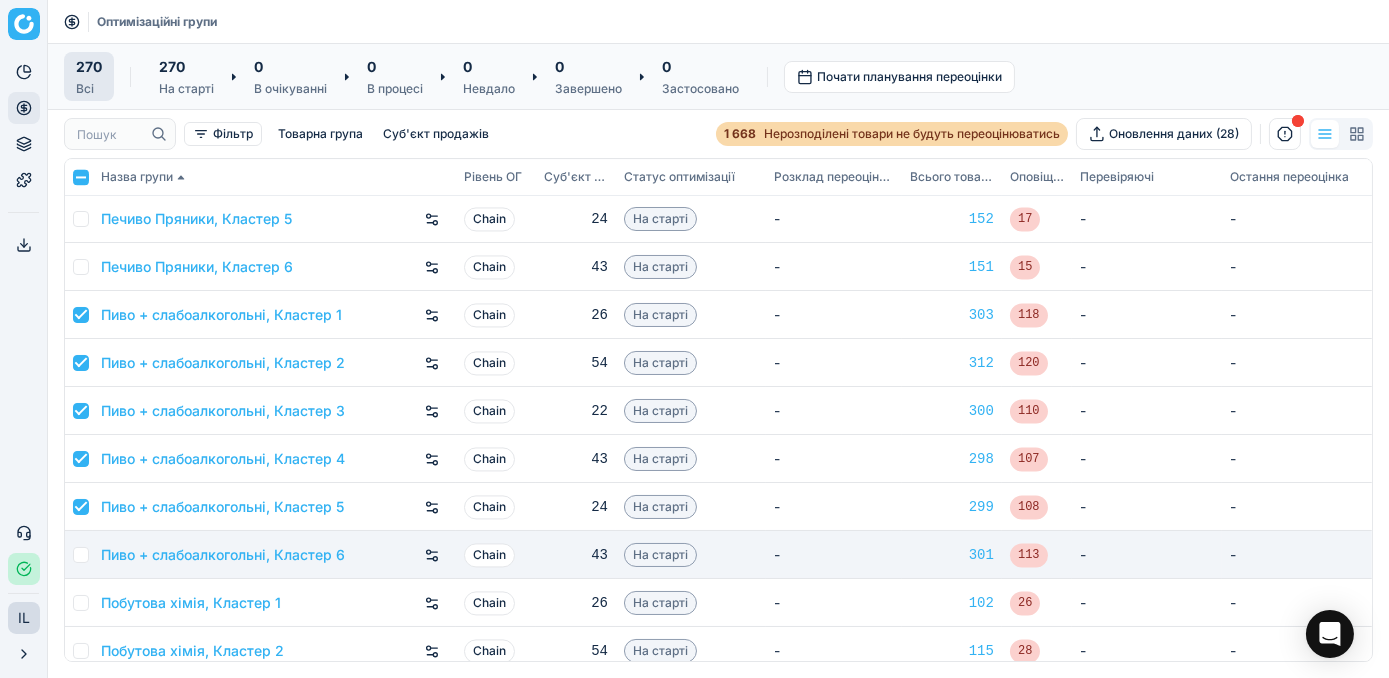 click at bounding box center (81, 555) 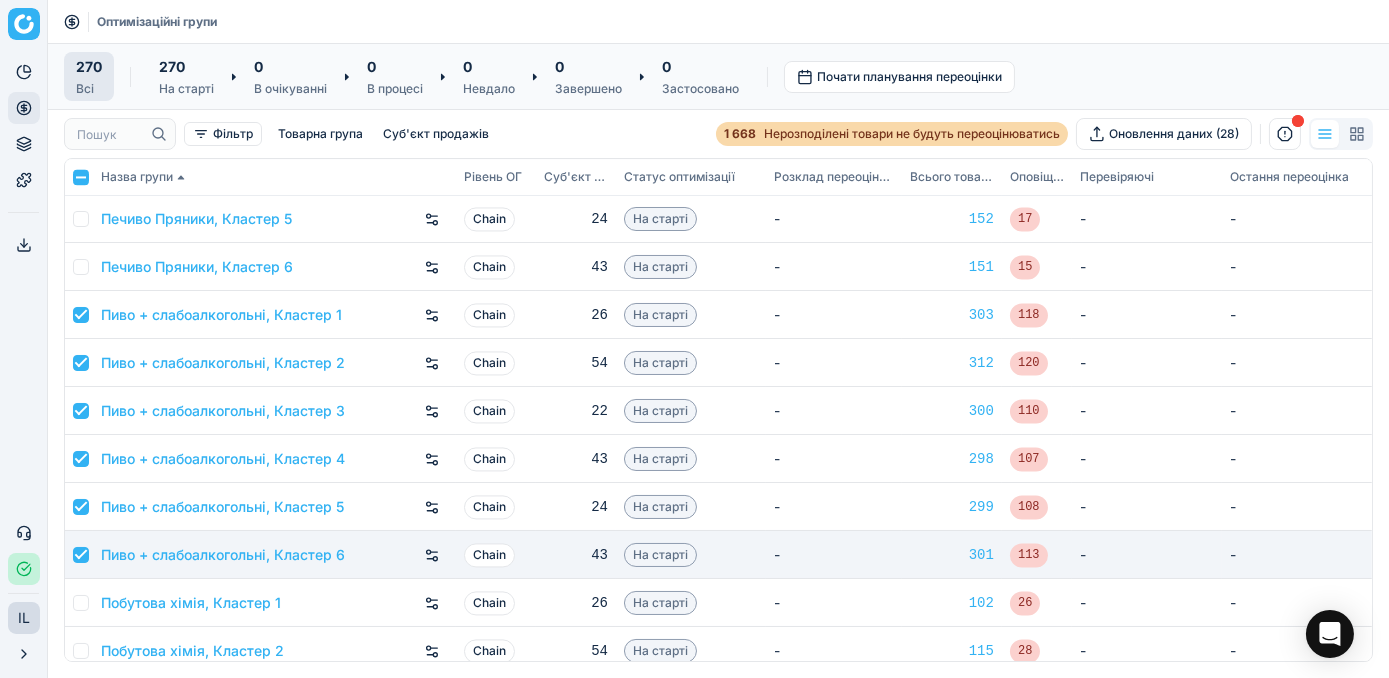 checkbox on "true" 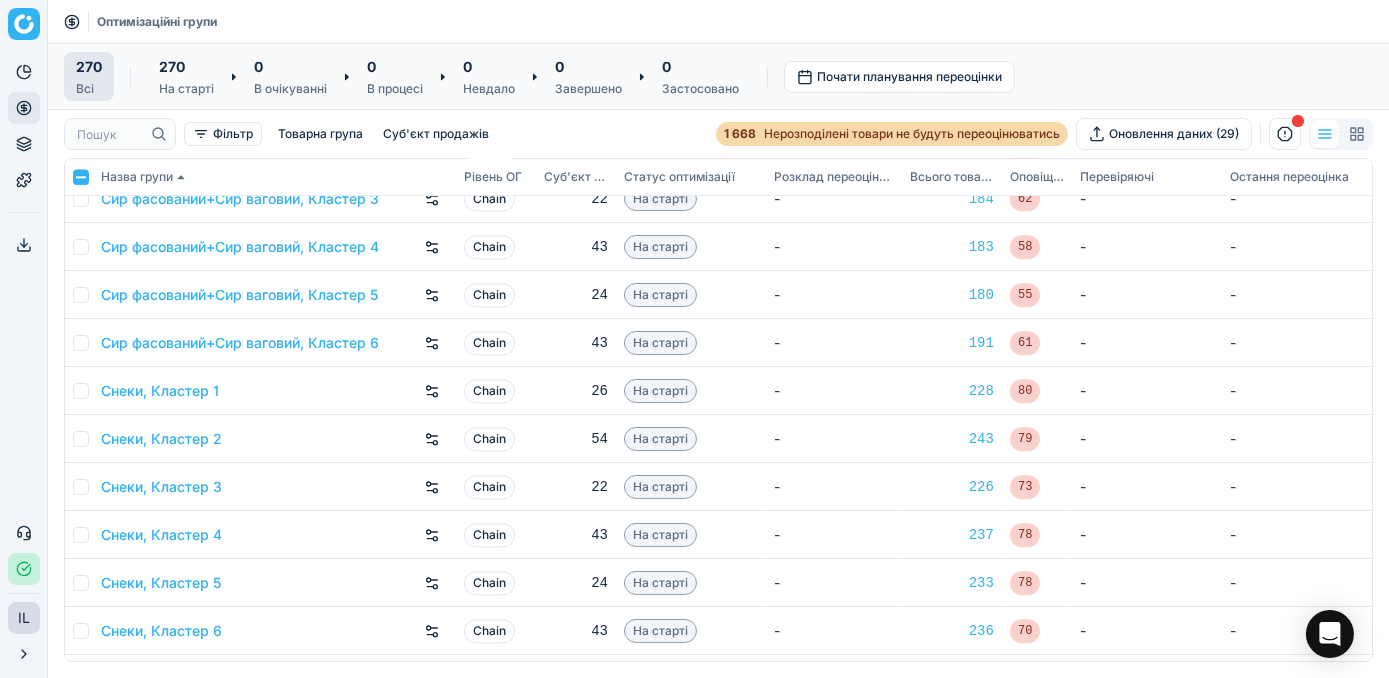 scroll, scrollTop: 10000, scrollLeft: 0, axis: vertical 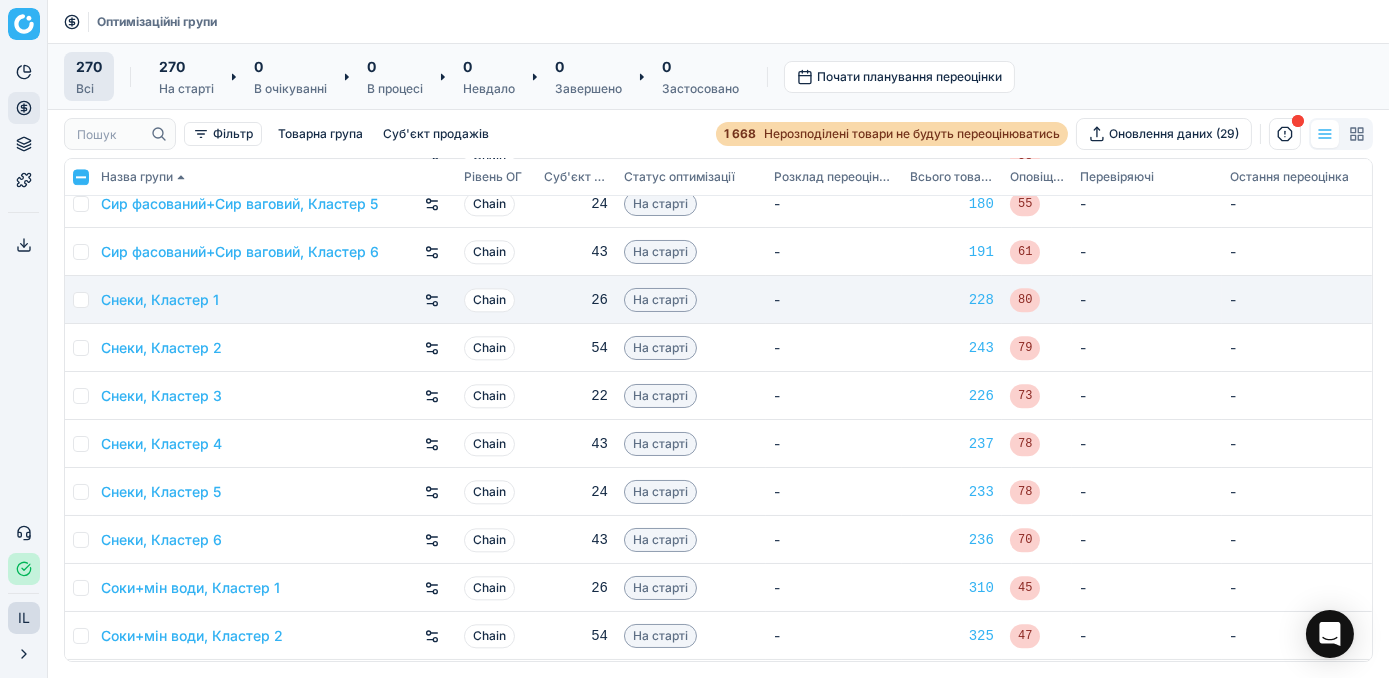 click at bounding box center (81, 300) 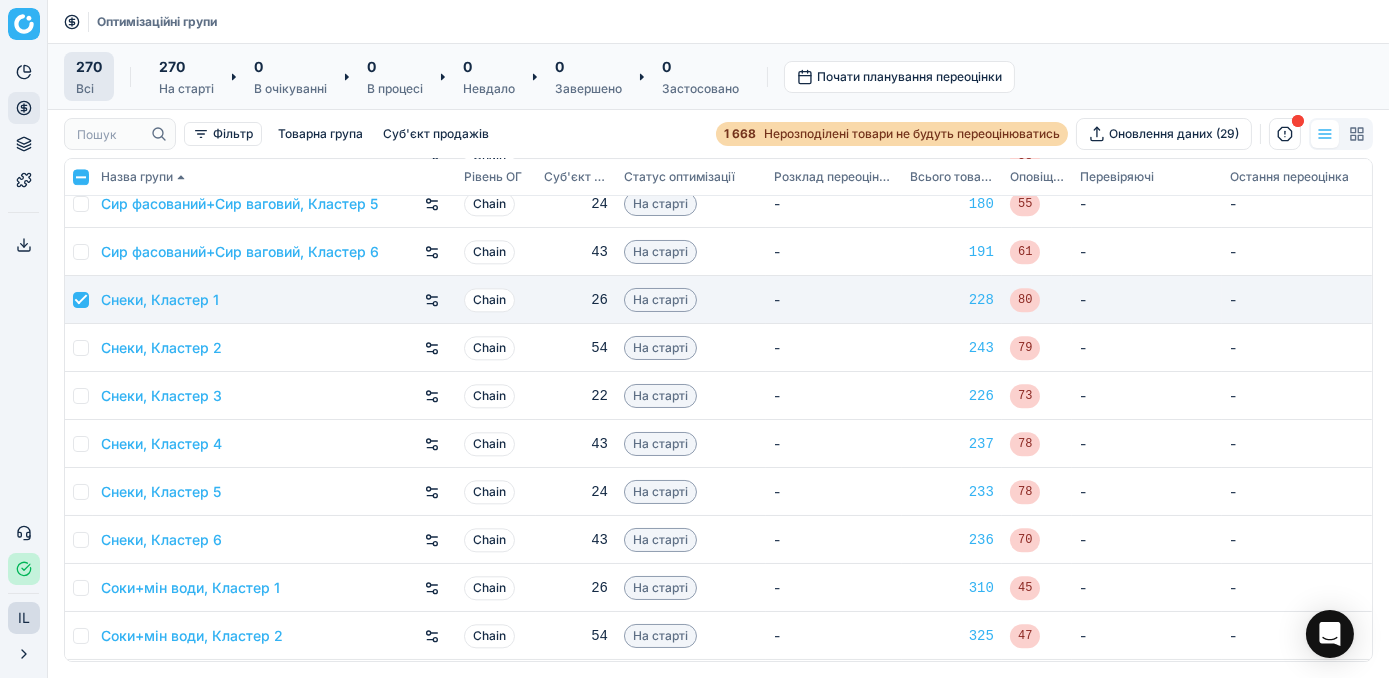 checkbox on "true" 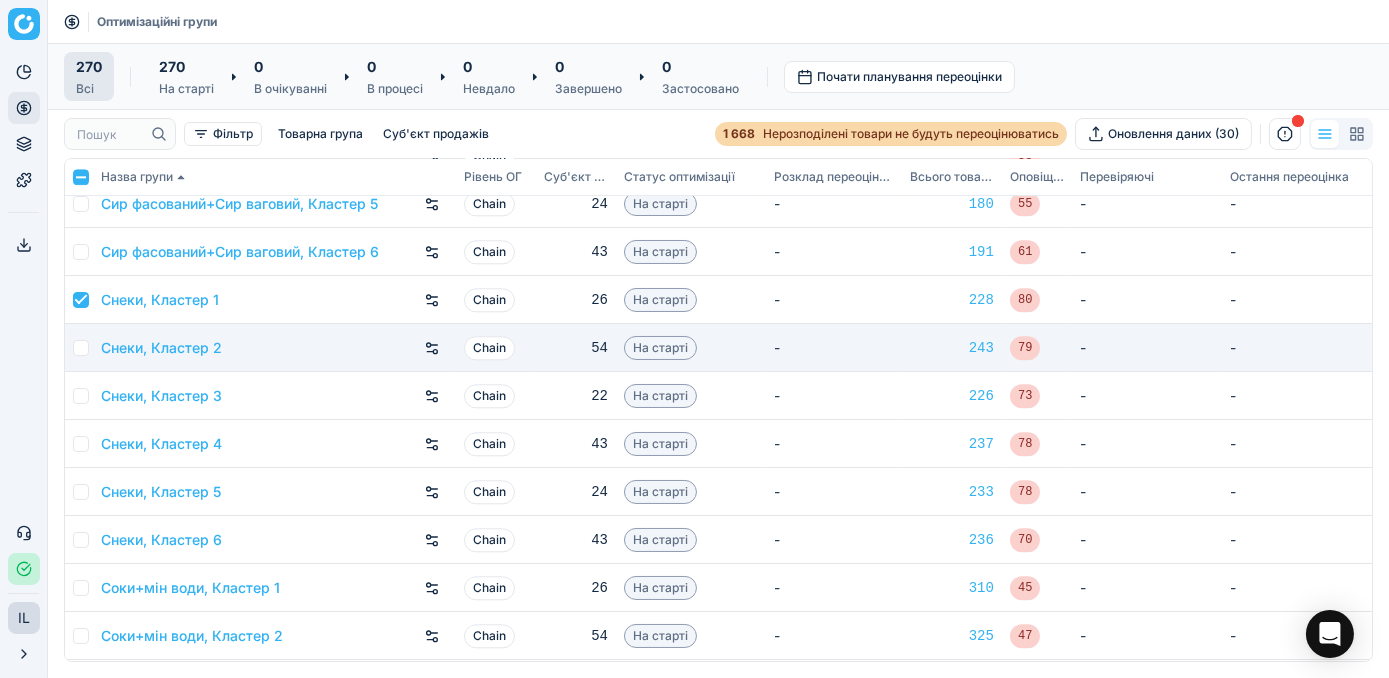 click at bounding box center (81, 348) 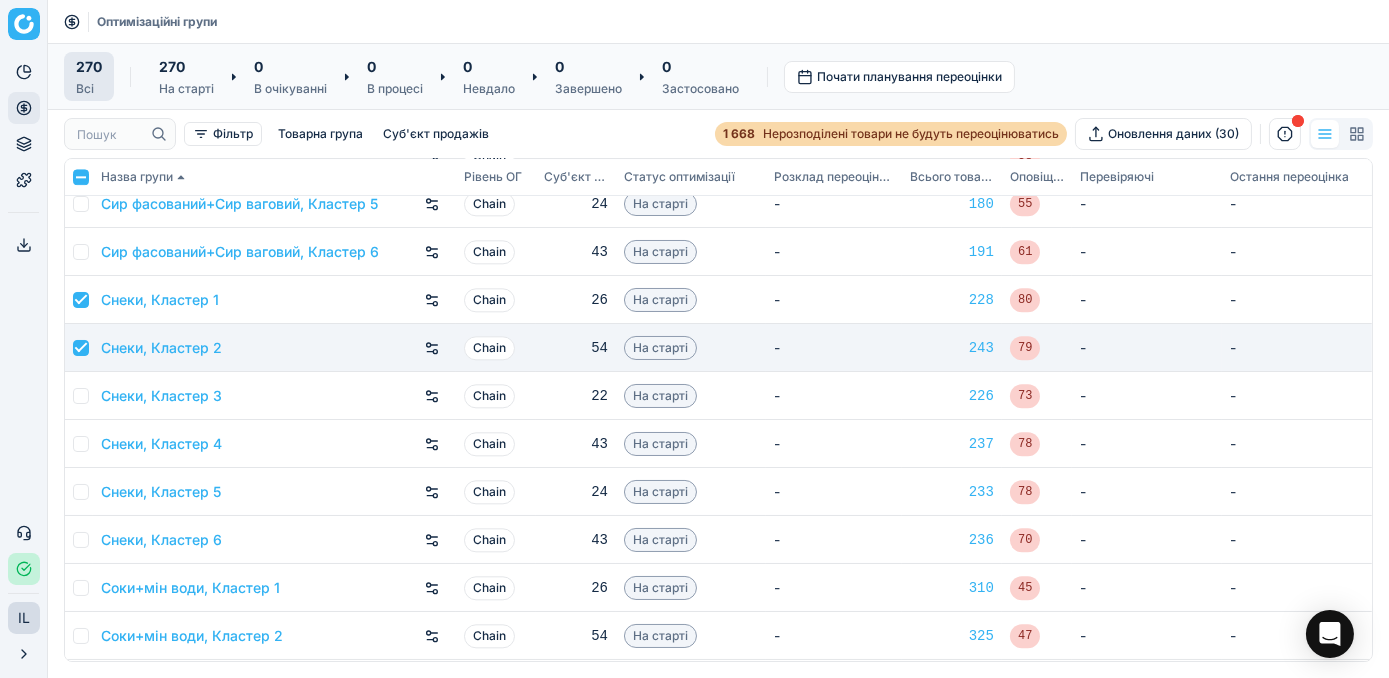 checkbox on "true" 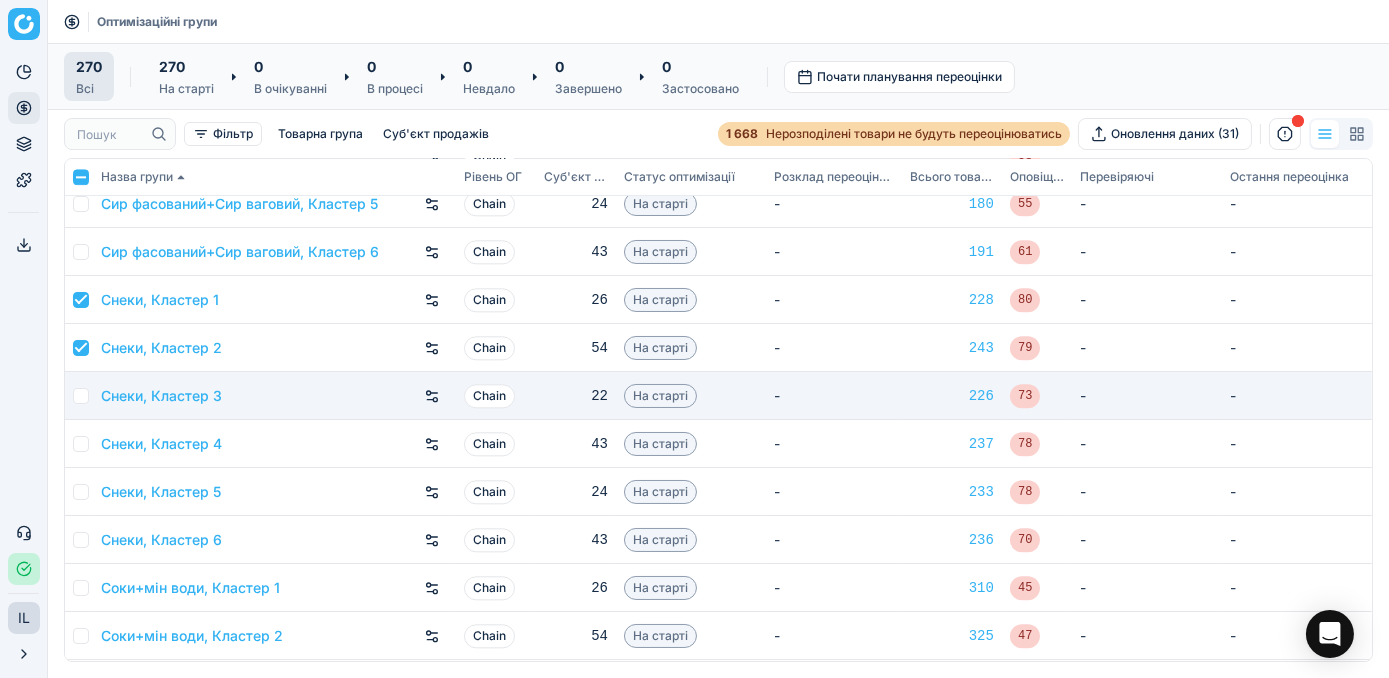 click at bounding box center [81, 396] 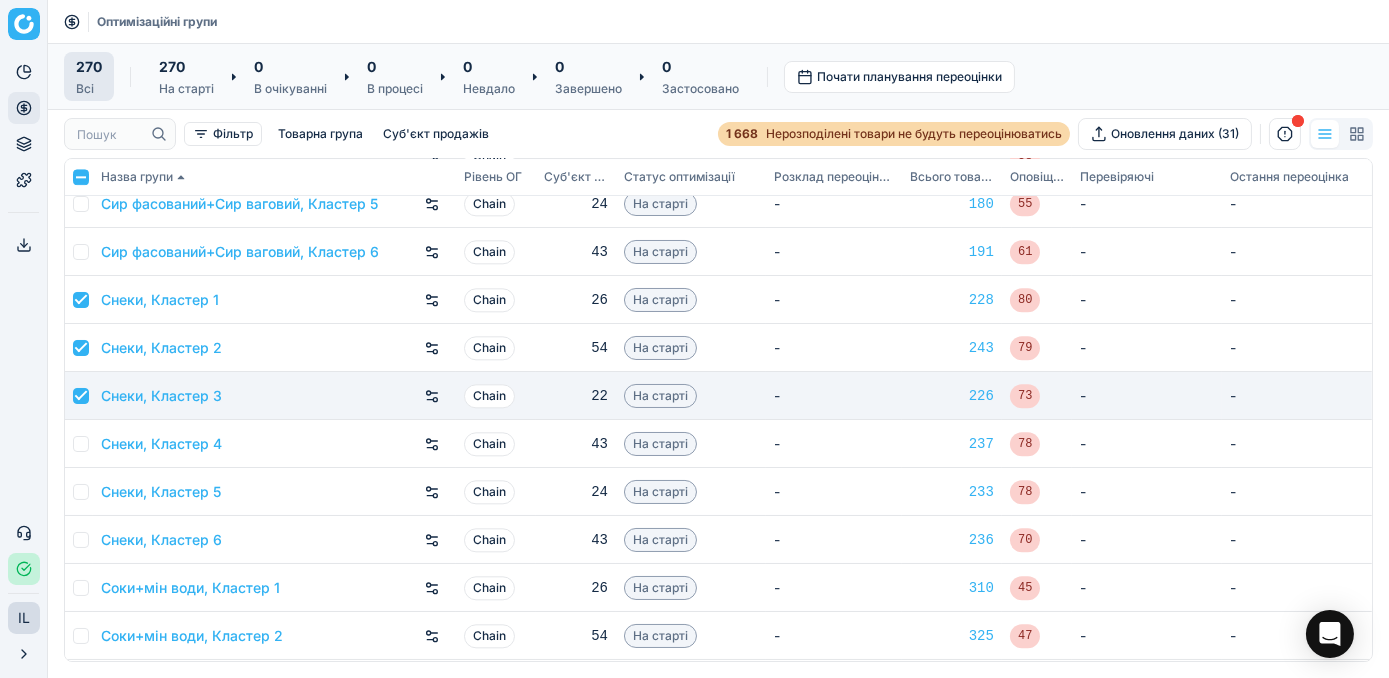 checkbox on "true" 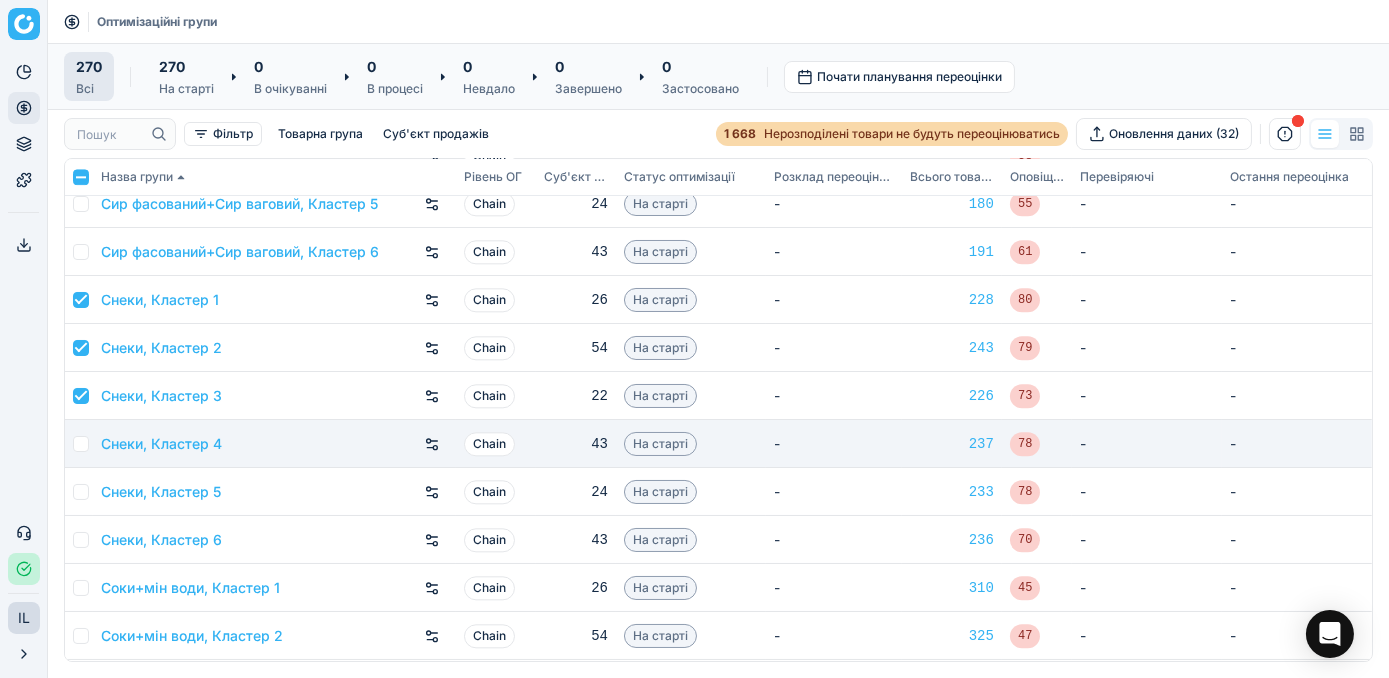 click at bounding box center (81, 444) 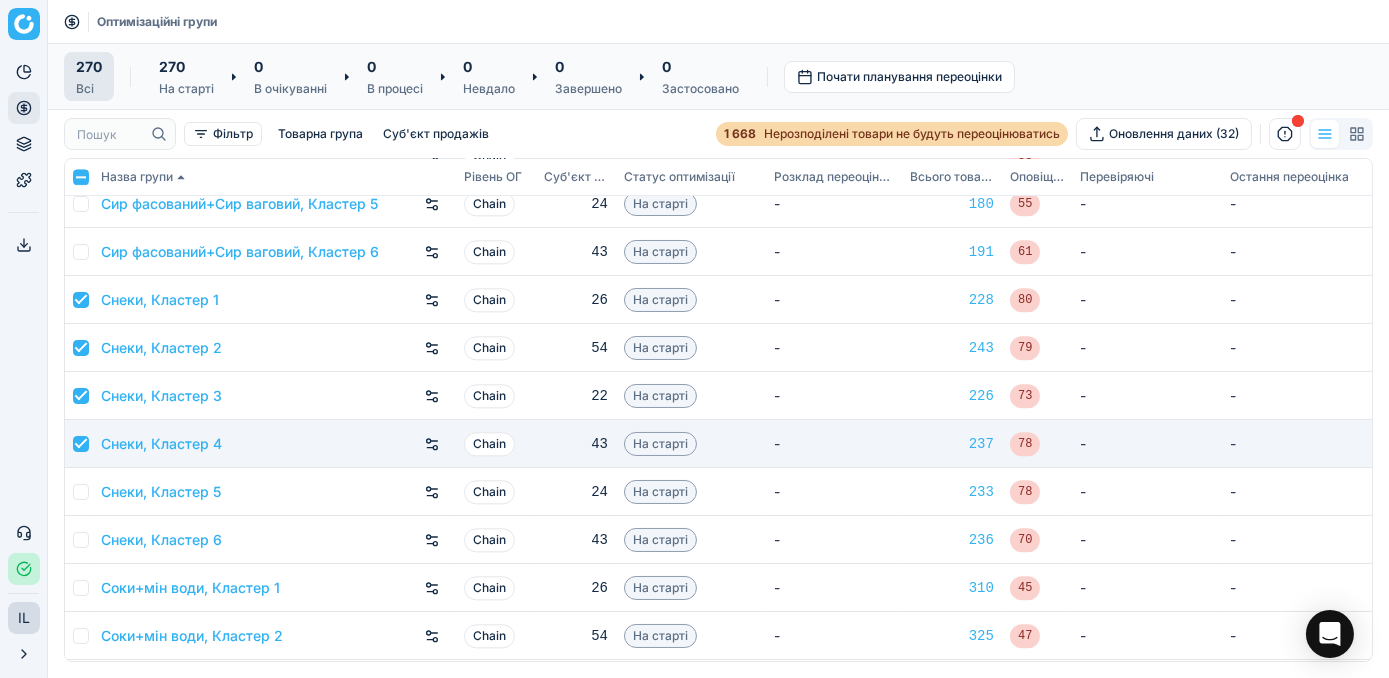 checkbox on "true" 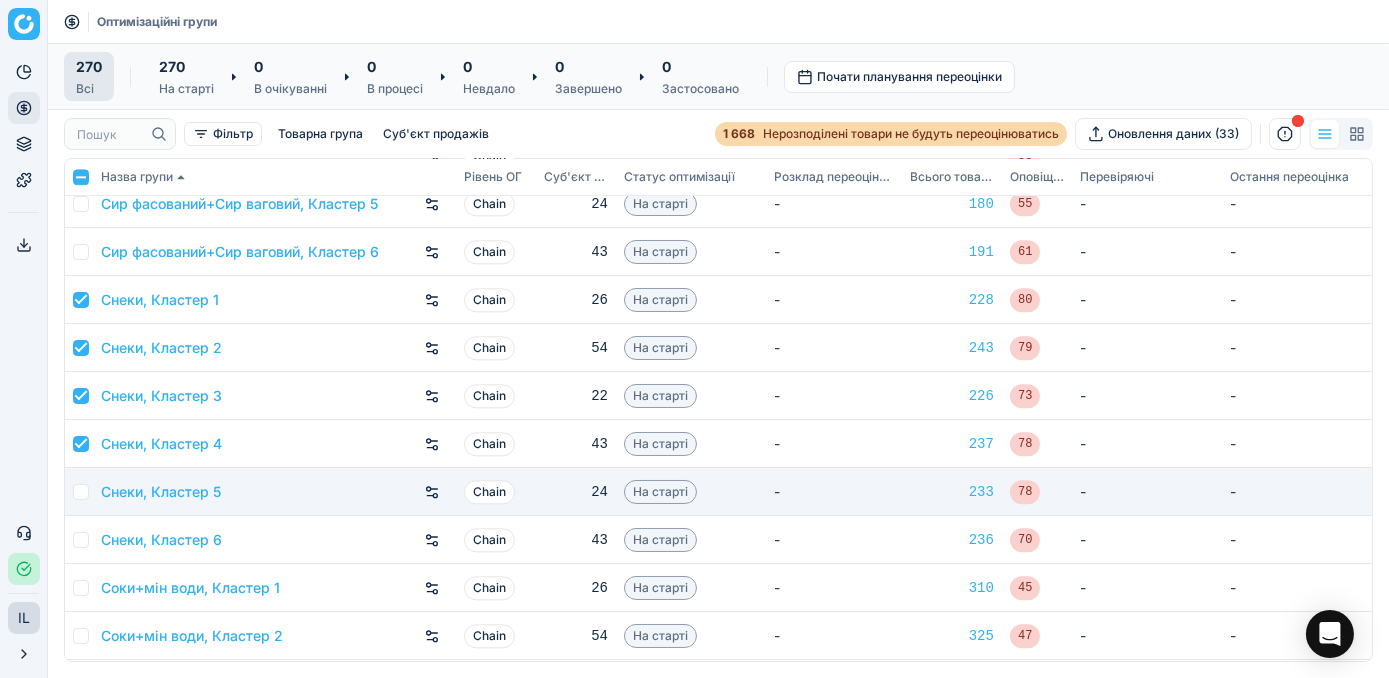 click at bounding box center [81, 492] 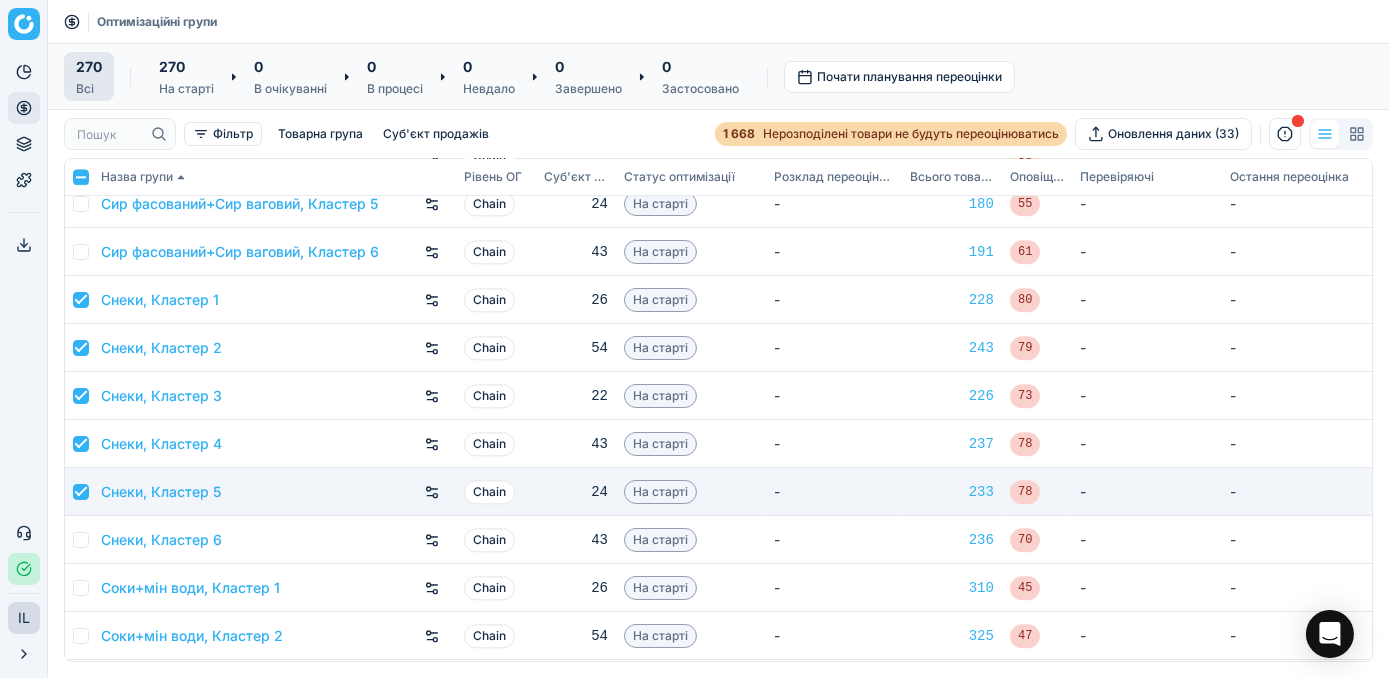 checkbox on "true" 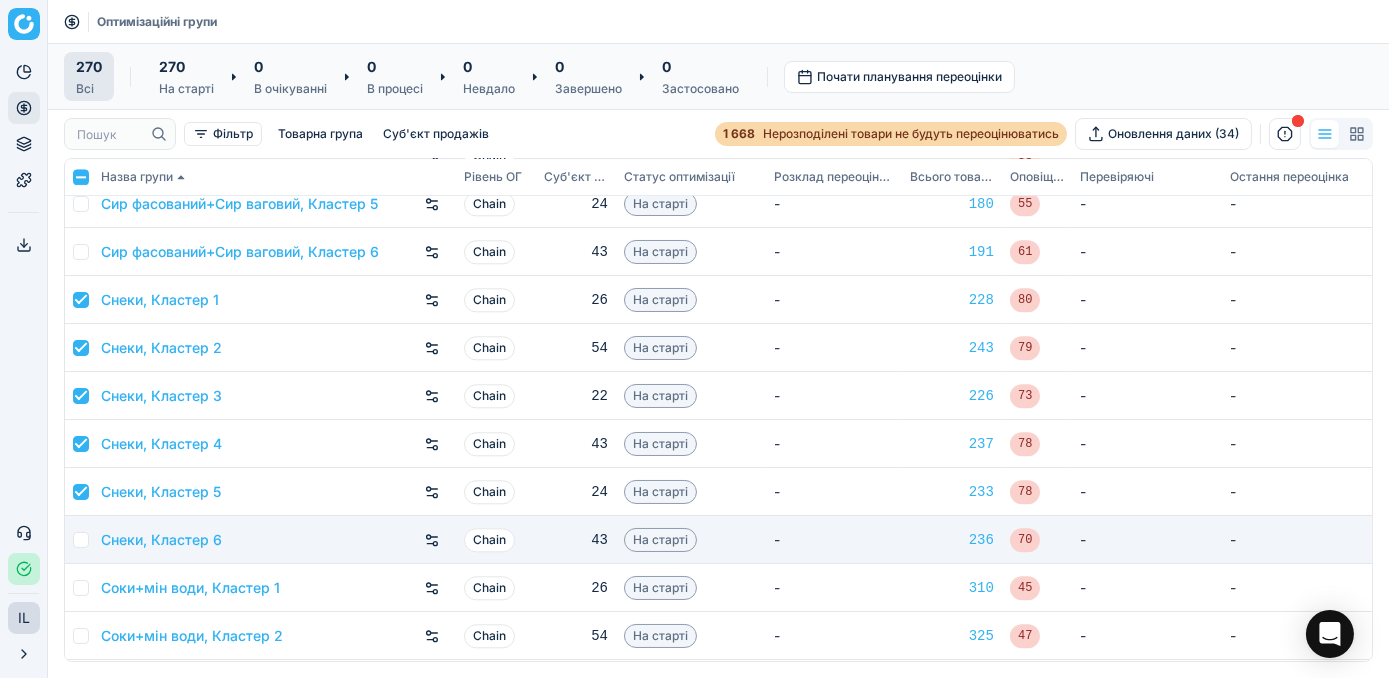 click at bounding box center (79, 540) 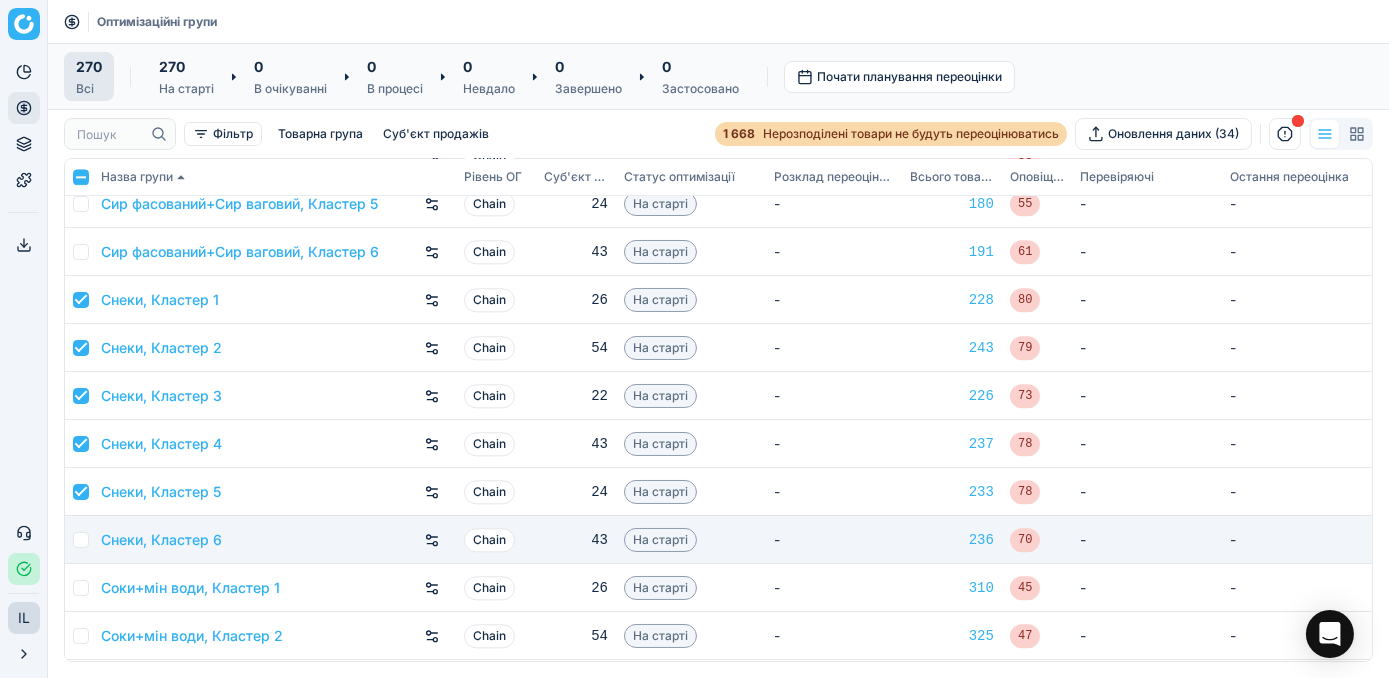 click at bounding box center (81, 540) 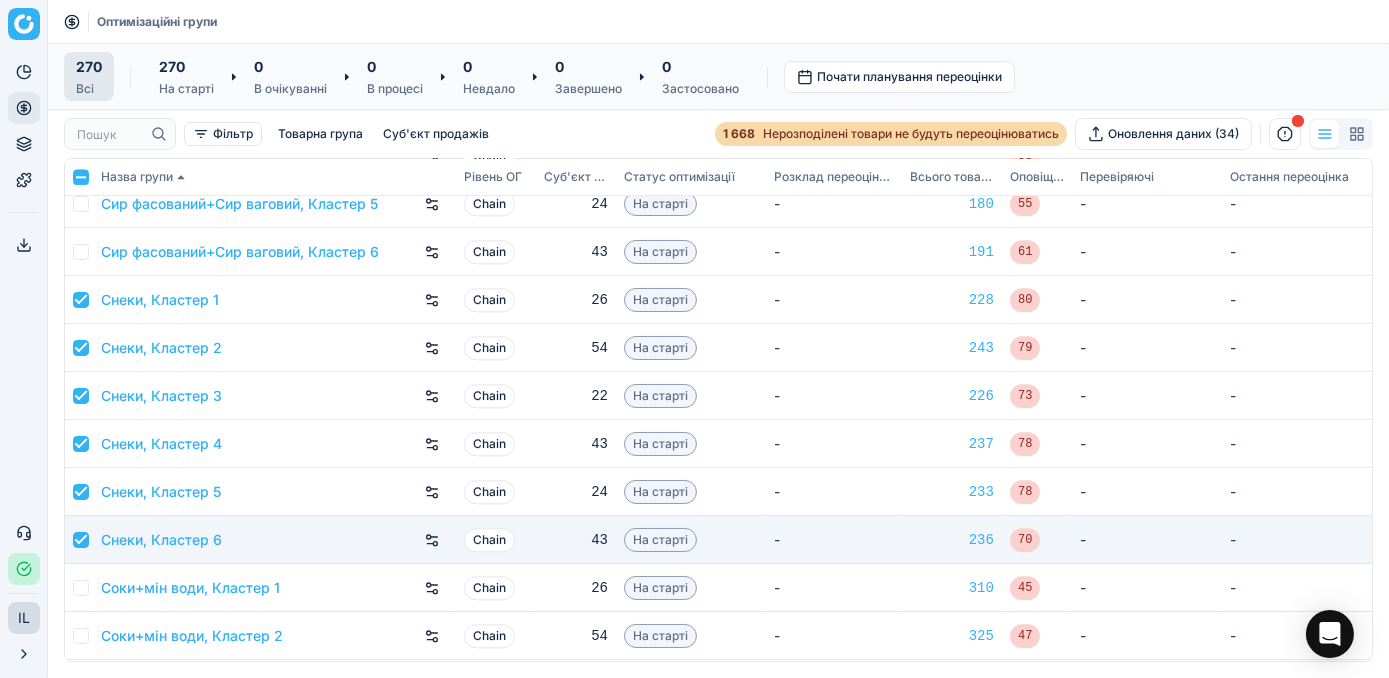 checkbox on "true" 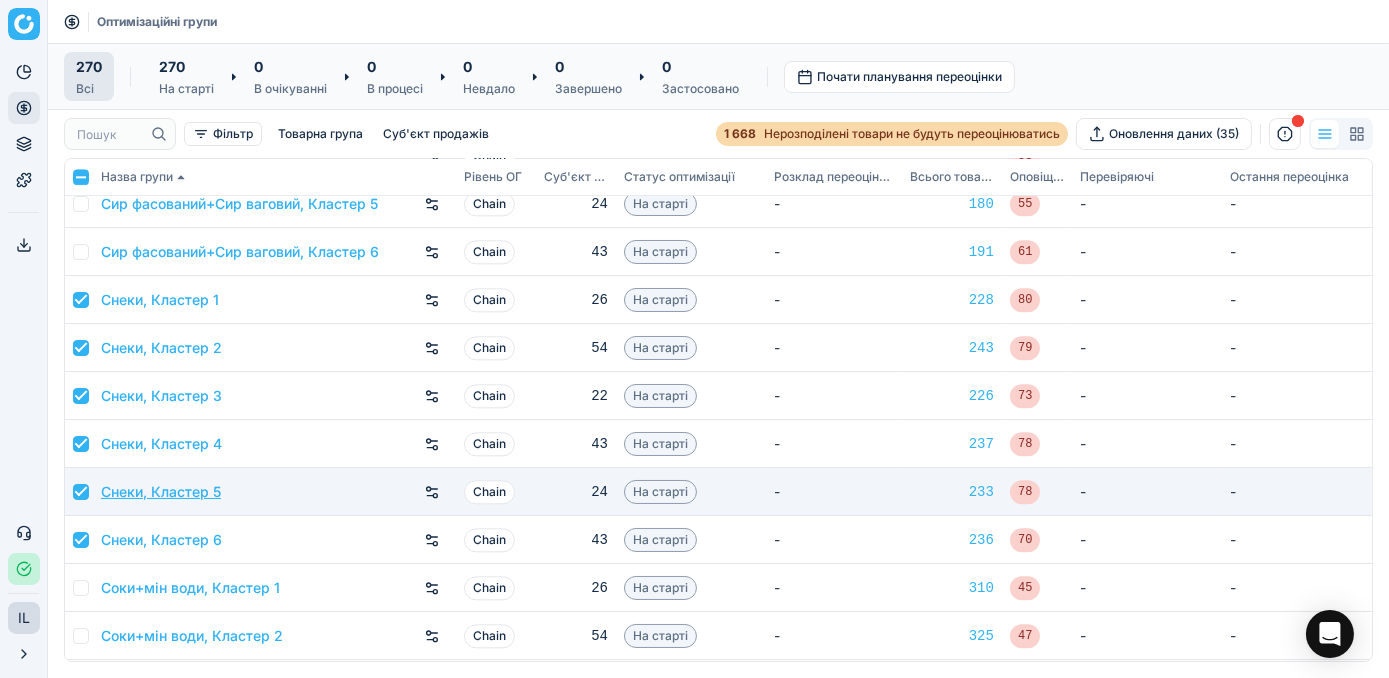 scroll, scrollTop: 10181, scrollLeft: 0, axis: vertical 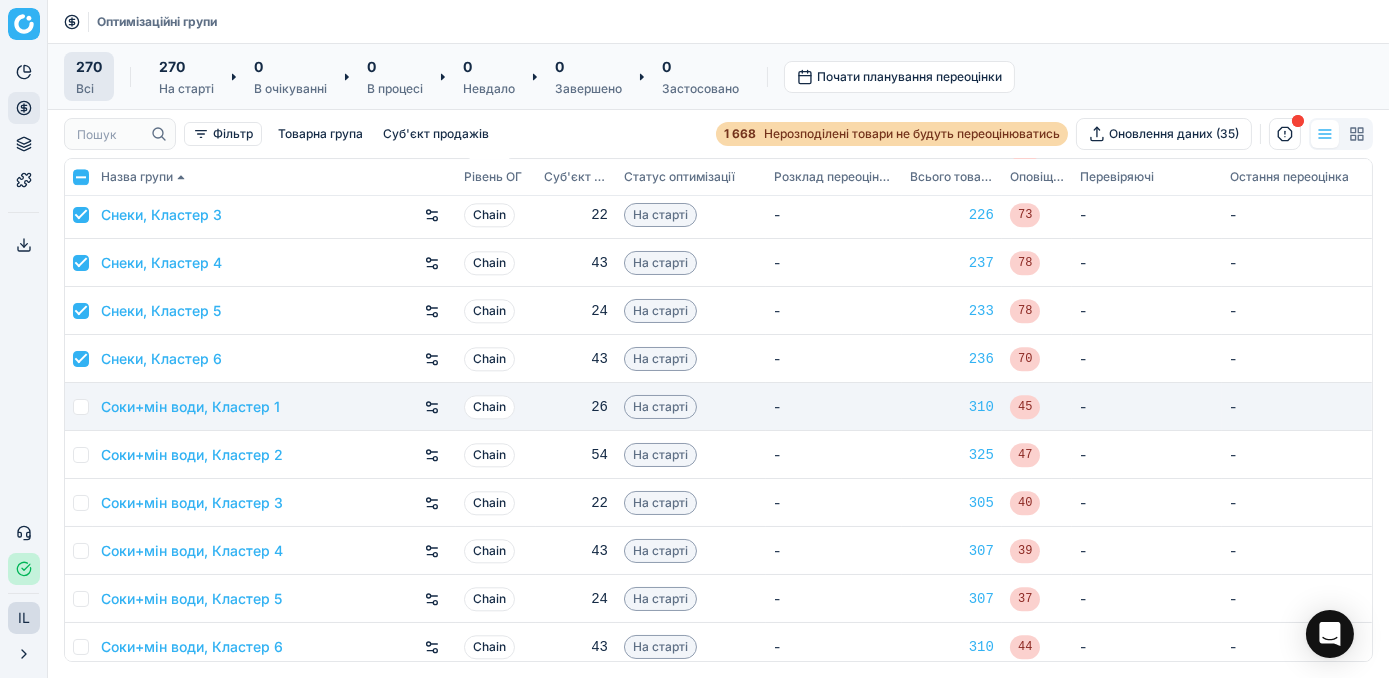 click at bounding box center (81, 407) 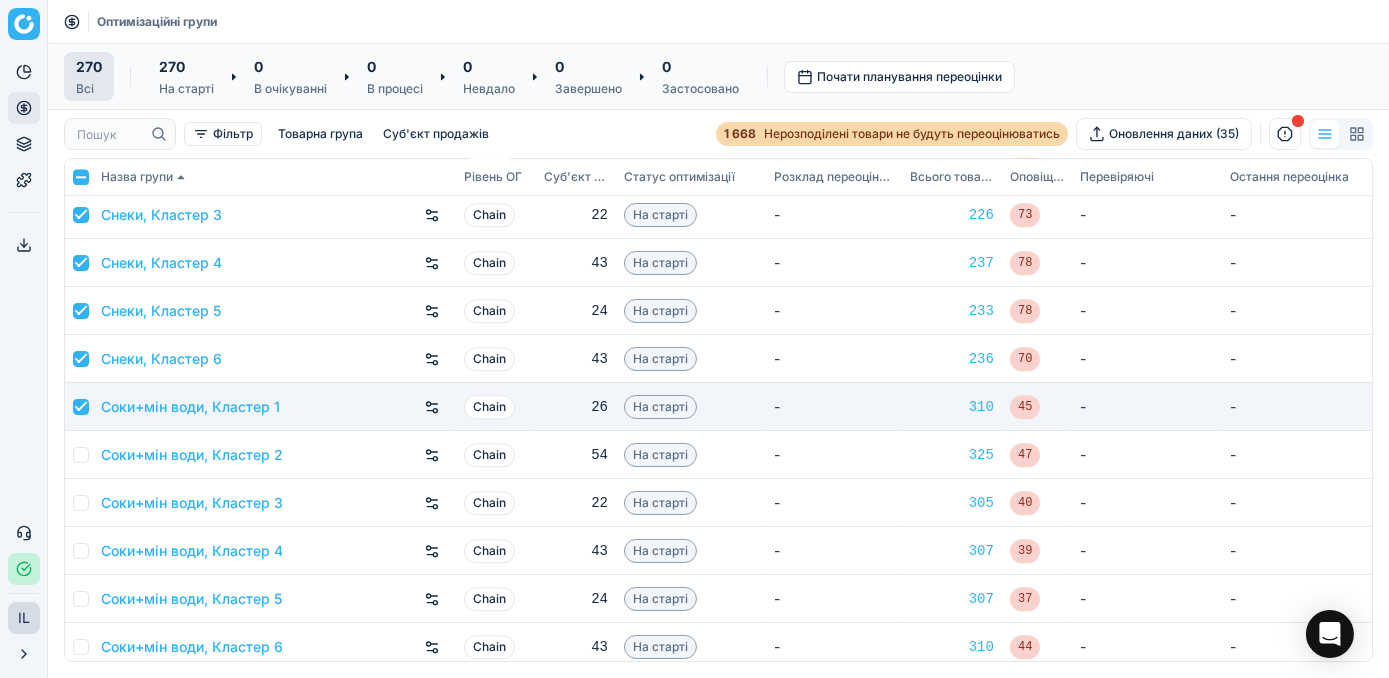 checkbox on "true" 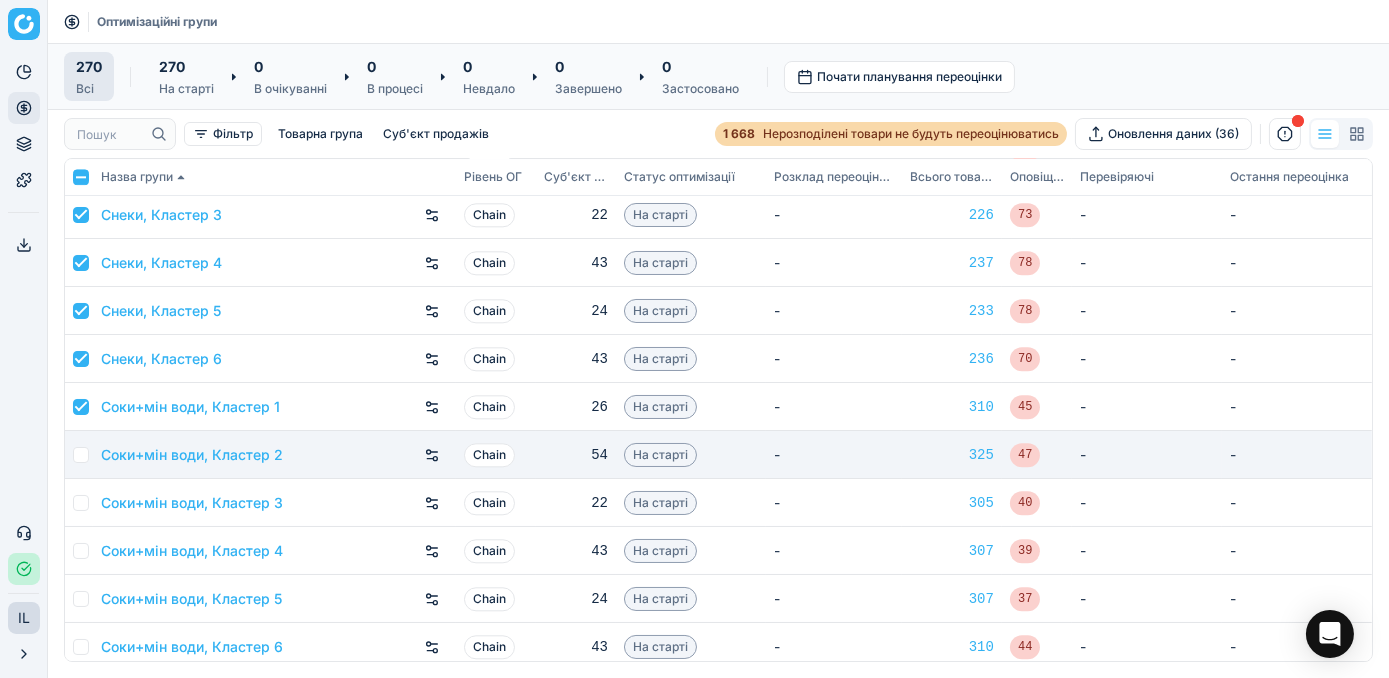 click at bounding box center (81, 455) 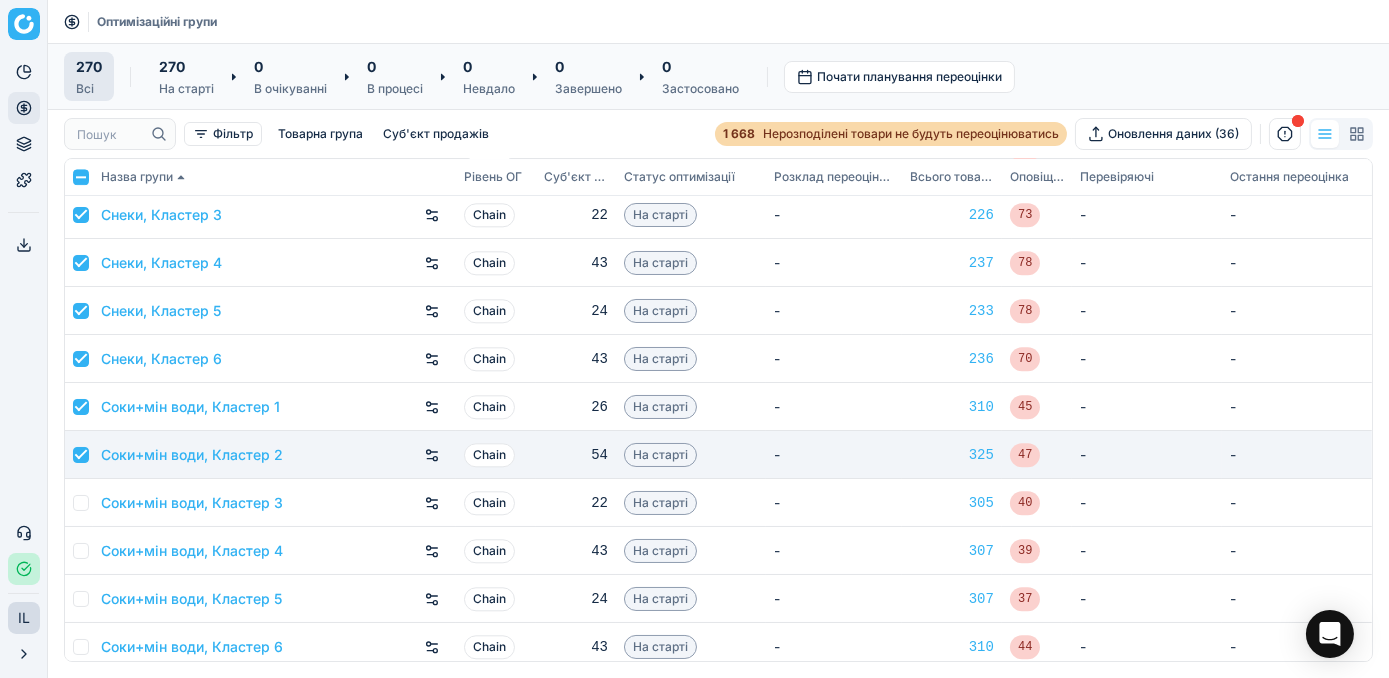 checkbox on "true" 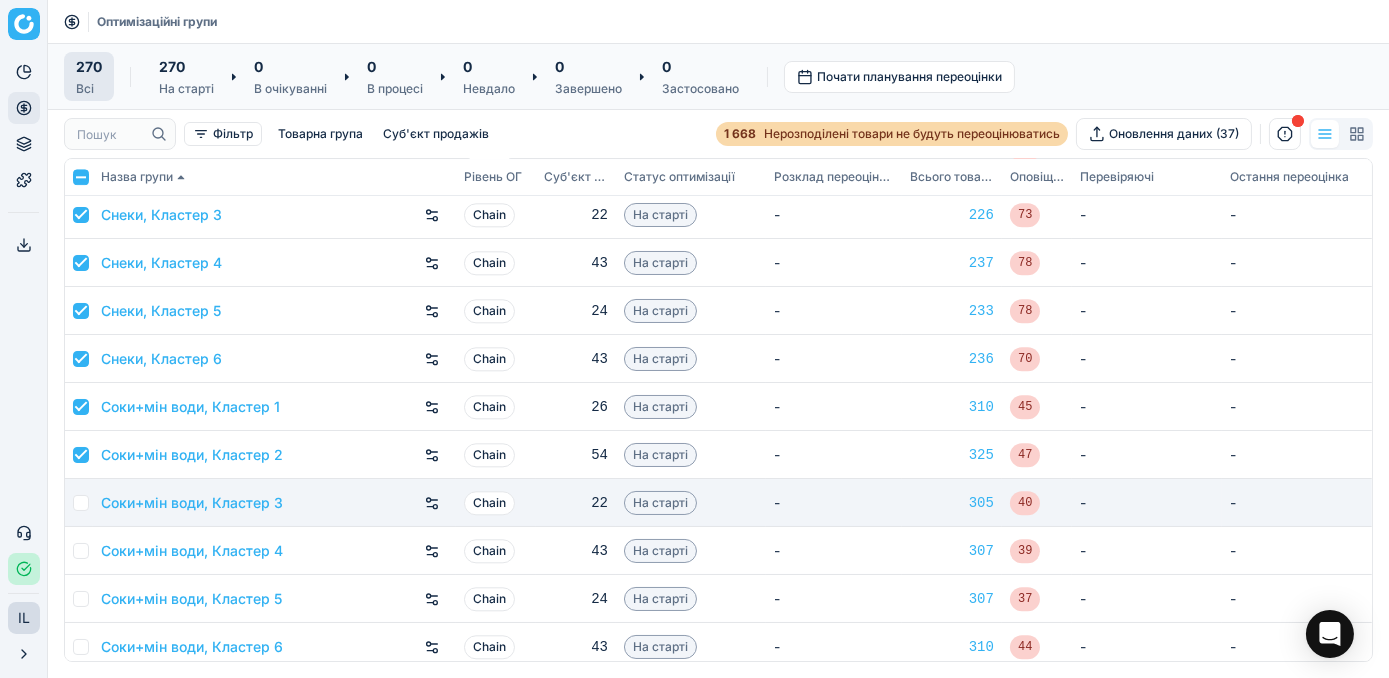 click at bounding box center [79, 503] 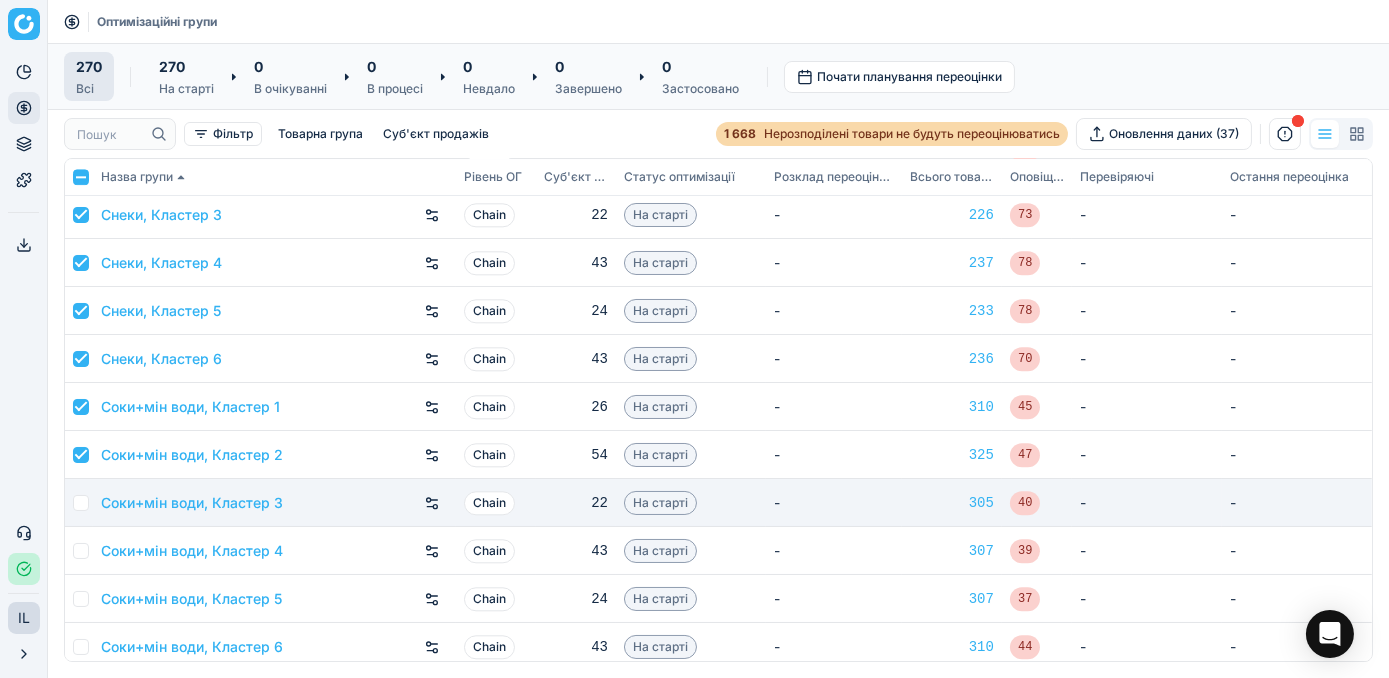click at bounding box center [81, 503] 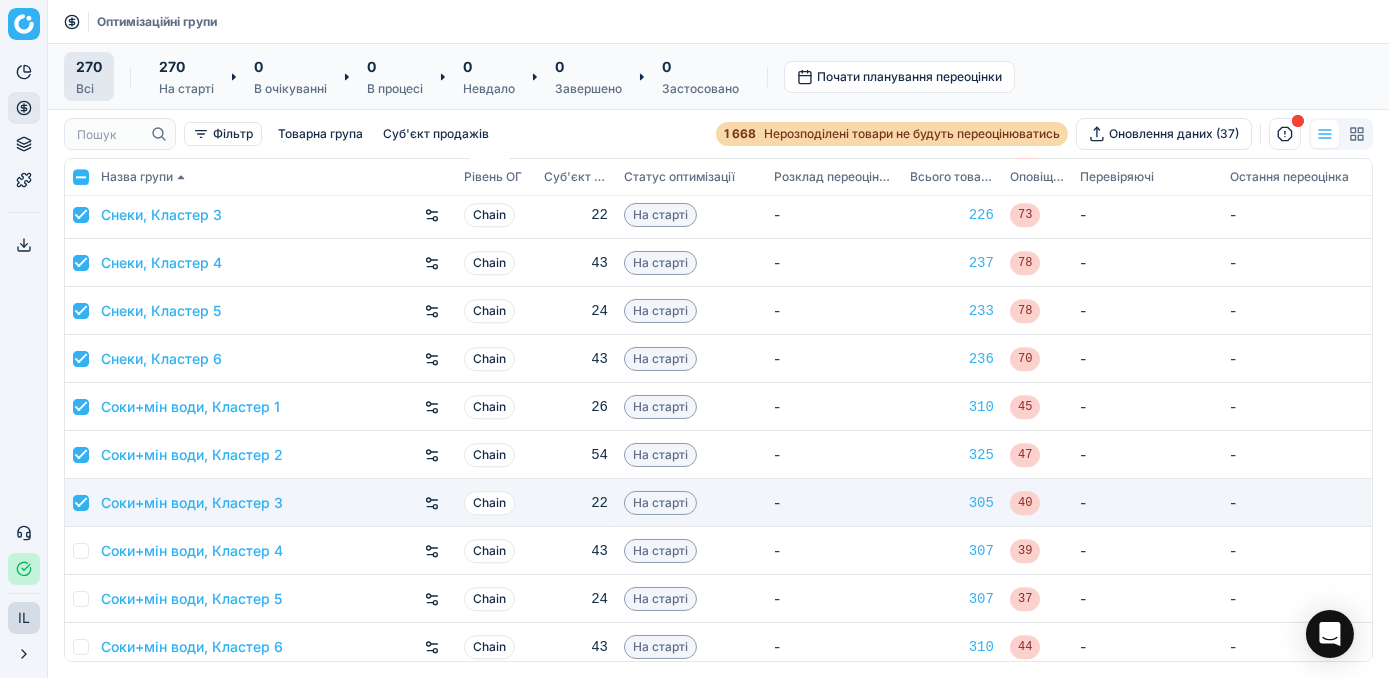 checkbox on "true" 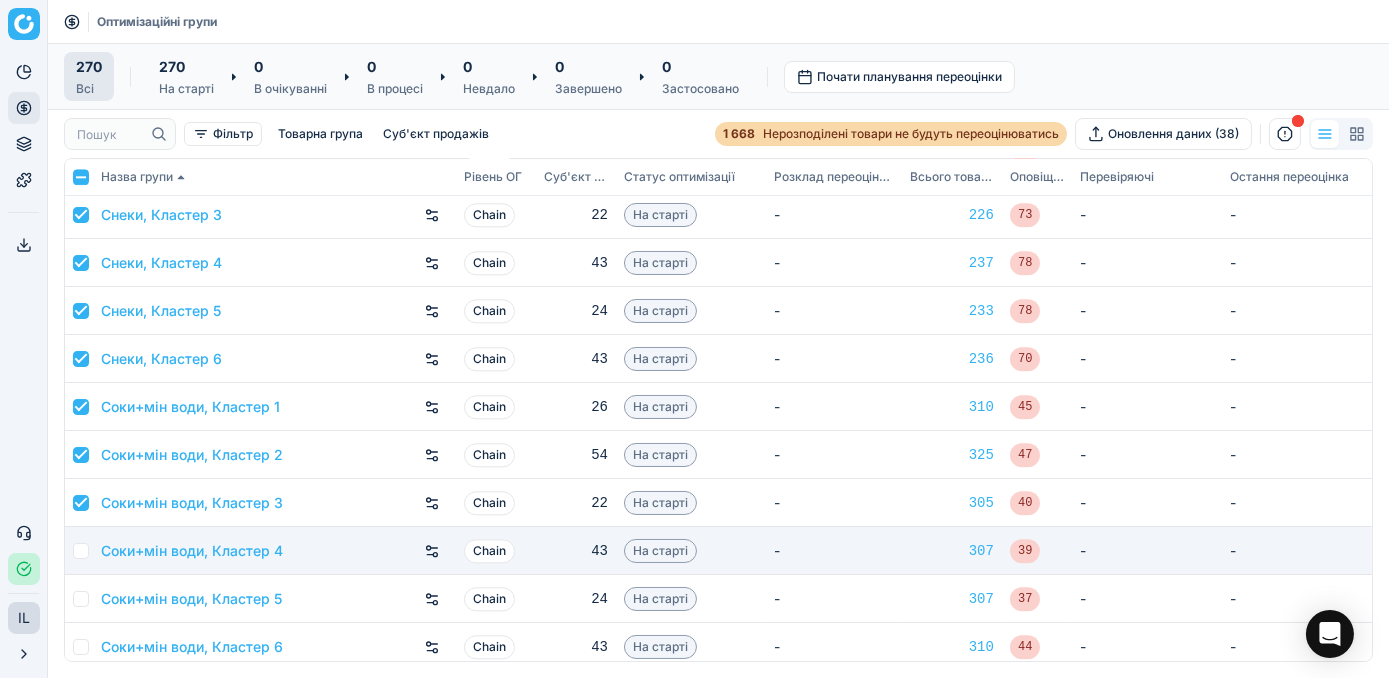 click at bounding box center [81, 551] 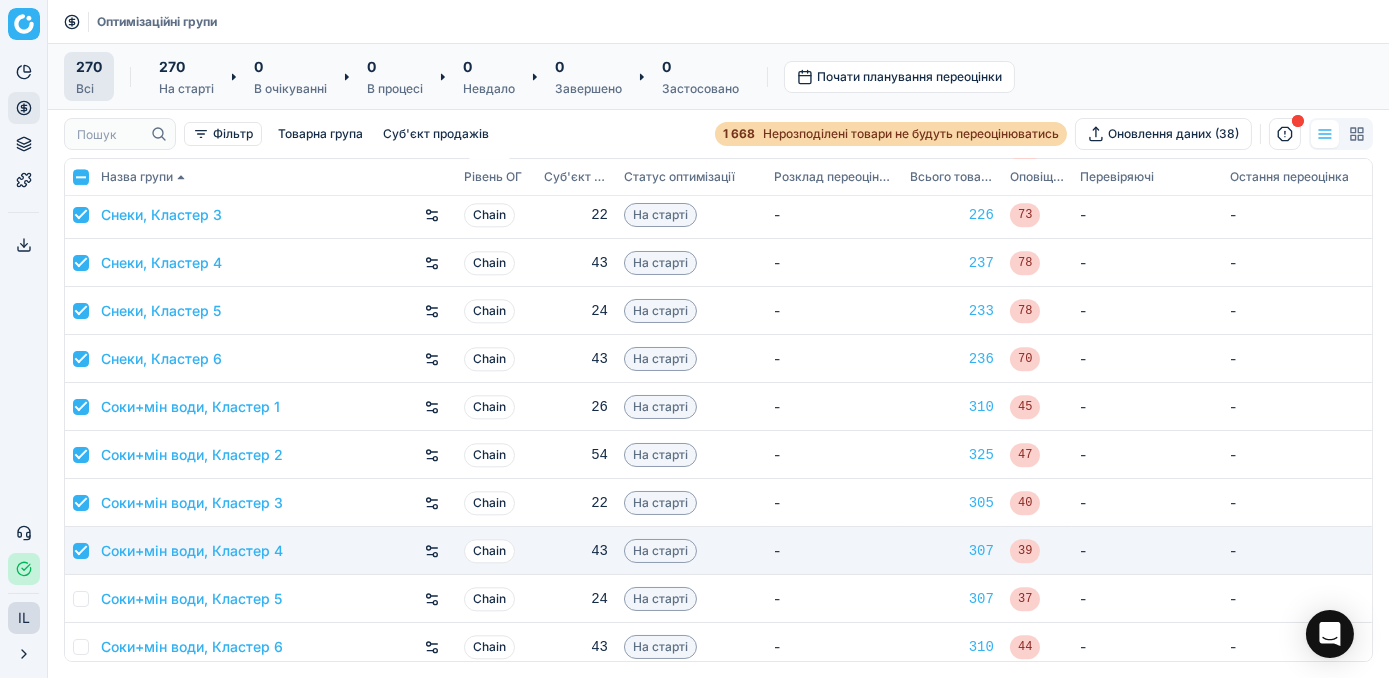 checkbox on "true" 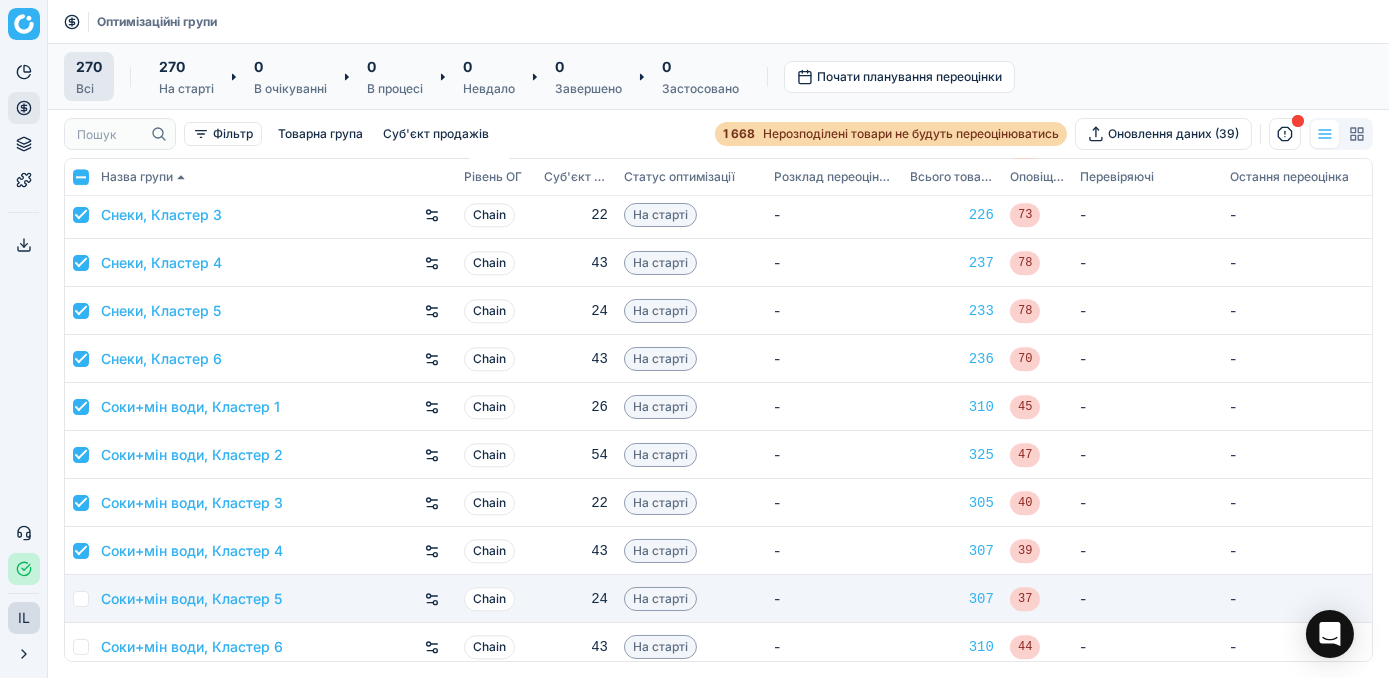 click at bounding box center [81, 599] 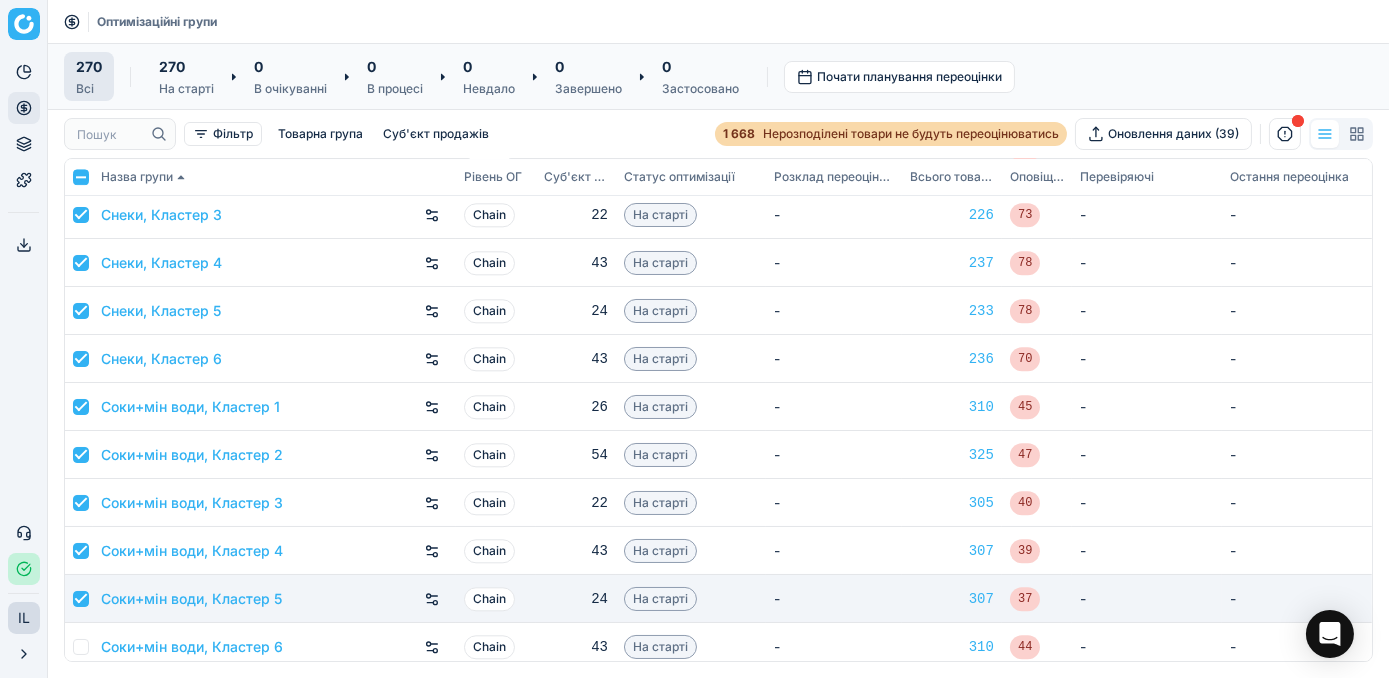 checkbox on "true" 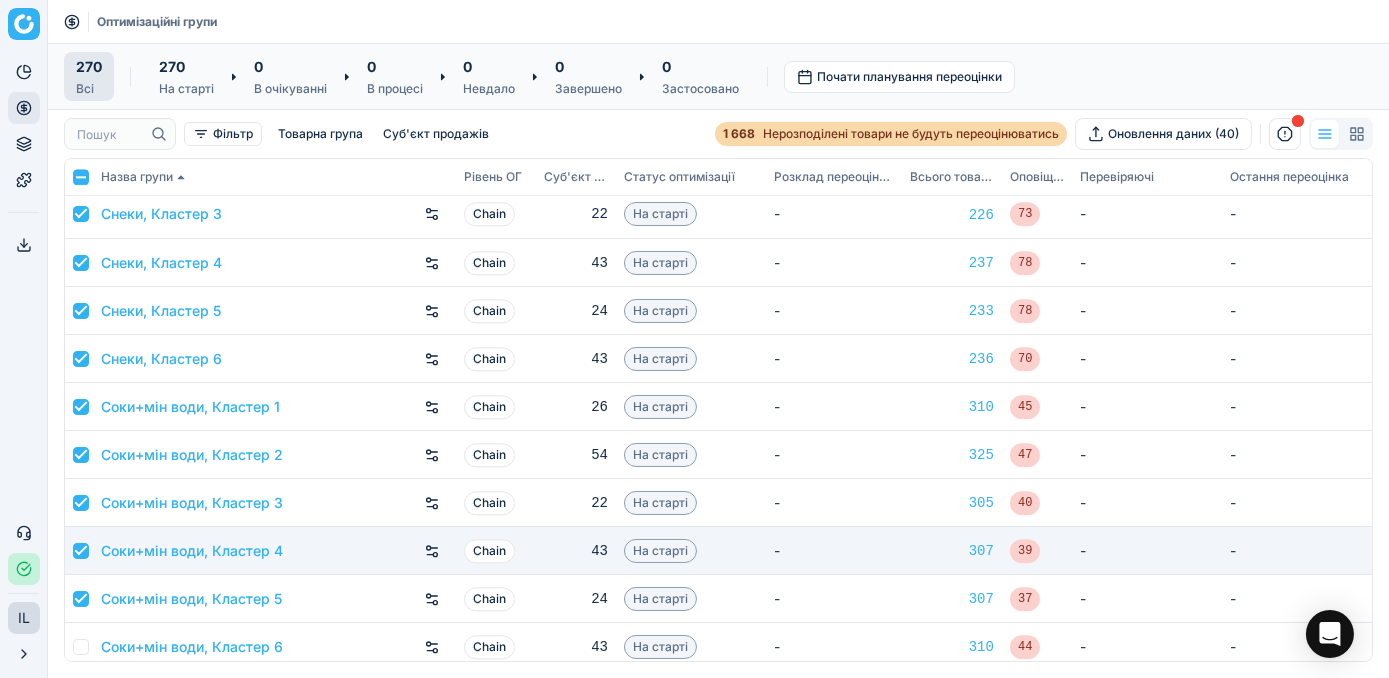 scroll, scrollTop: 10454, scrollLeft: 0, axis: vertical 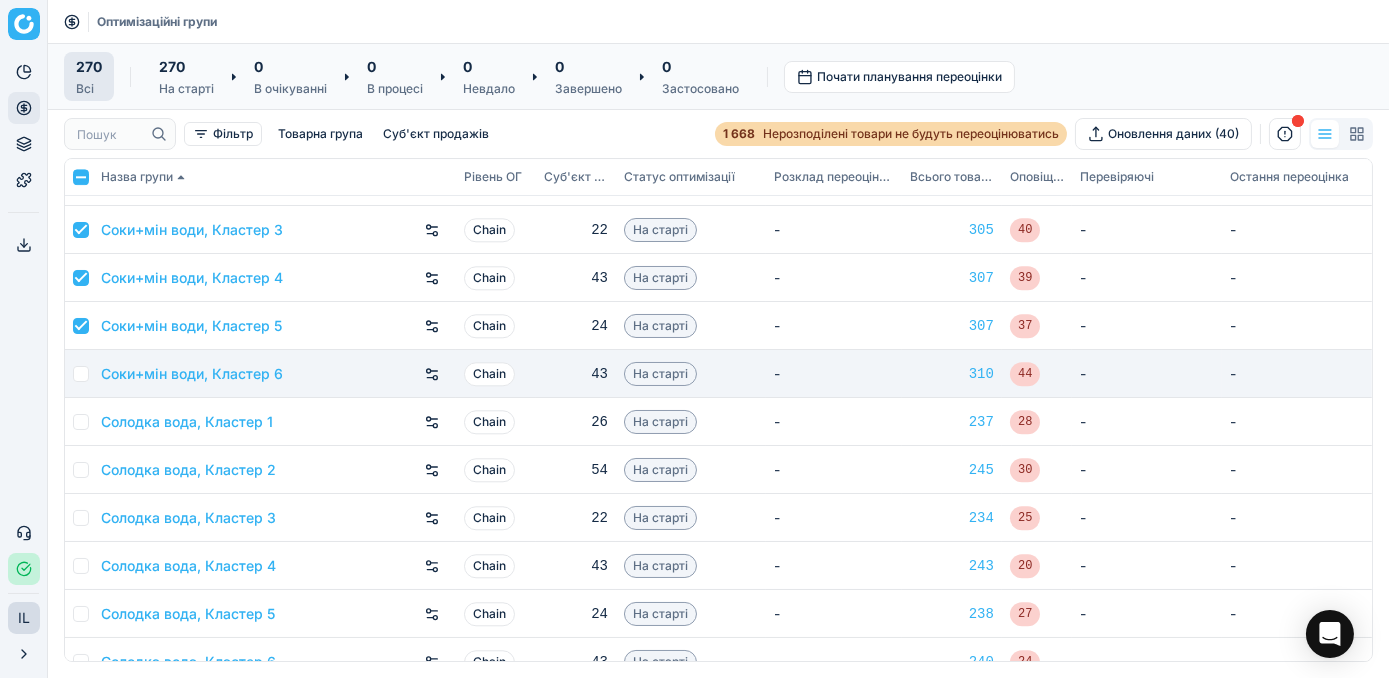click at bounding box center [81, 374] 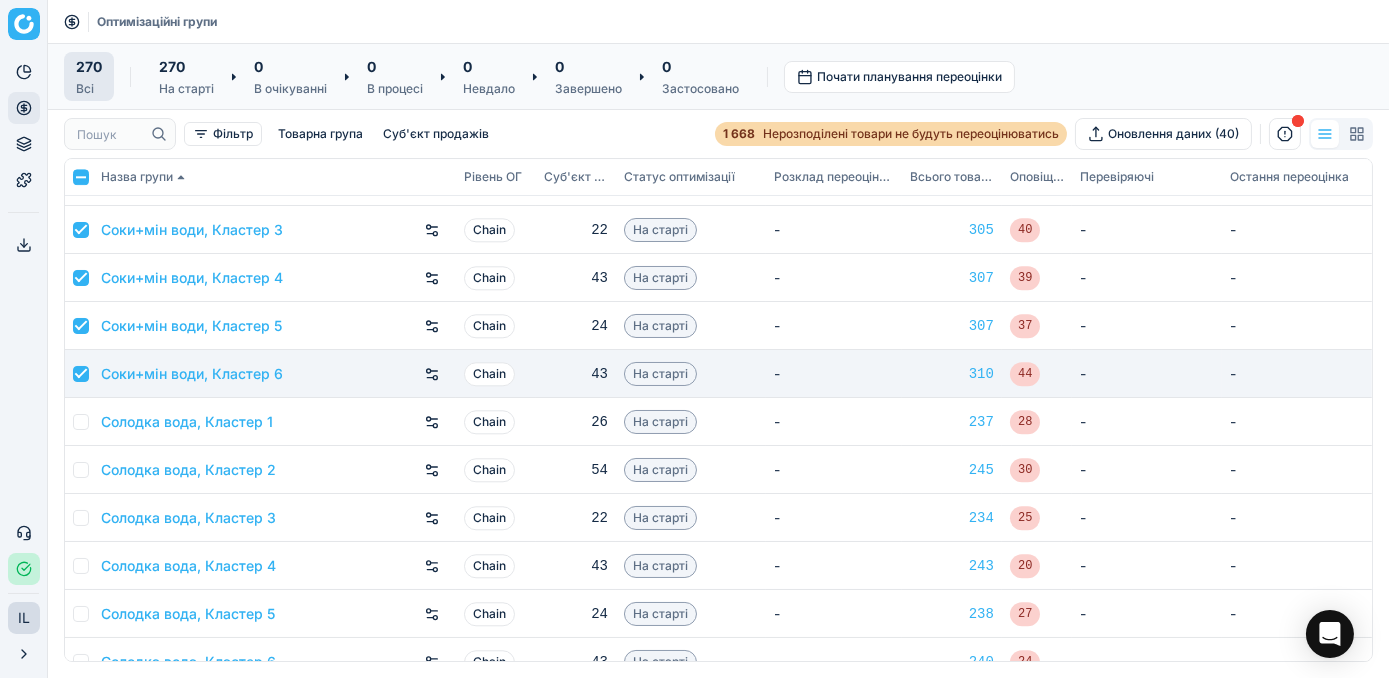 checkbox on "true" 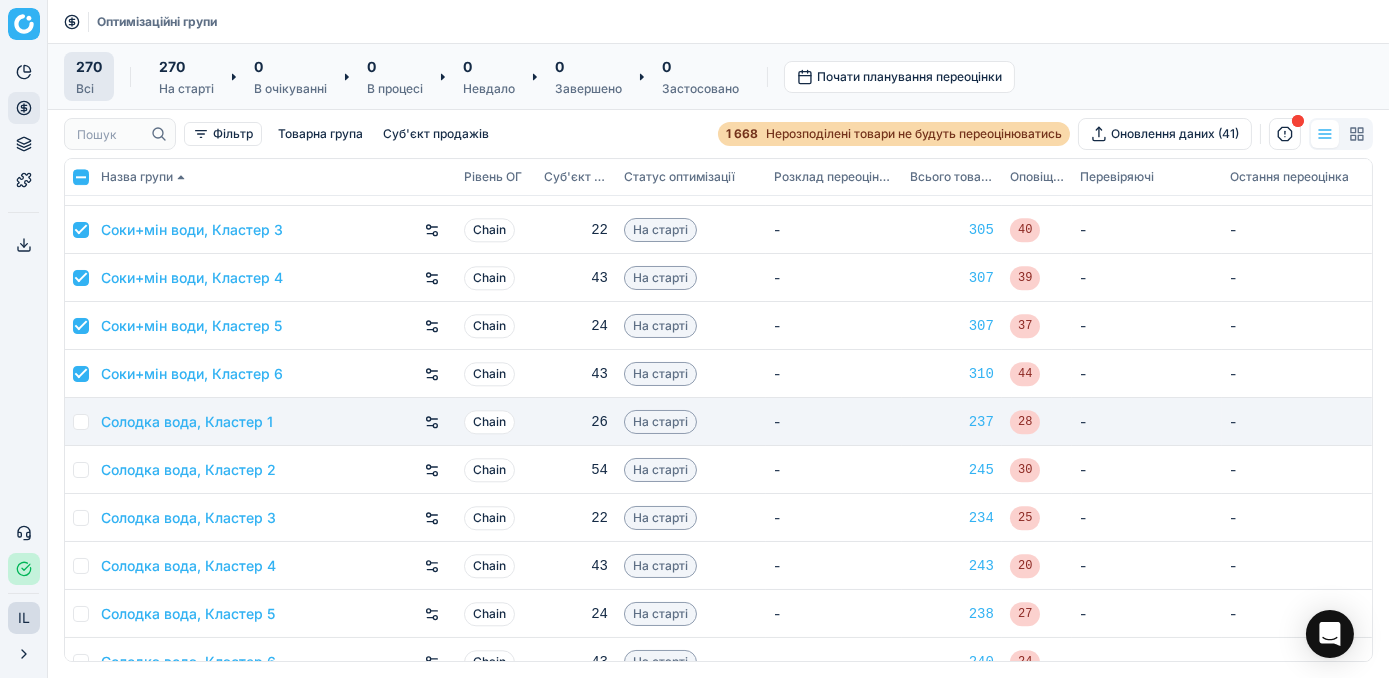 click at bounding box center [79, 422] 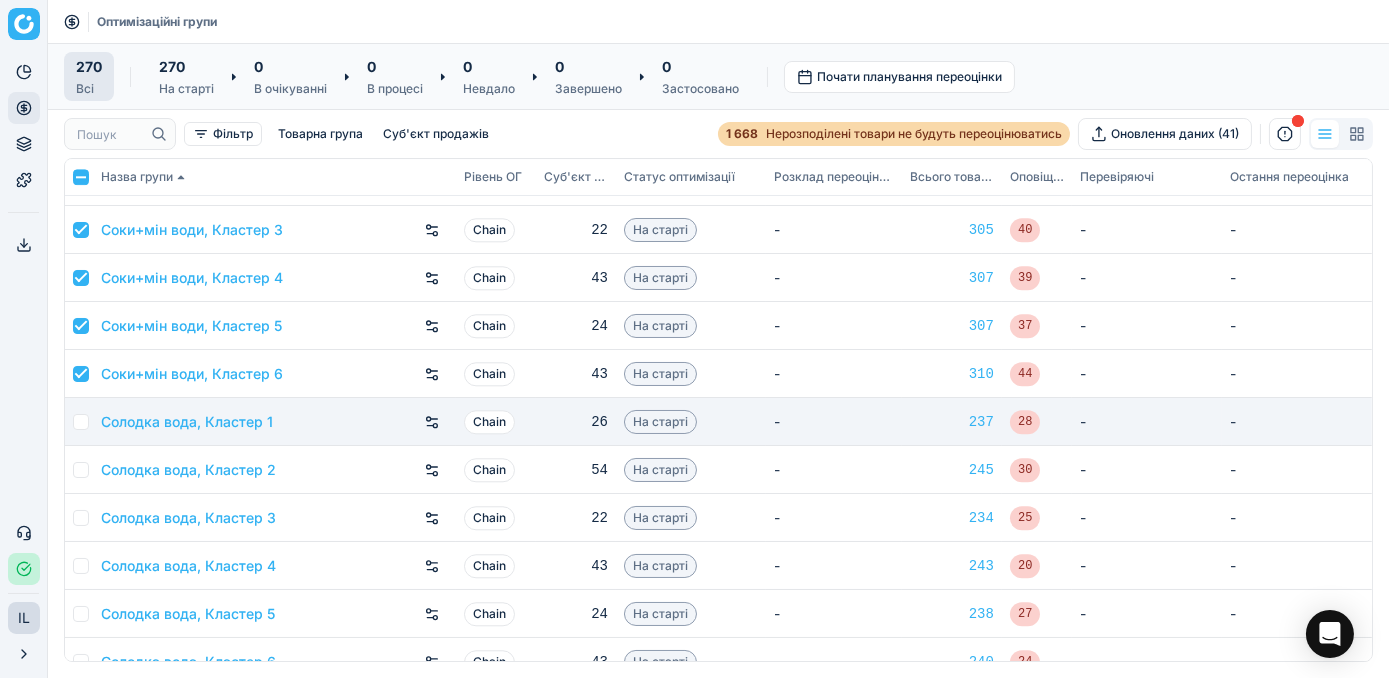 click at bounding box center (81, 422) 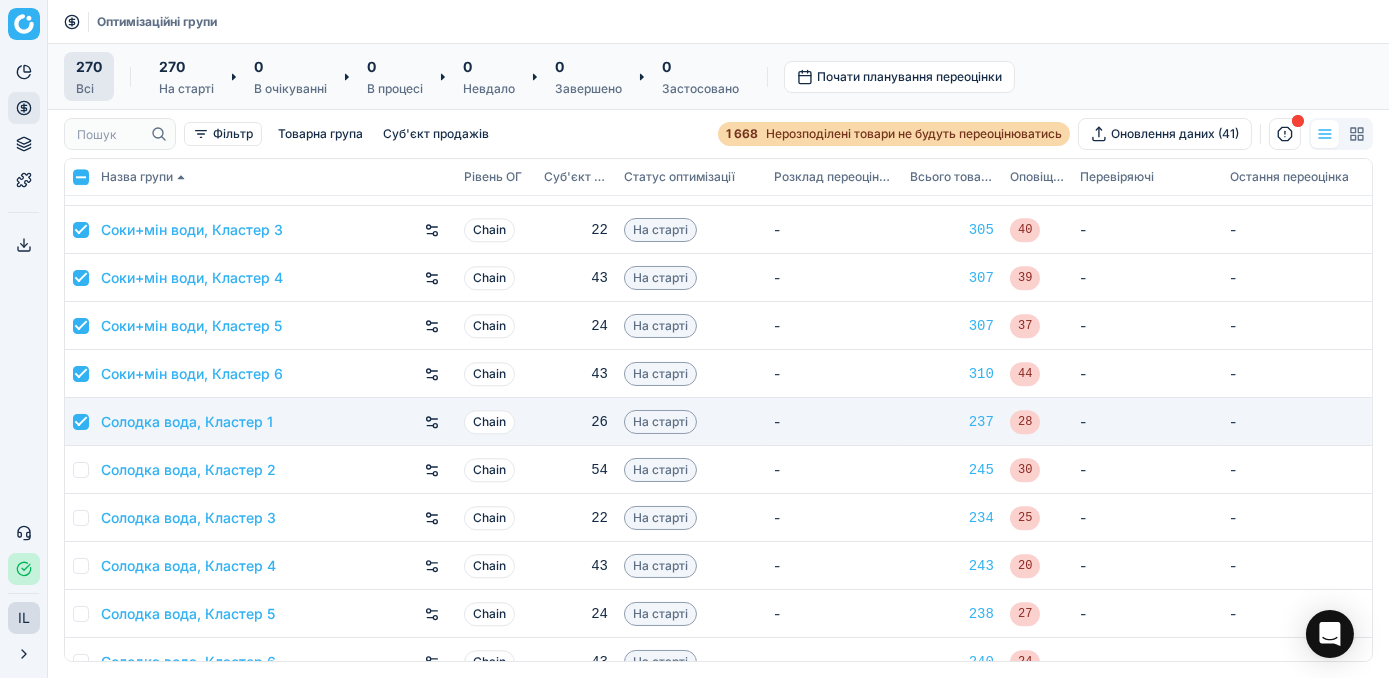 checkbox on "true" 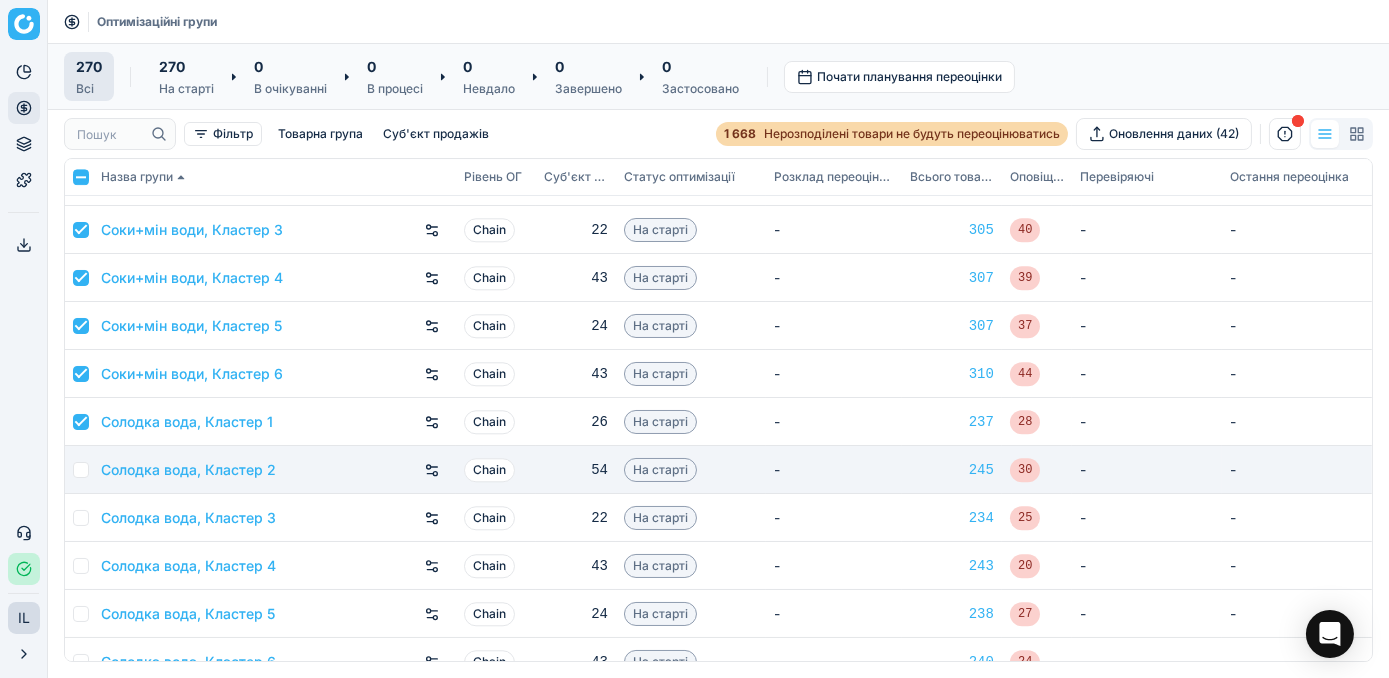 click at bounding box center (81, 470) 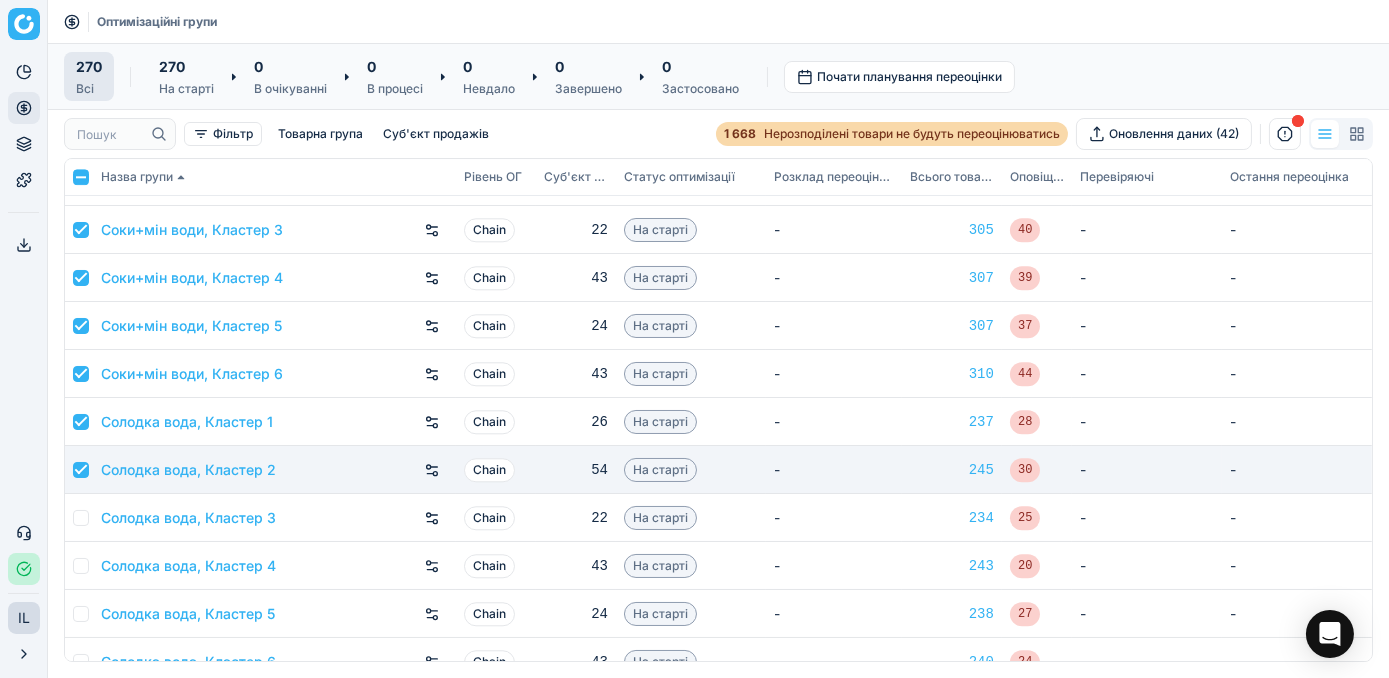 checkbox on "true" 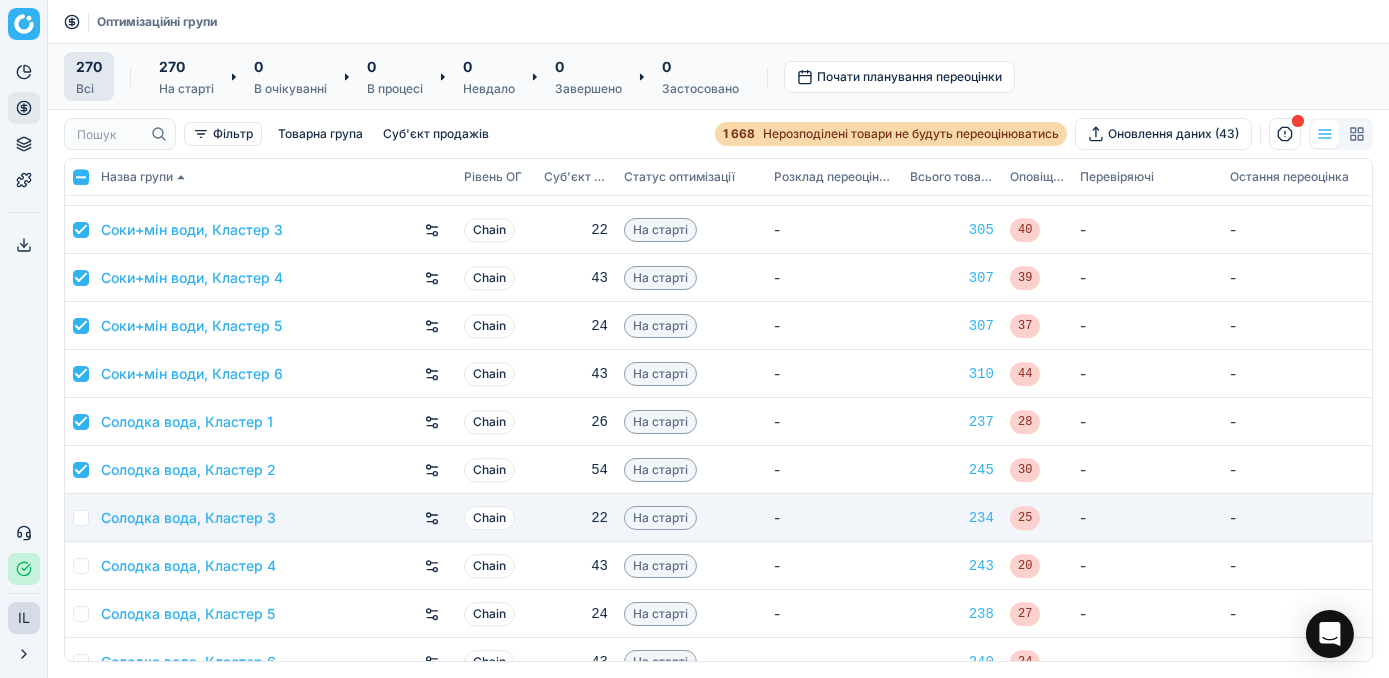 click at bounding box center (79, 518) 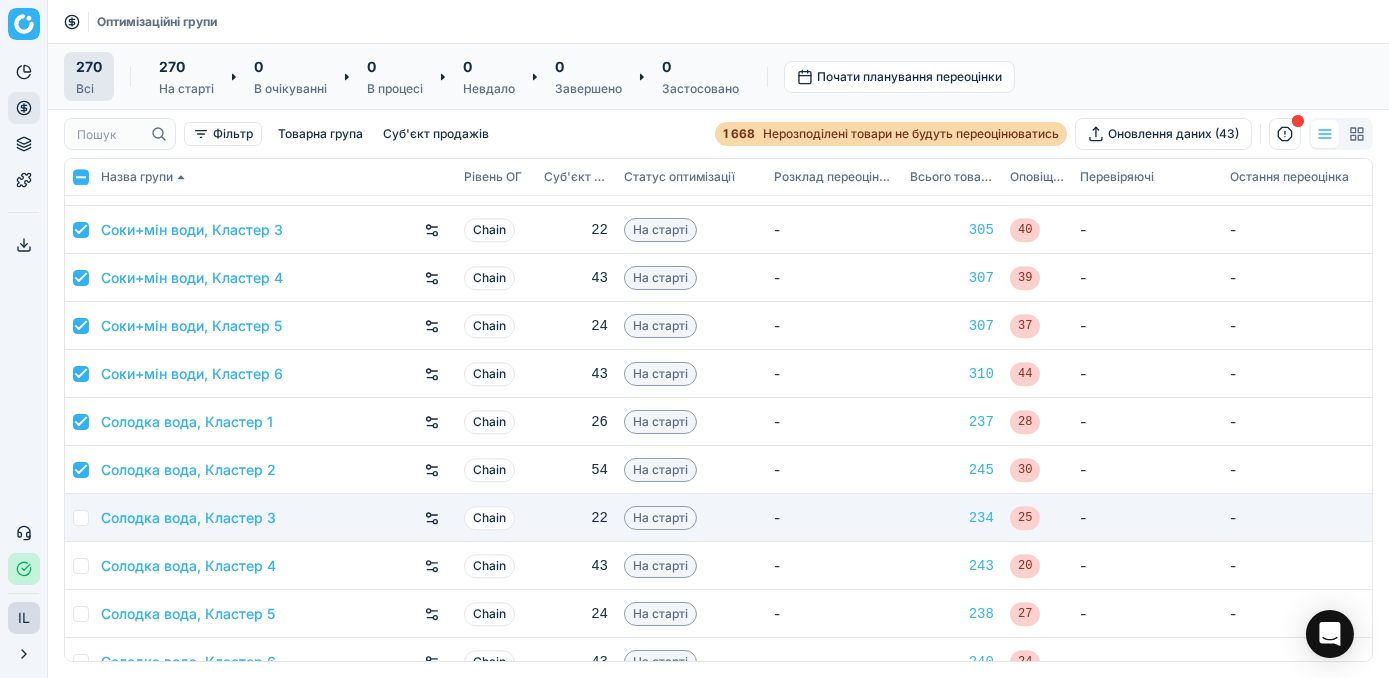 click at bounding box center (79, 518) 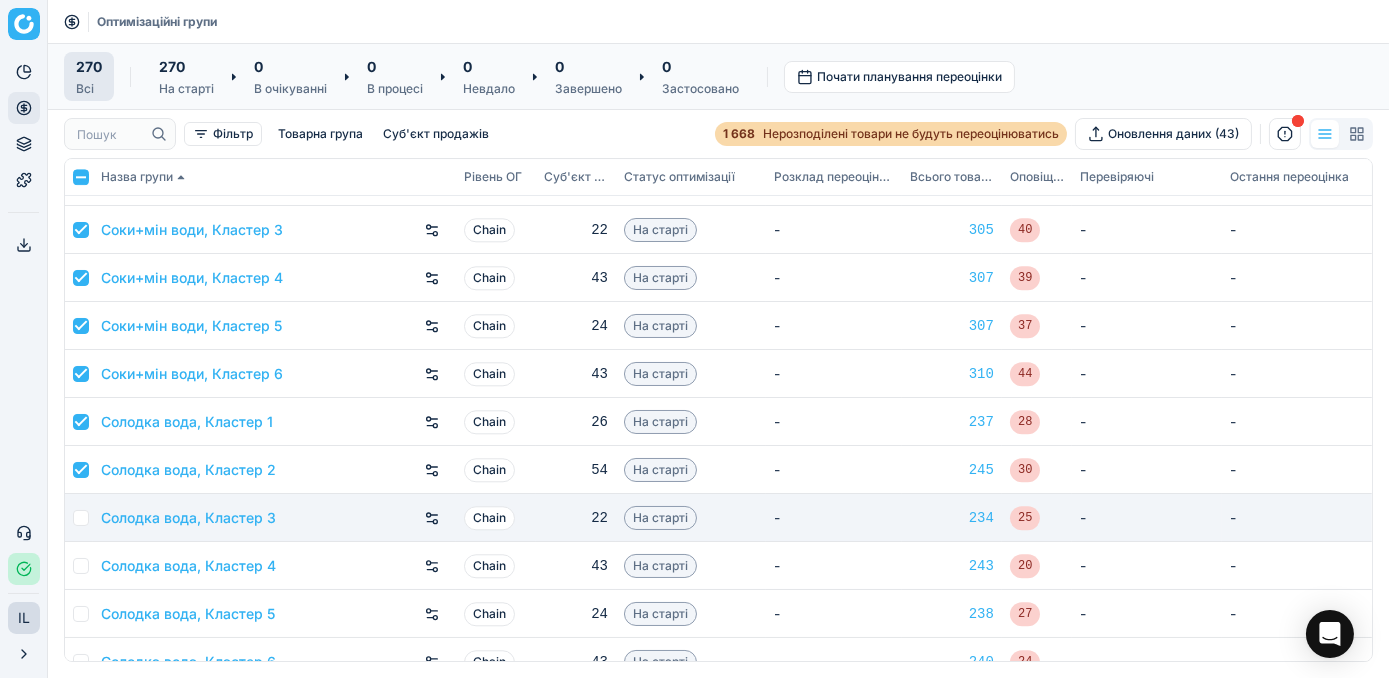 click at bounding box center (81, 518) 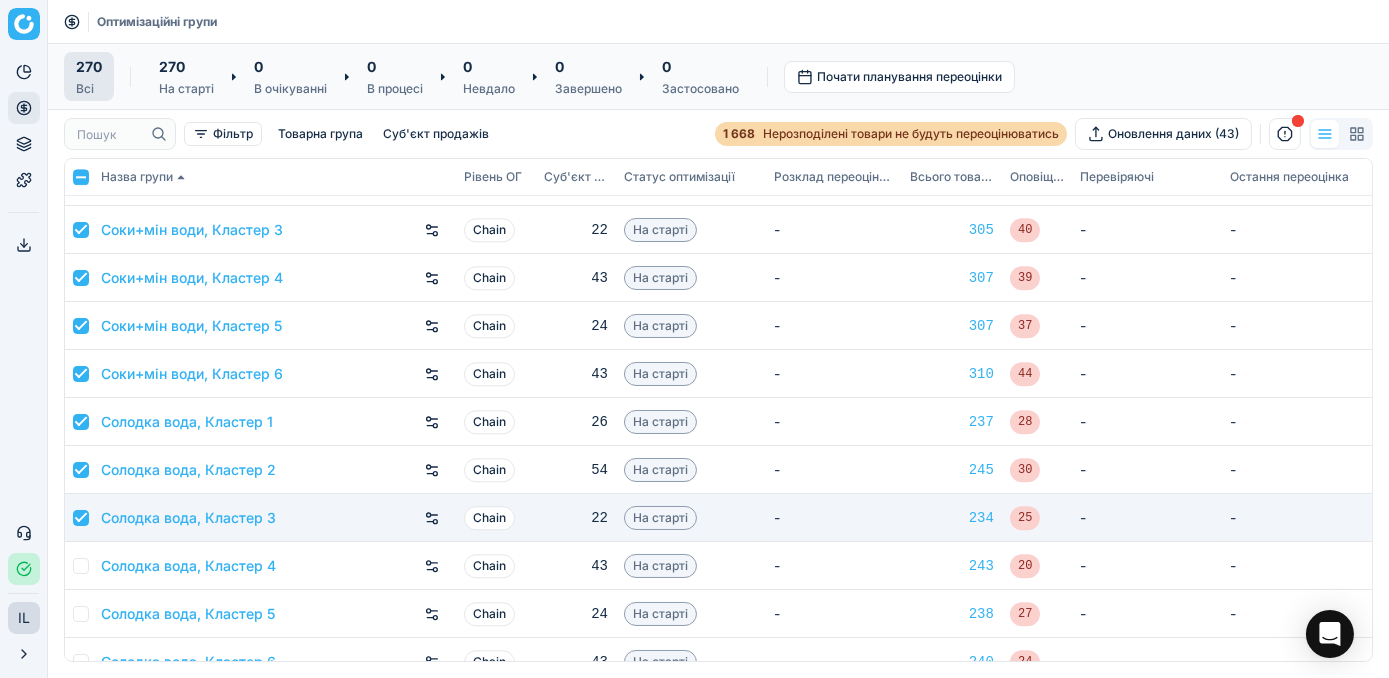 checkbox on "true" 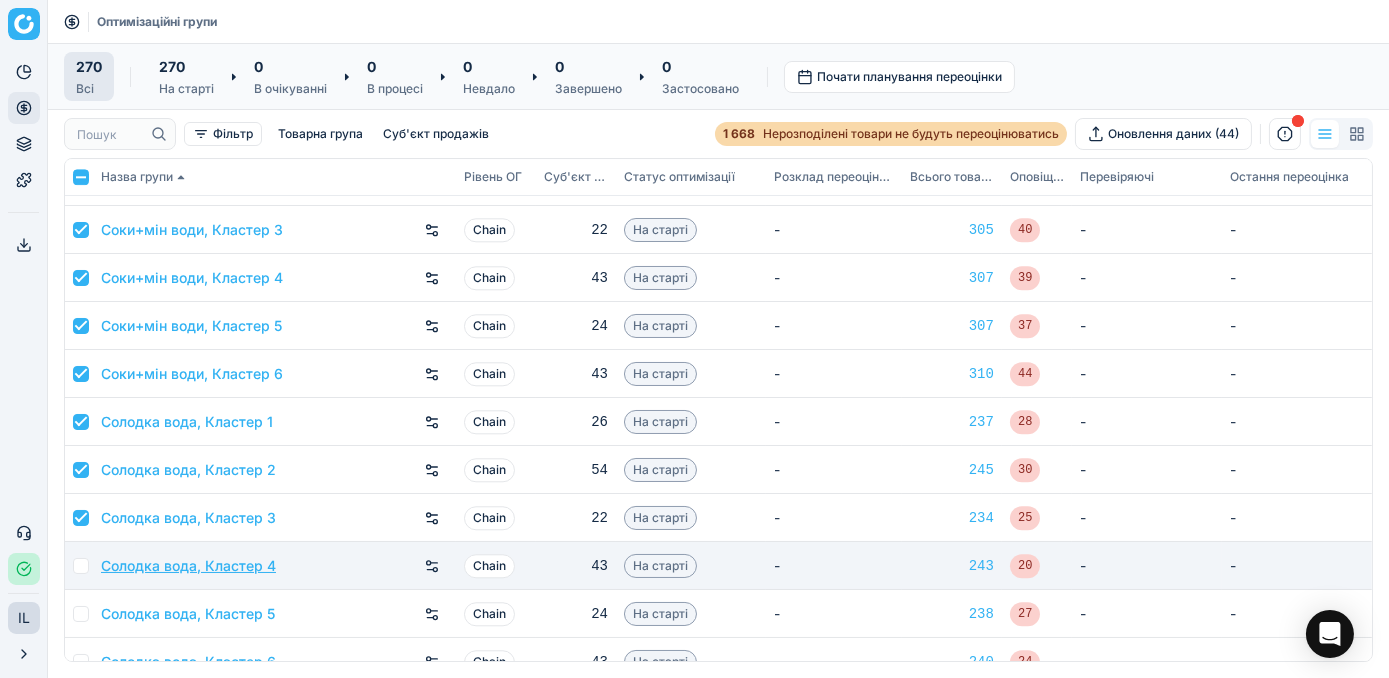 scroll, scrollTop: 10545, scrollLeft: 0, axis: vertical 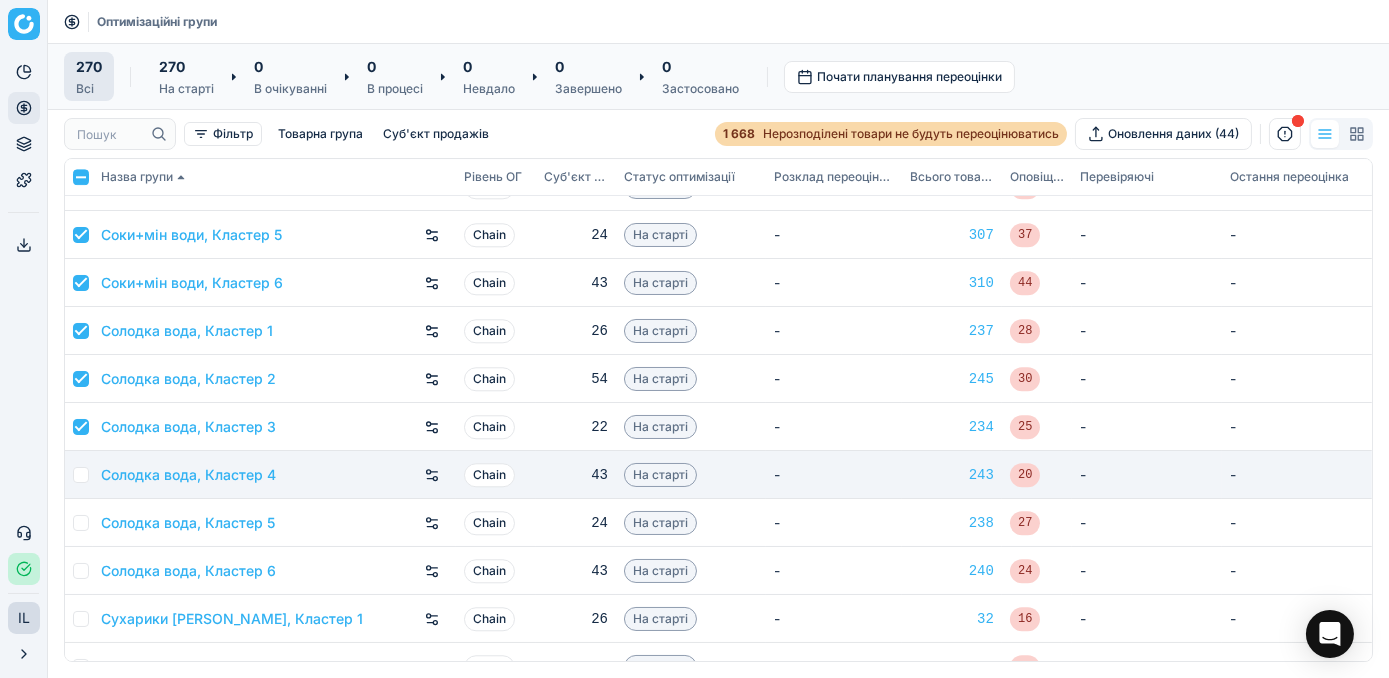click at bounding box center [81, 475] 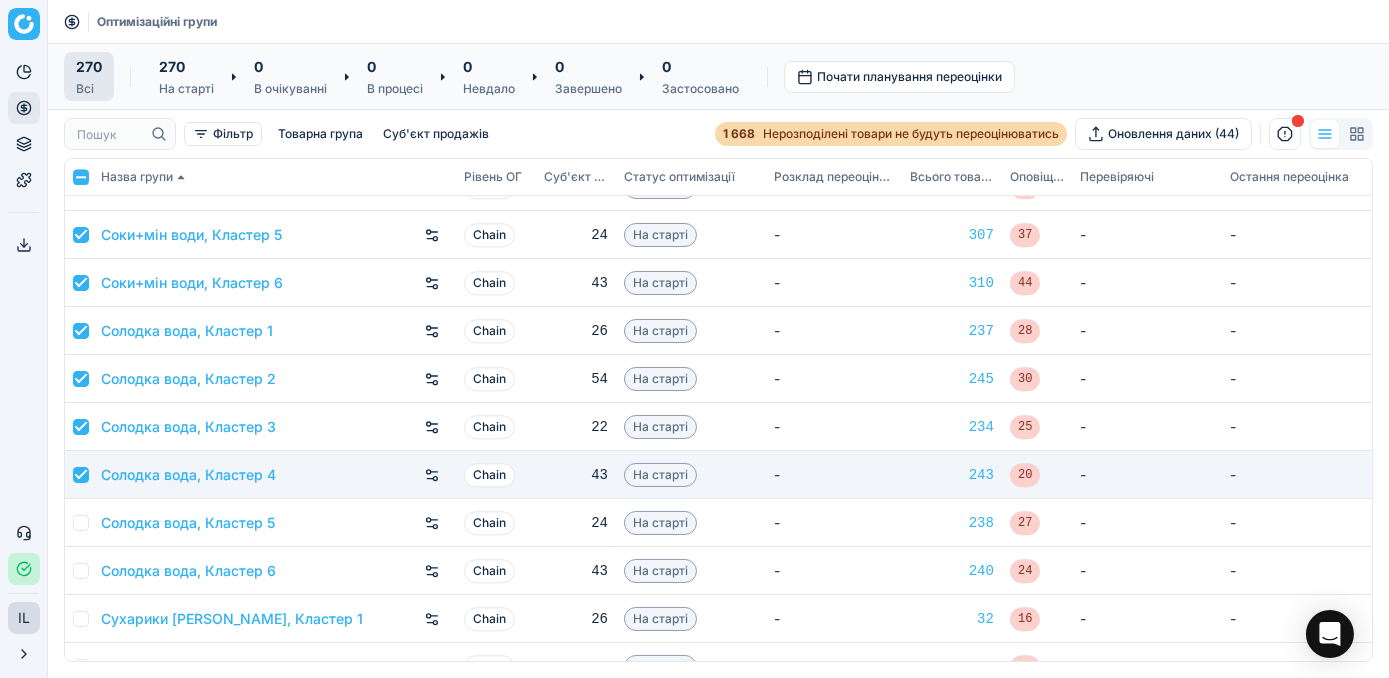 checkbox on "true" 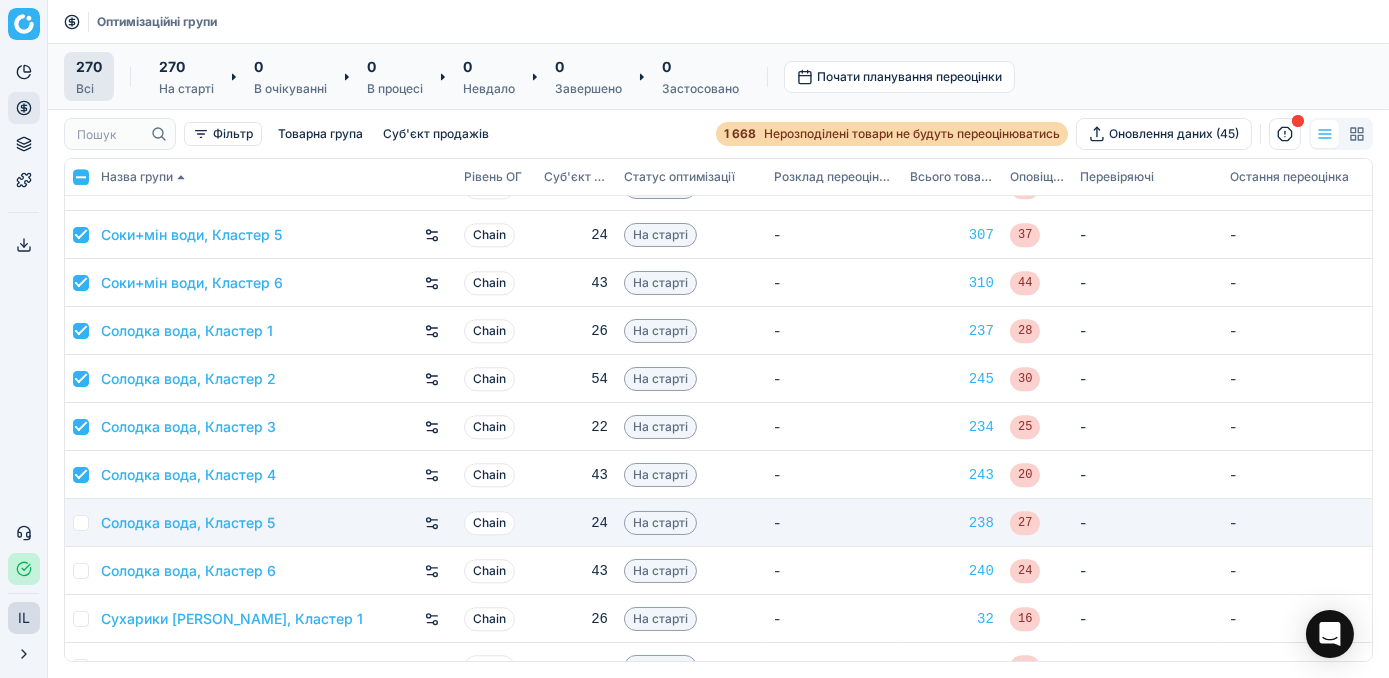 click at bounding box center [81, 523] 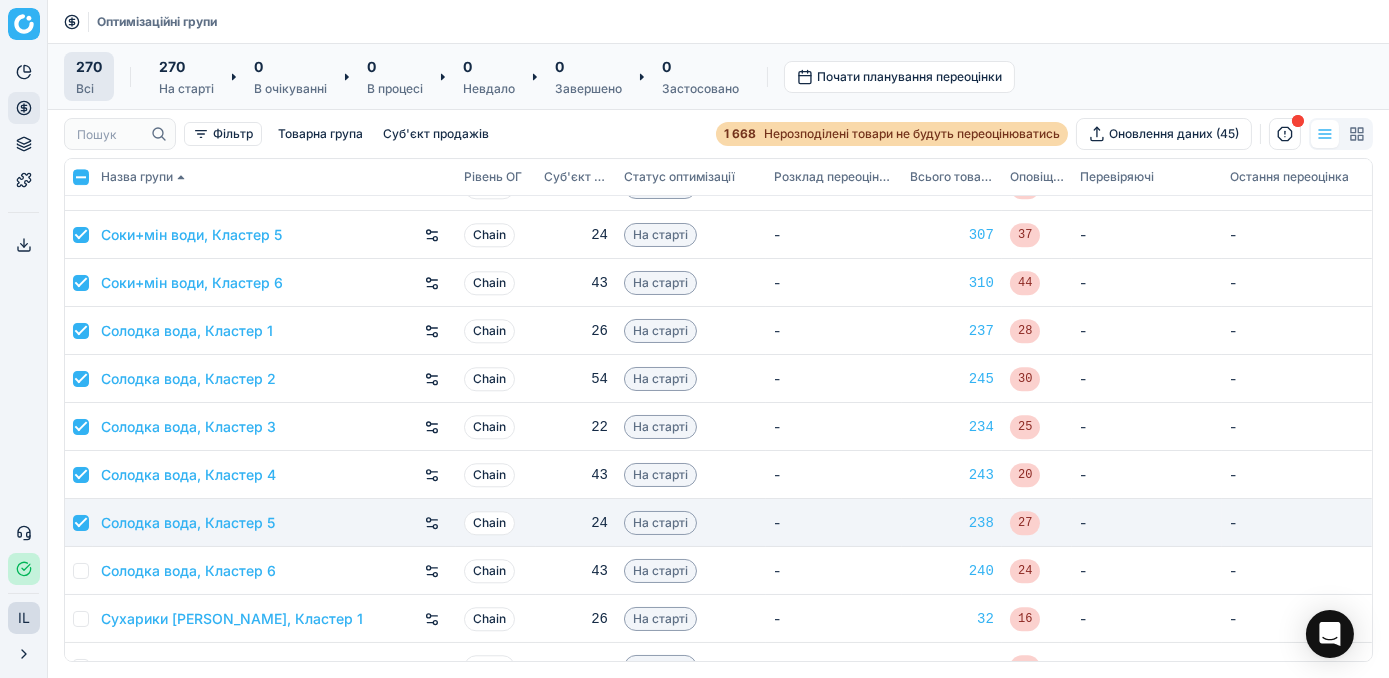 checkbox on "true" 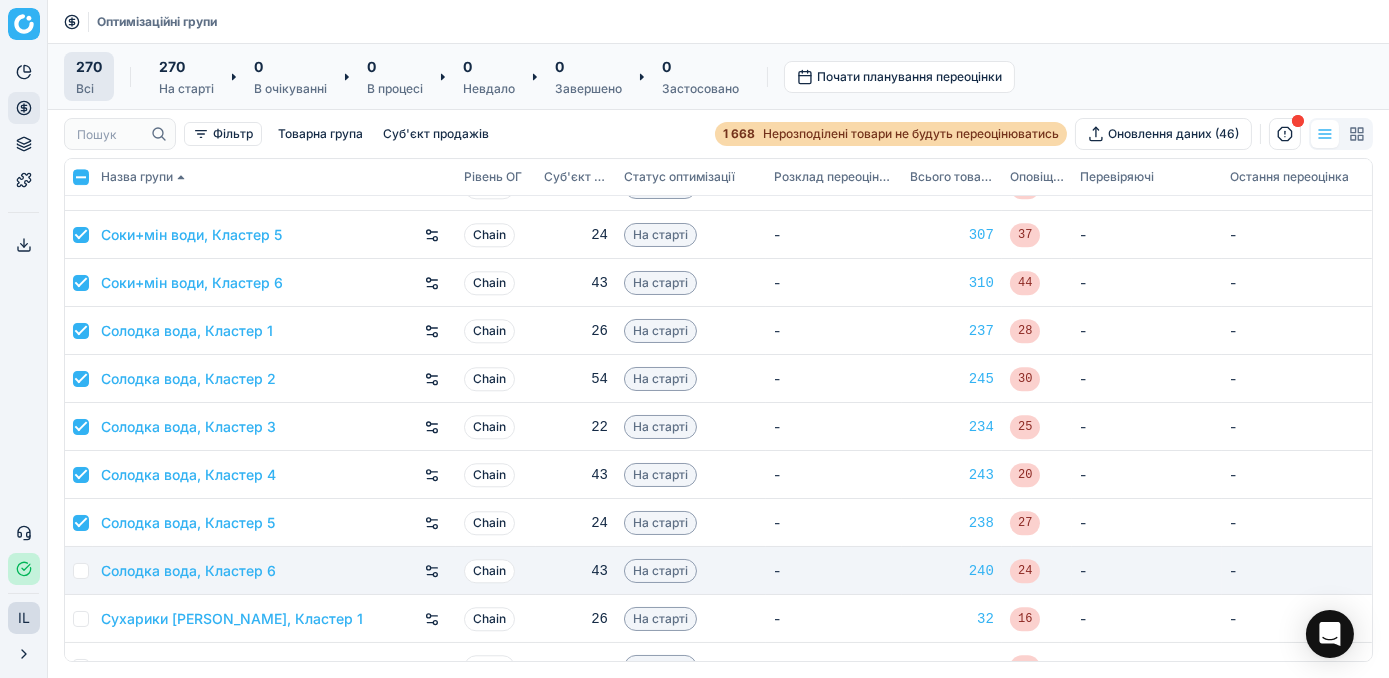 click at bounding box center [81, 571] 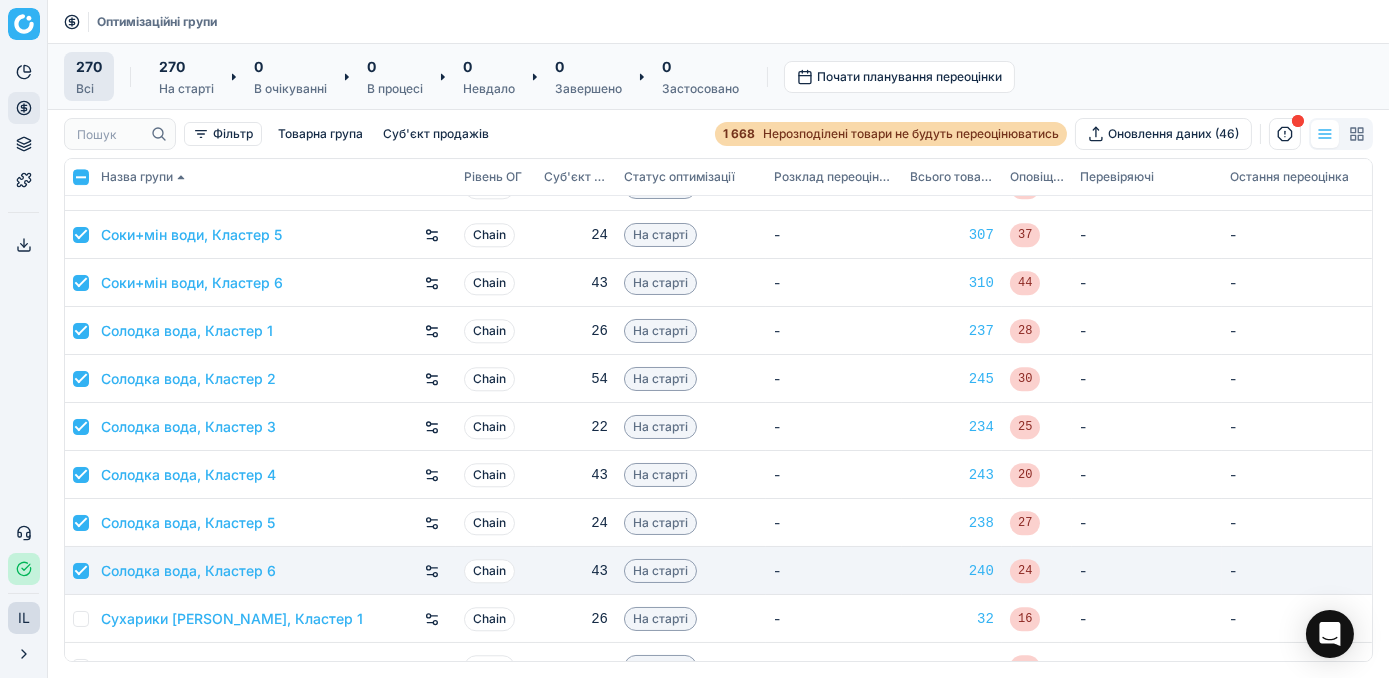 checkbox on "true" 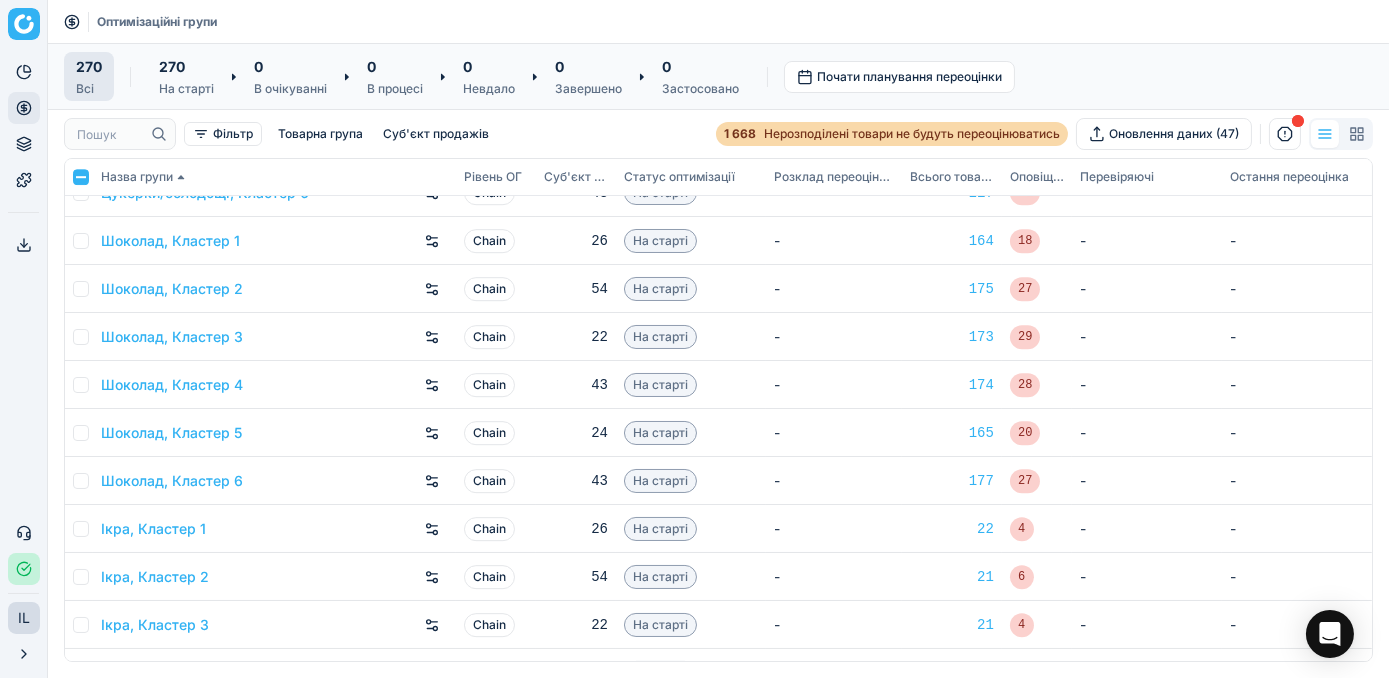 scroll, scrollTop: 12493, scrollLeft: 0, axis: vertical 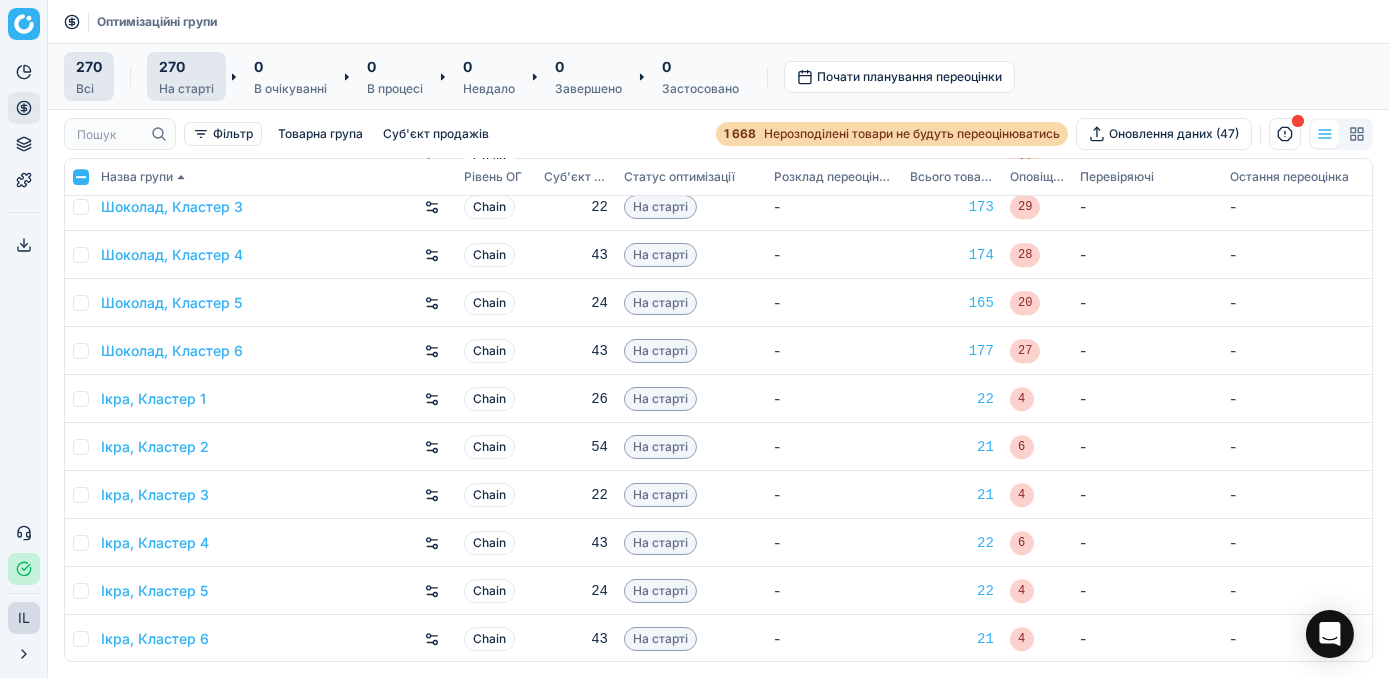 click on "На старті" at bounding box center (186, 89) 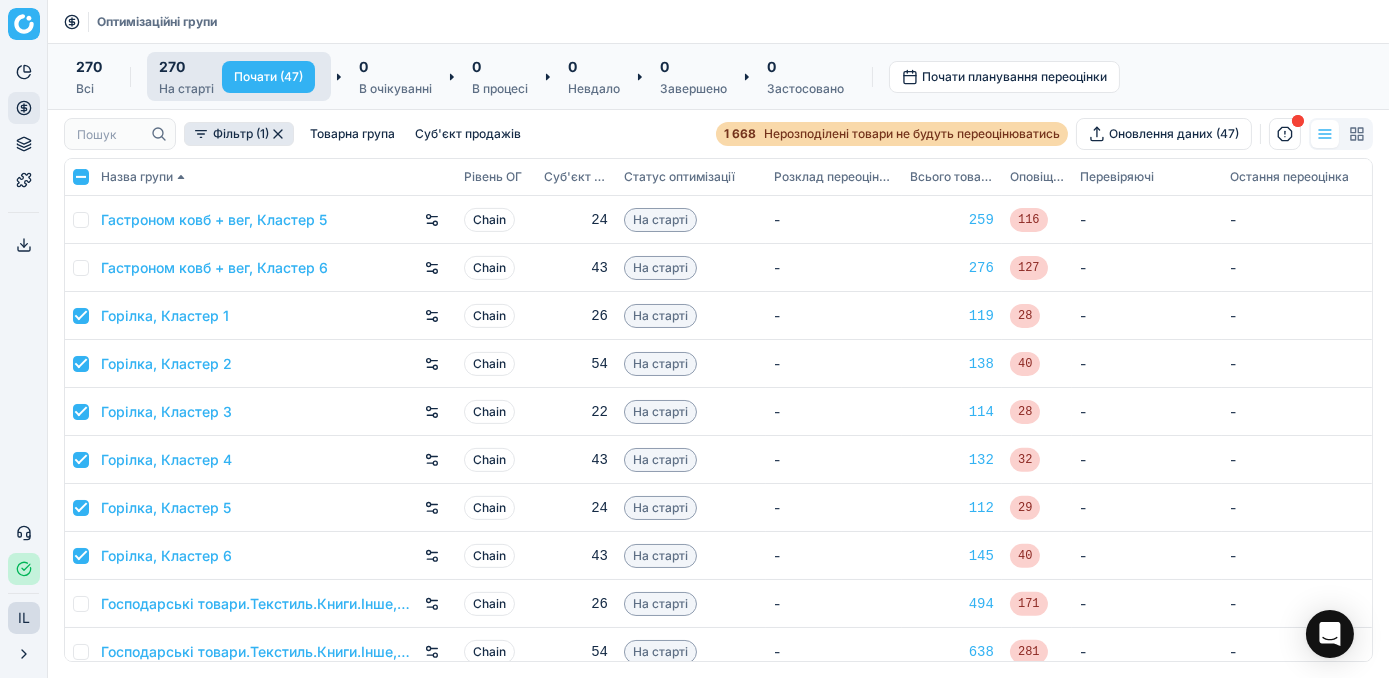 scroll, scrollTop: 1636, scrollLeft: 0, axis: vertical 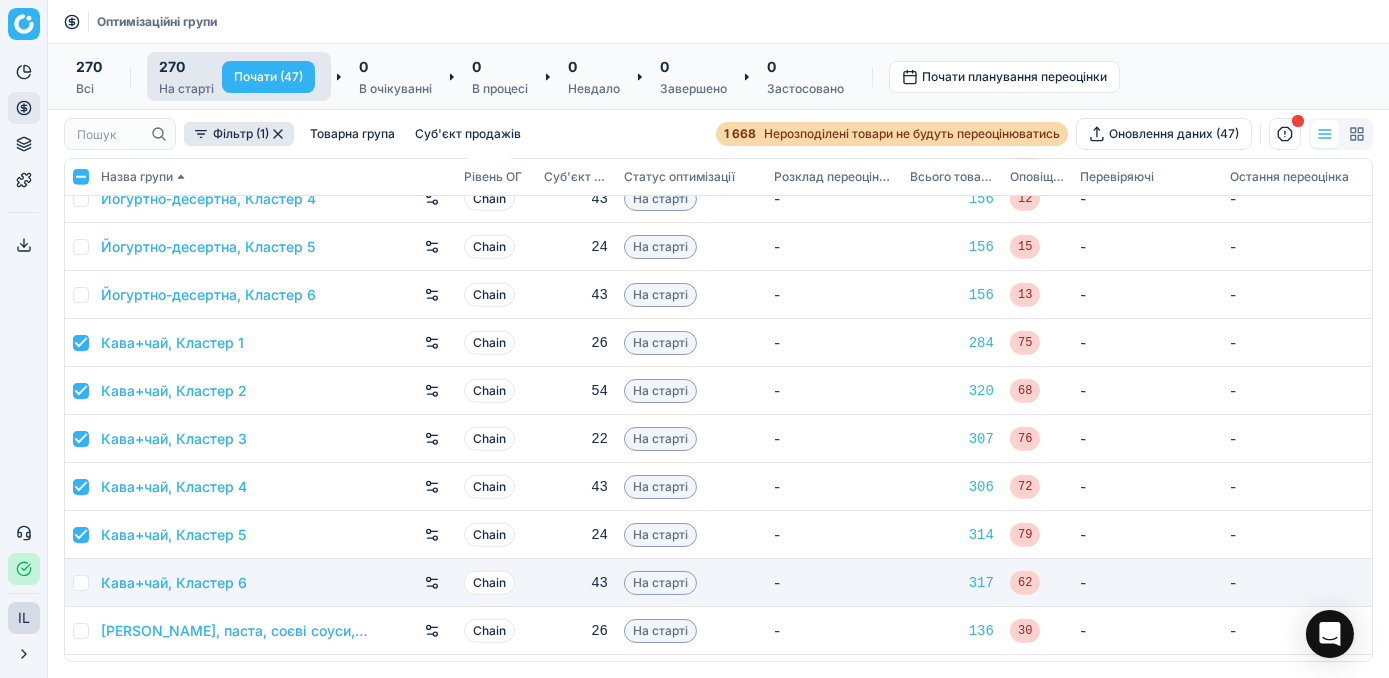 click at bounding box center (81, 583) 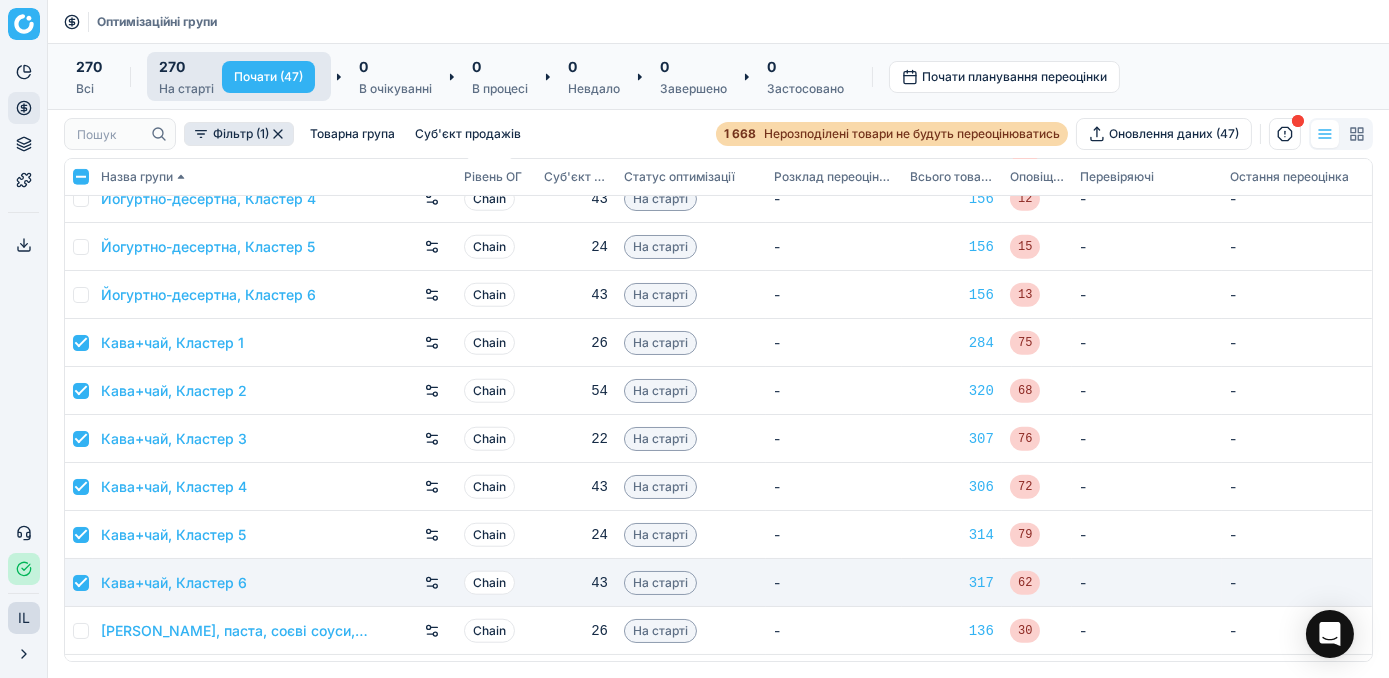 checkbox on "true" 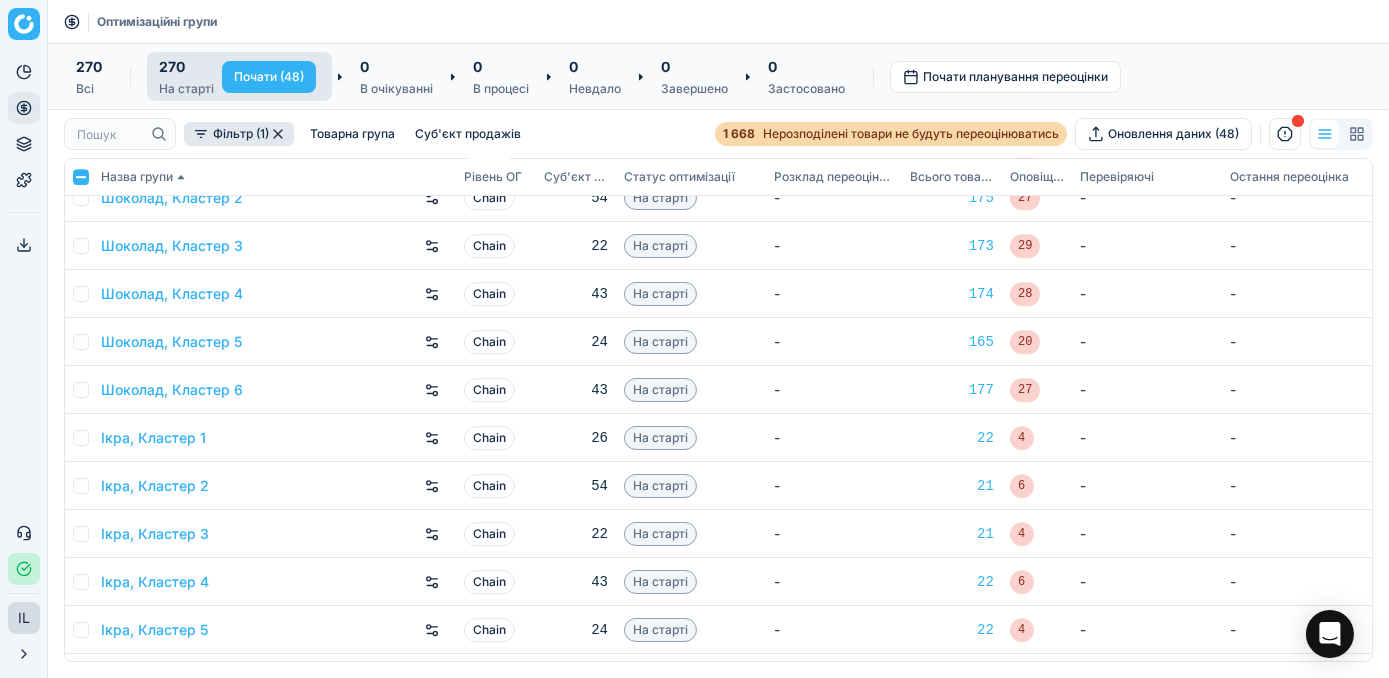 scroll, scrollTop: 12493, scrollLeft: 0, axis: vertical 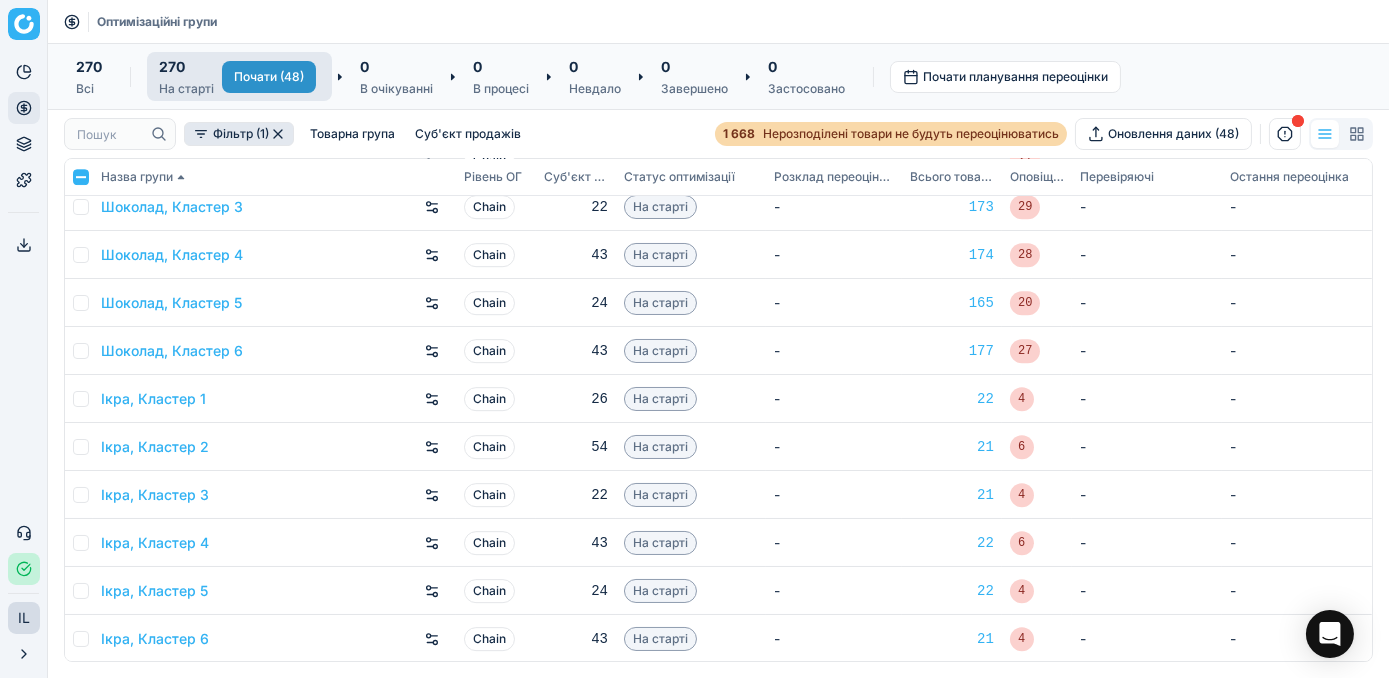 click on "Почати   (48)" at bounding box center [269, 77] 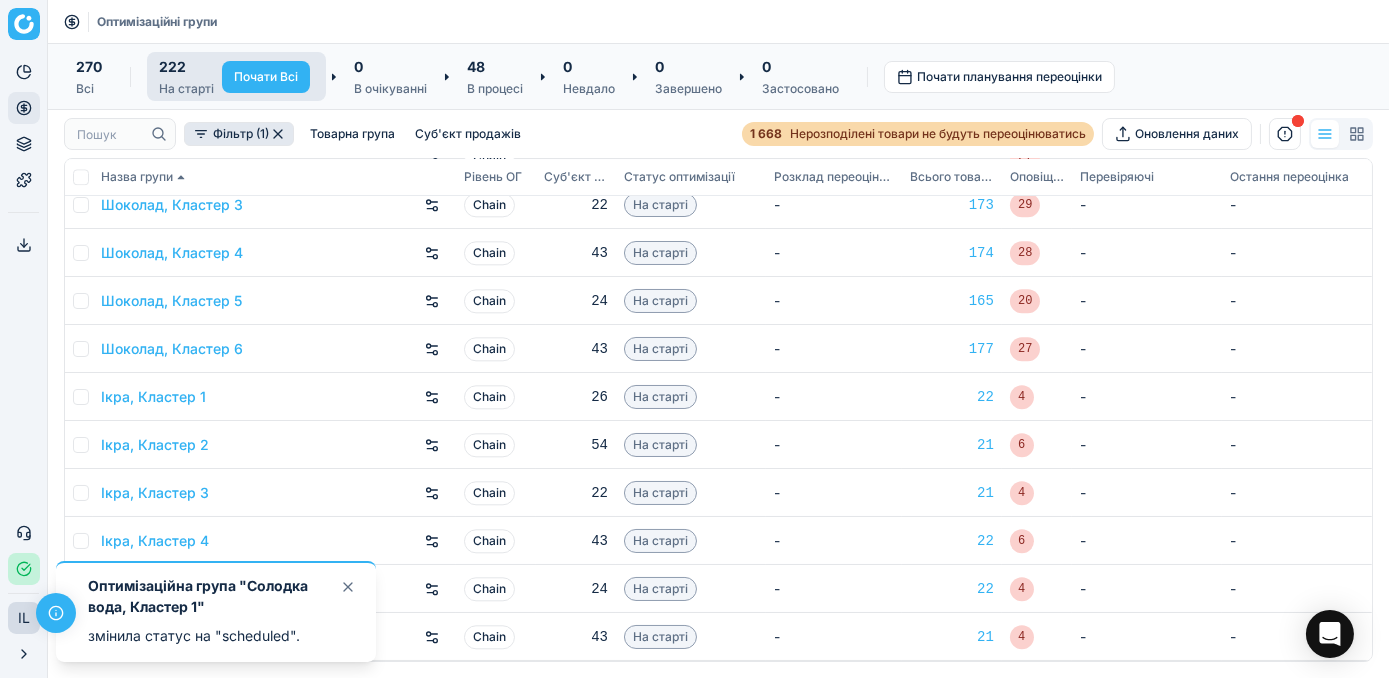 scroll, scrollTop: 10189, scrollLeft: 0, axis: vertical 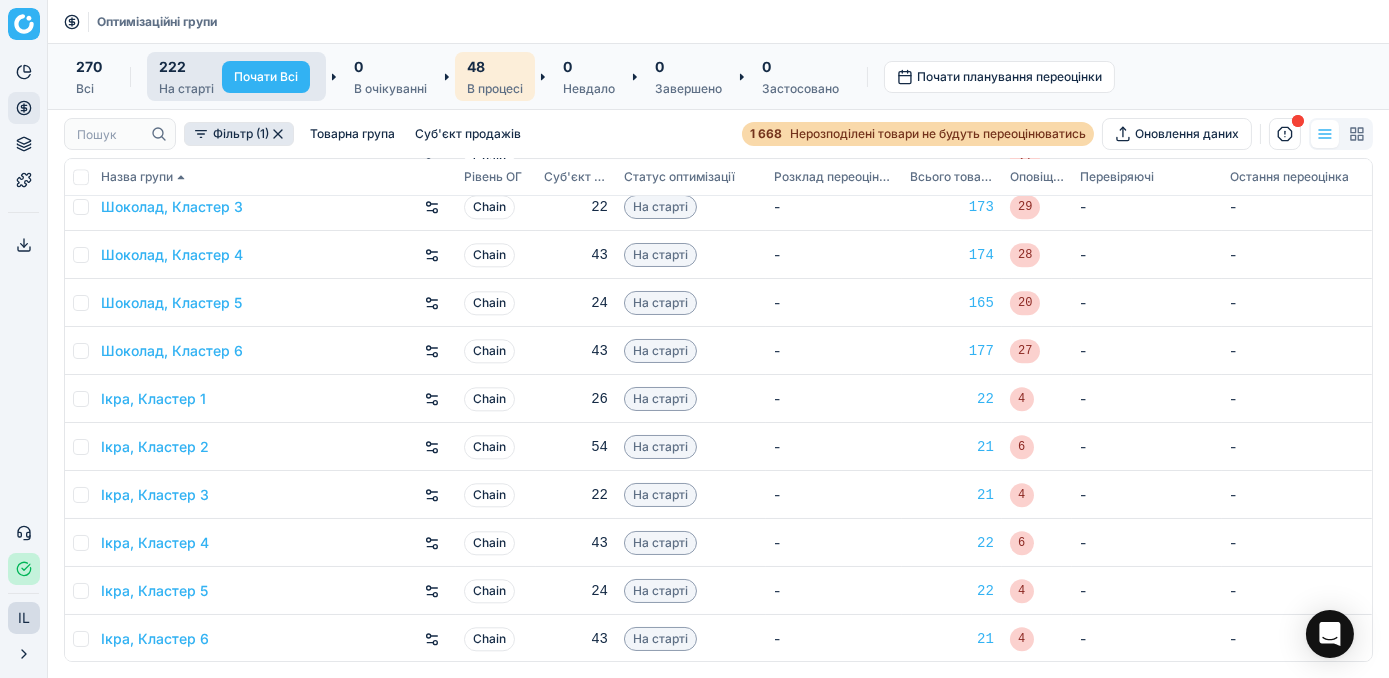 click on "48 В процесі" at bounding box center (495, 76) 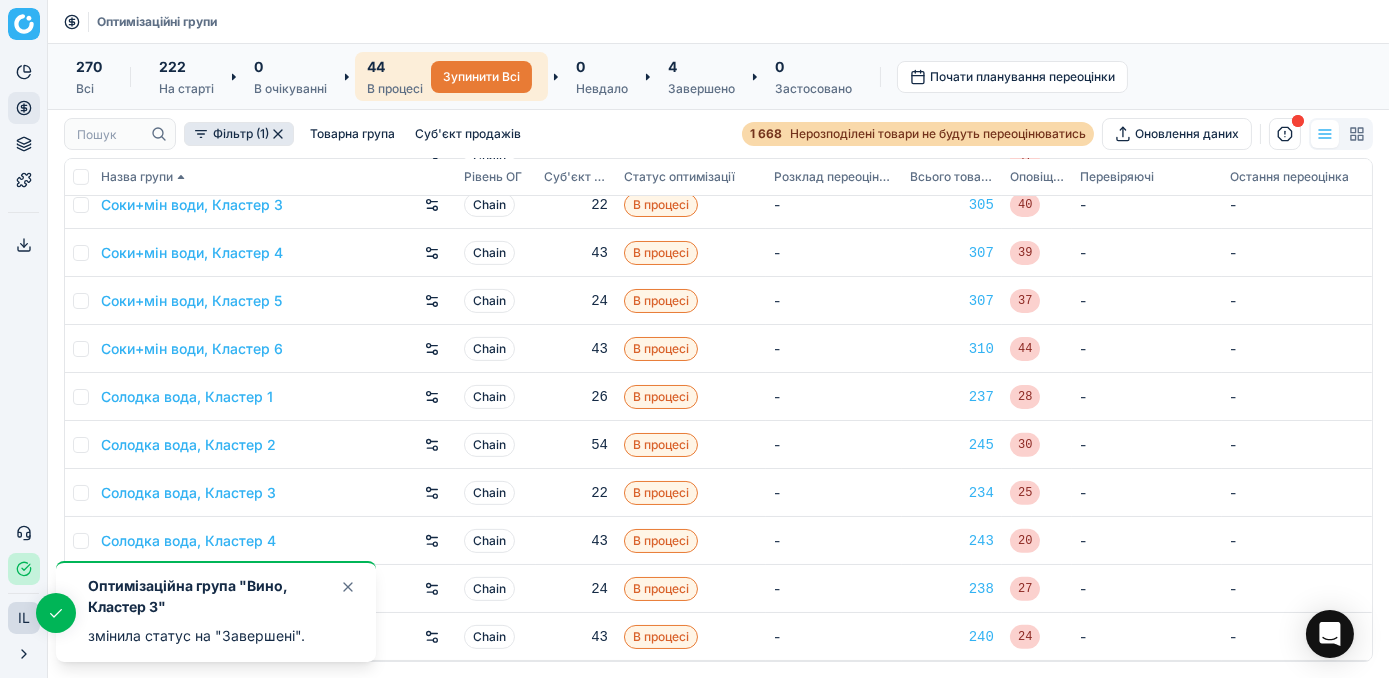 scroll, scrollTop: 1645, scrollLeft: 0, axis: vertical 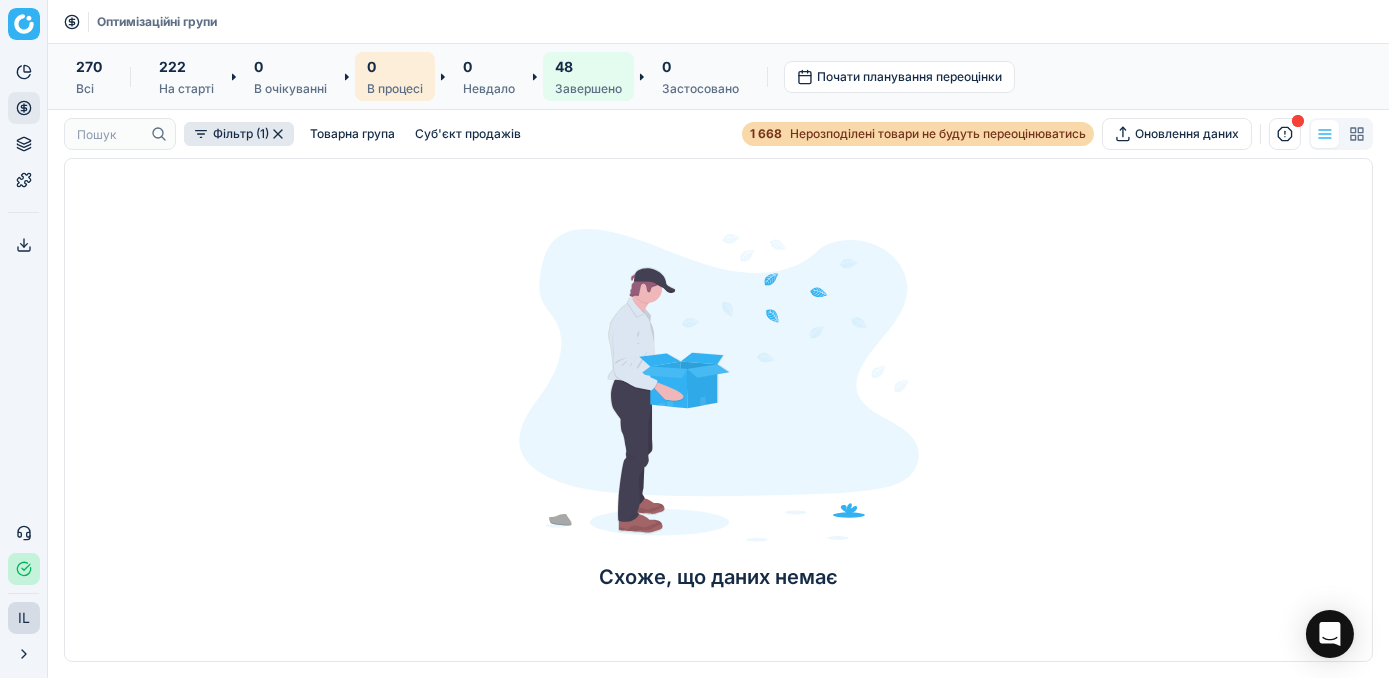 click on "48" at bounding box center [588, 66] 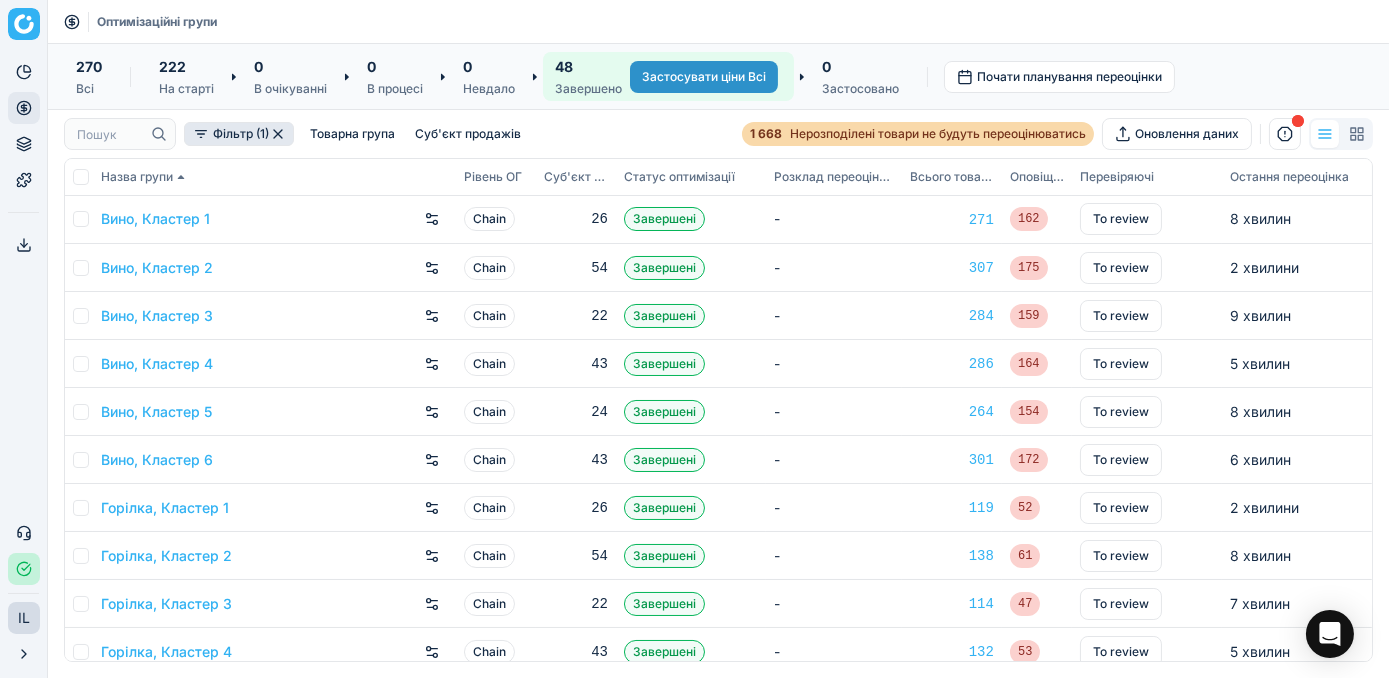 click on "Застосувати ціни   Всі" at bounding box center (704, 77) 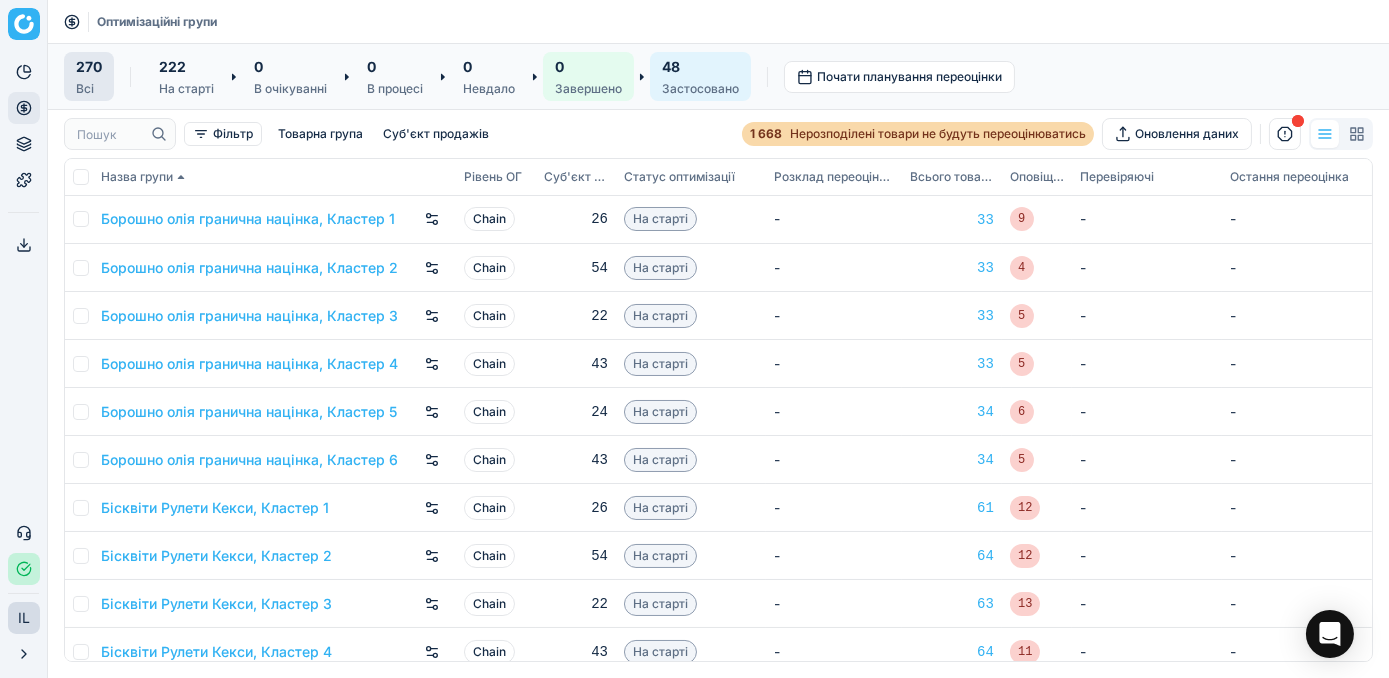 click on "48" at bounding box center (700, 66) 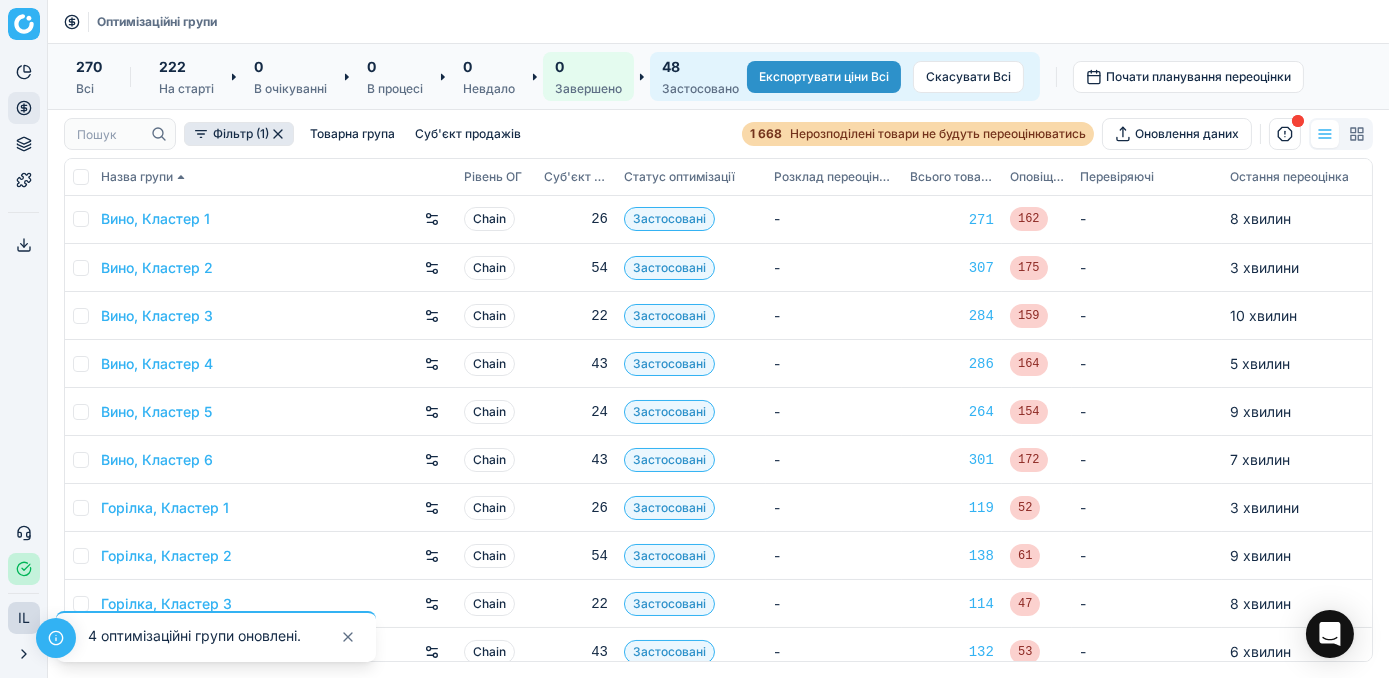 click on "Експортувати ціни   Всі" at bounding box center [824, 77] 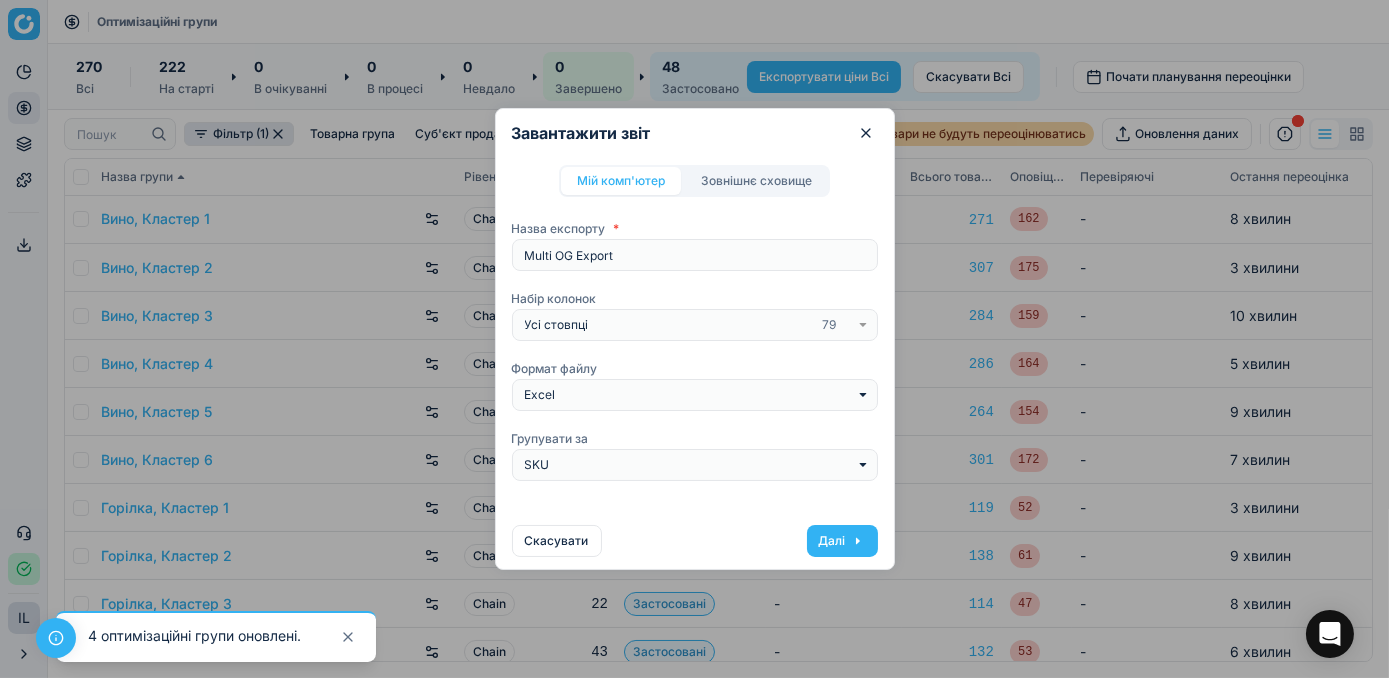 click 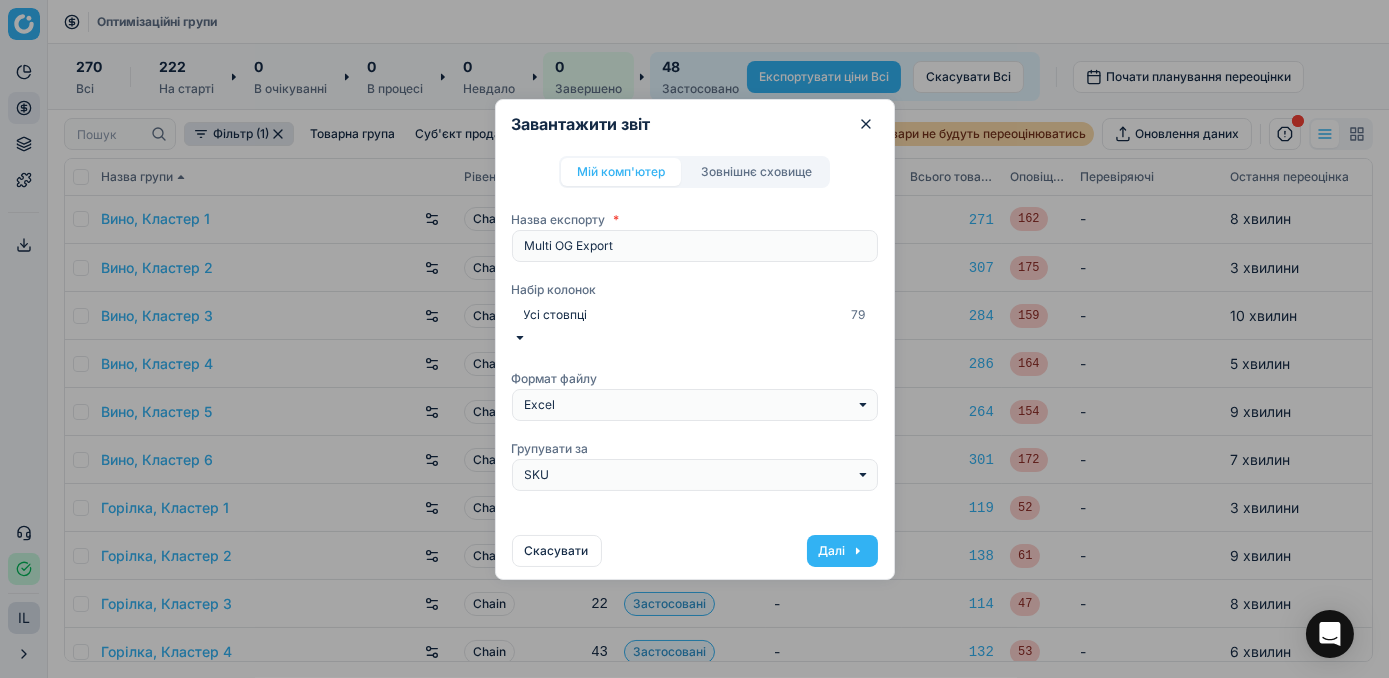 click on "Скорочений 24" at bounding box center (694, 73) 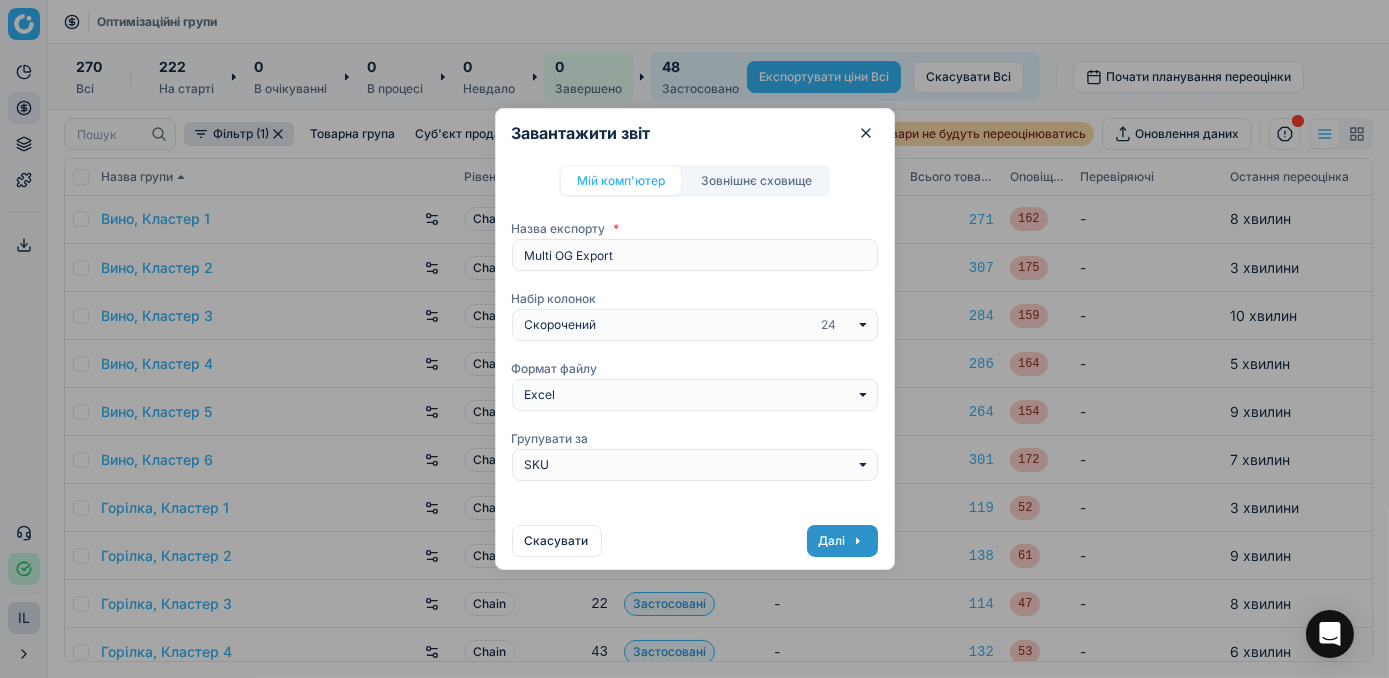 click on "Далі" at bounding box center (842, 541) 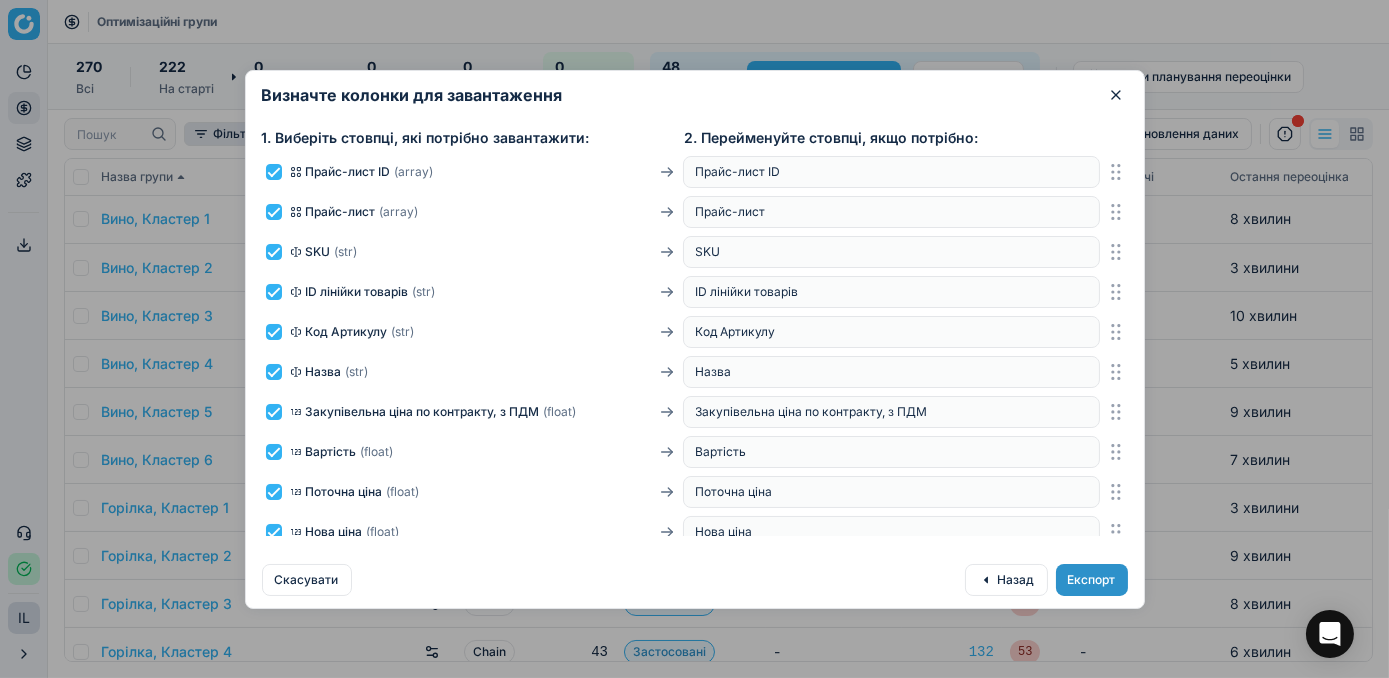 click on "Експорт" at bounding box center (1092, 580) 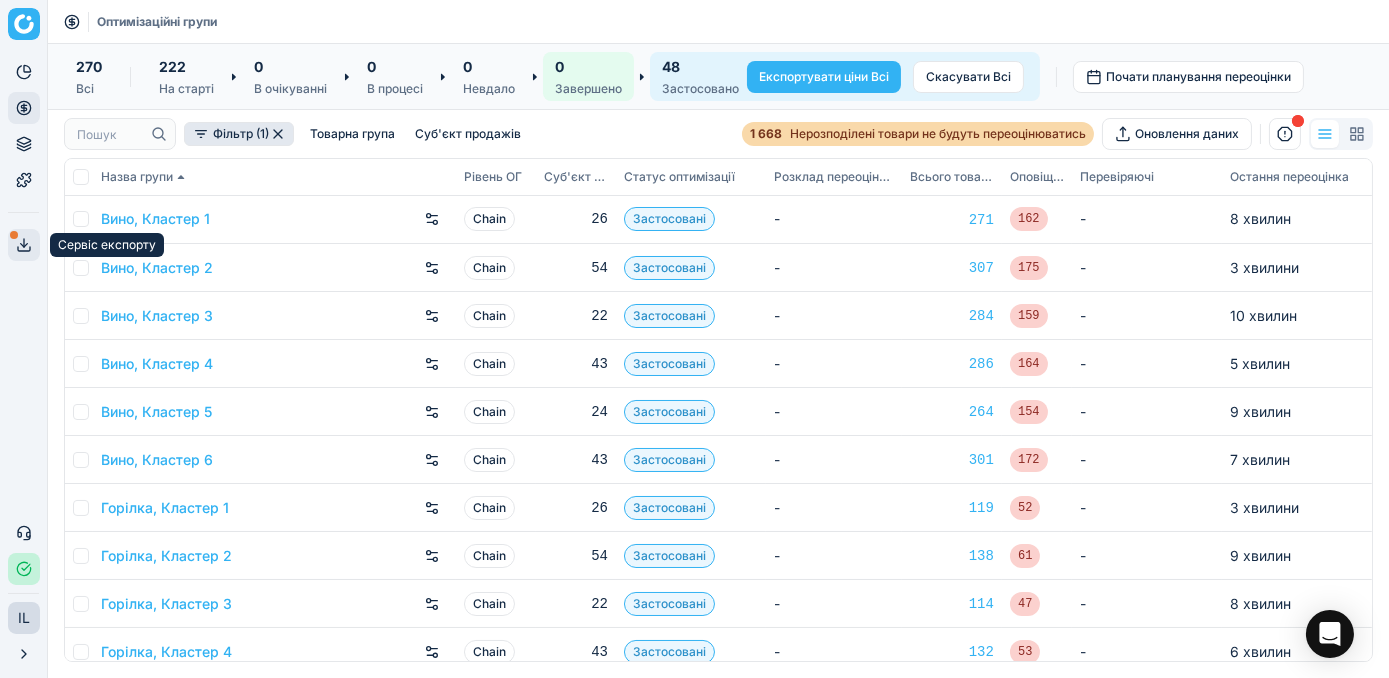 click 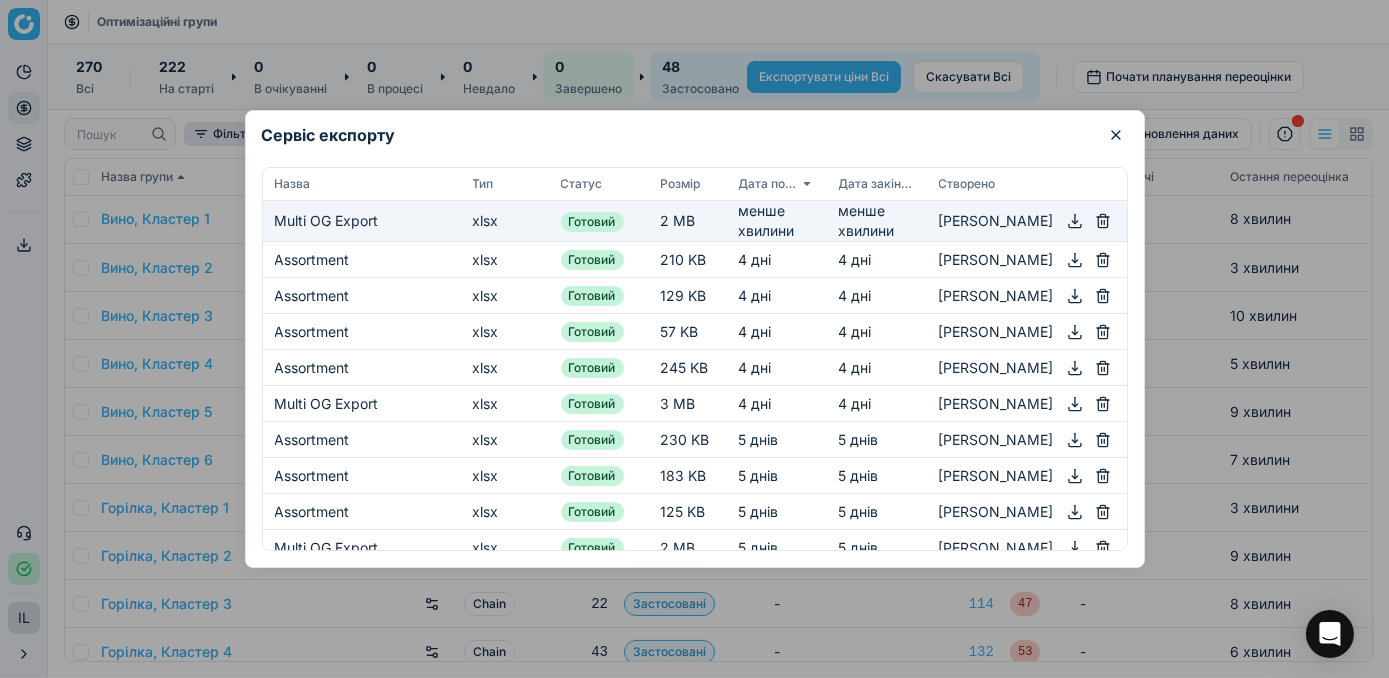 click 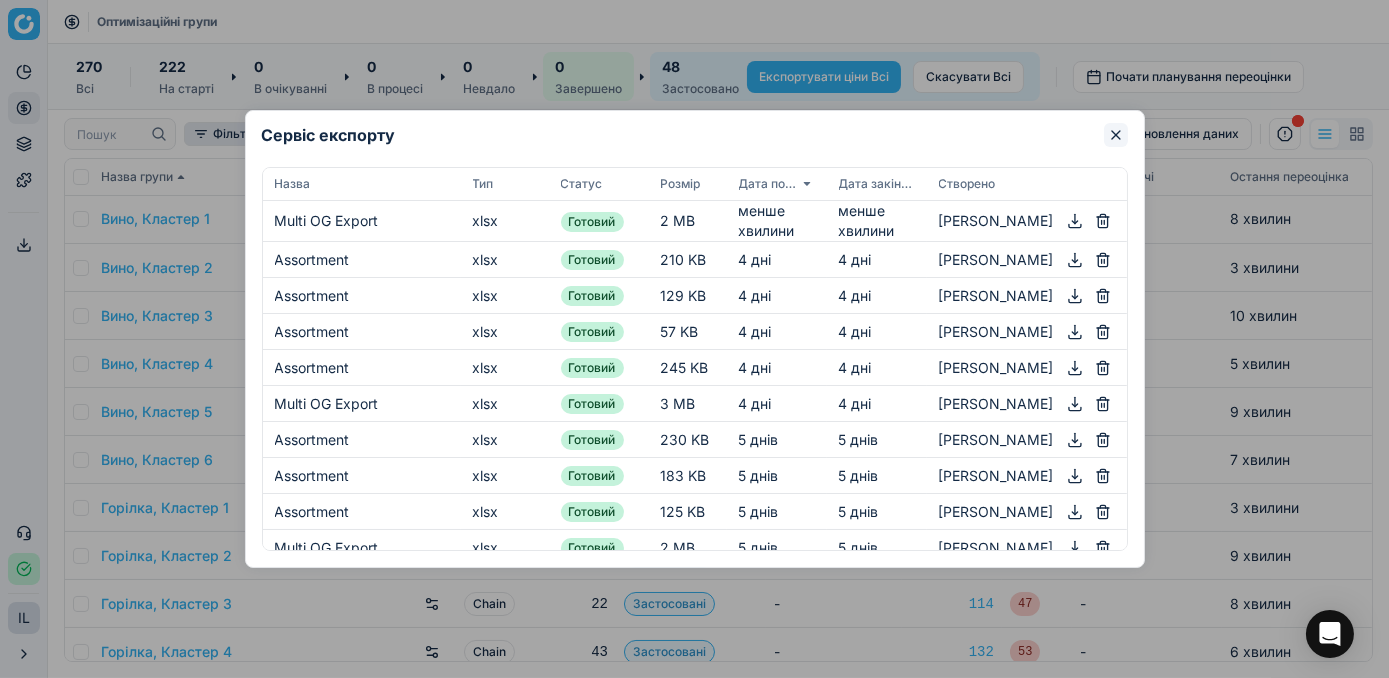 click 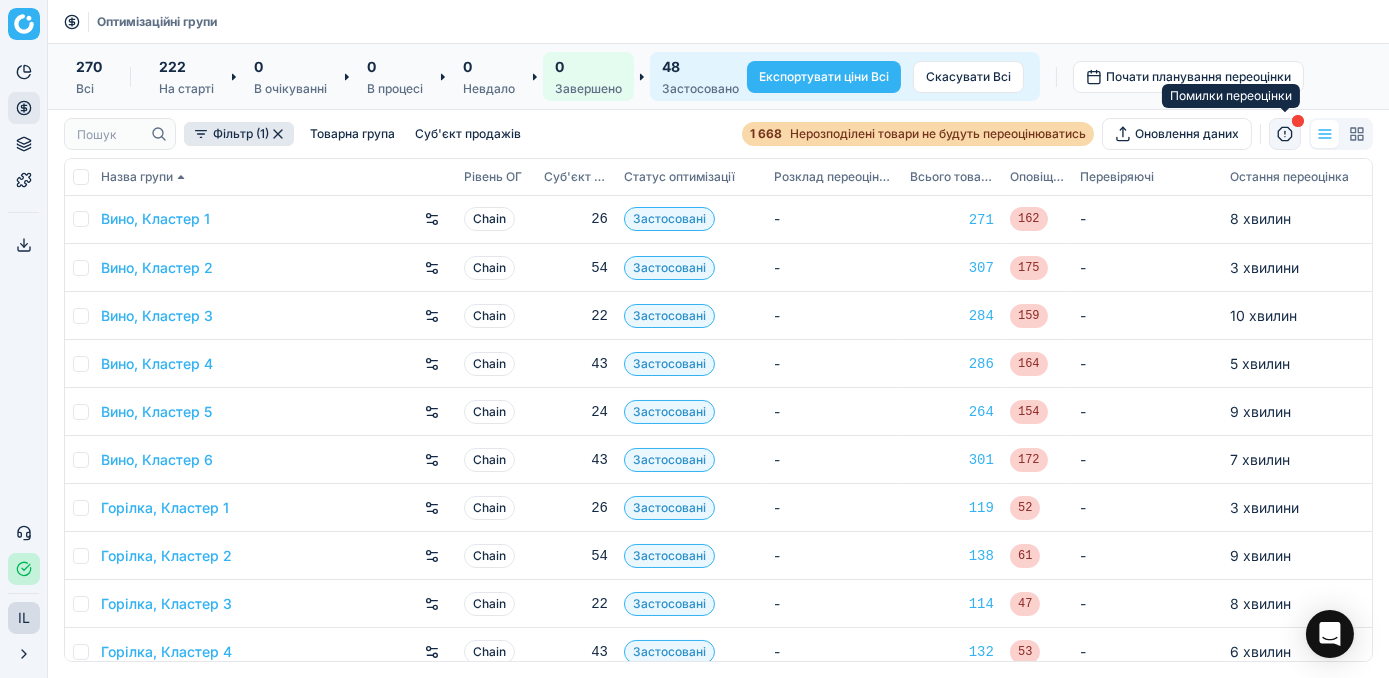 click 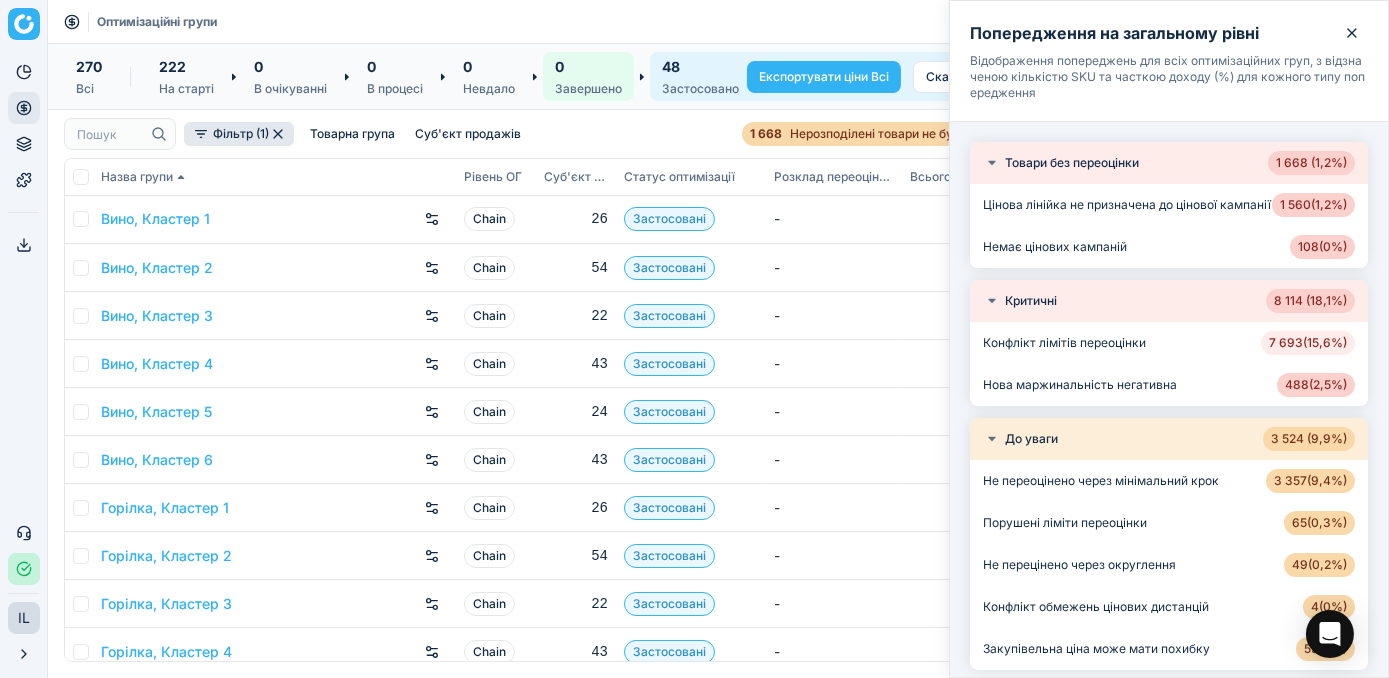 click on "7 693  ( 15,6% )" at bounding box center (1308, 343) 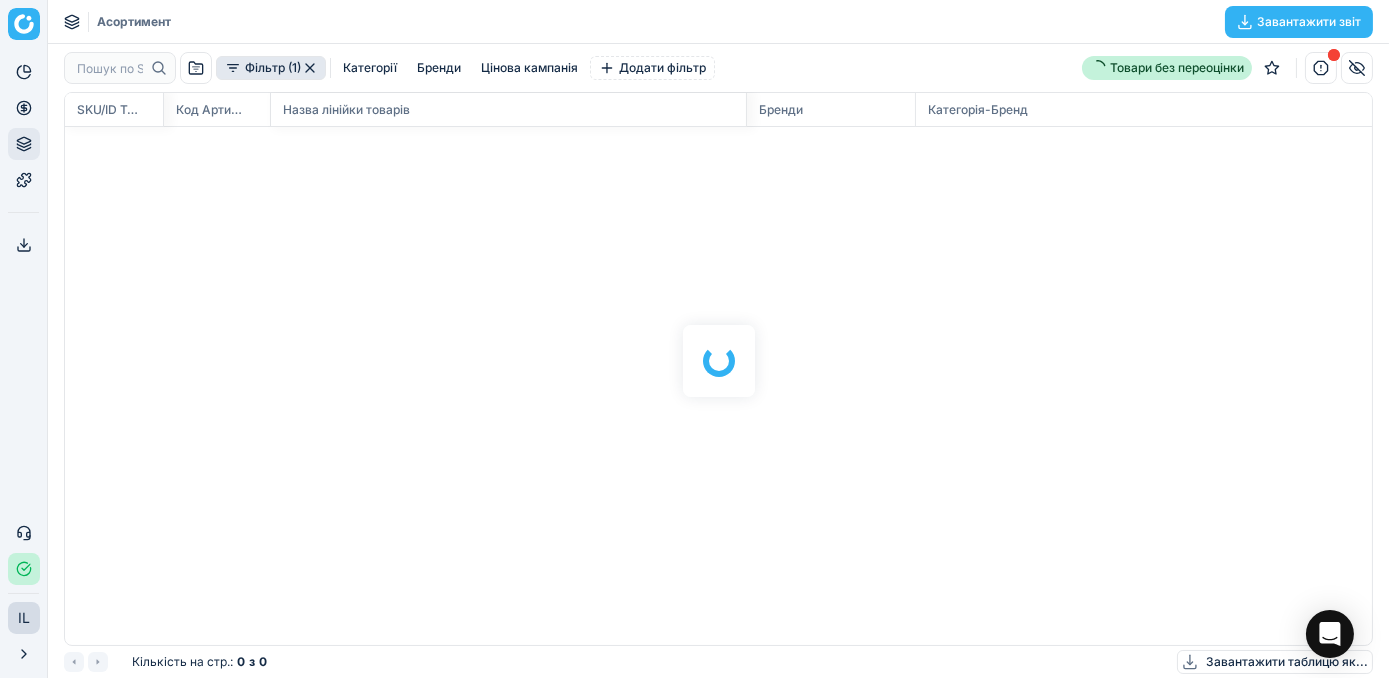 scroll, scrollTop: 2, scrollLeft: 2, axis: both 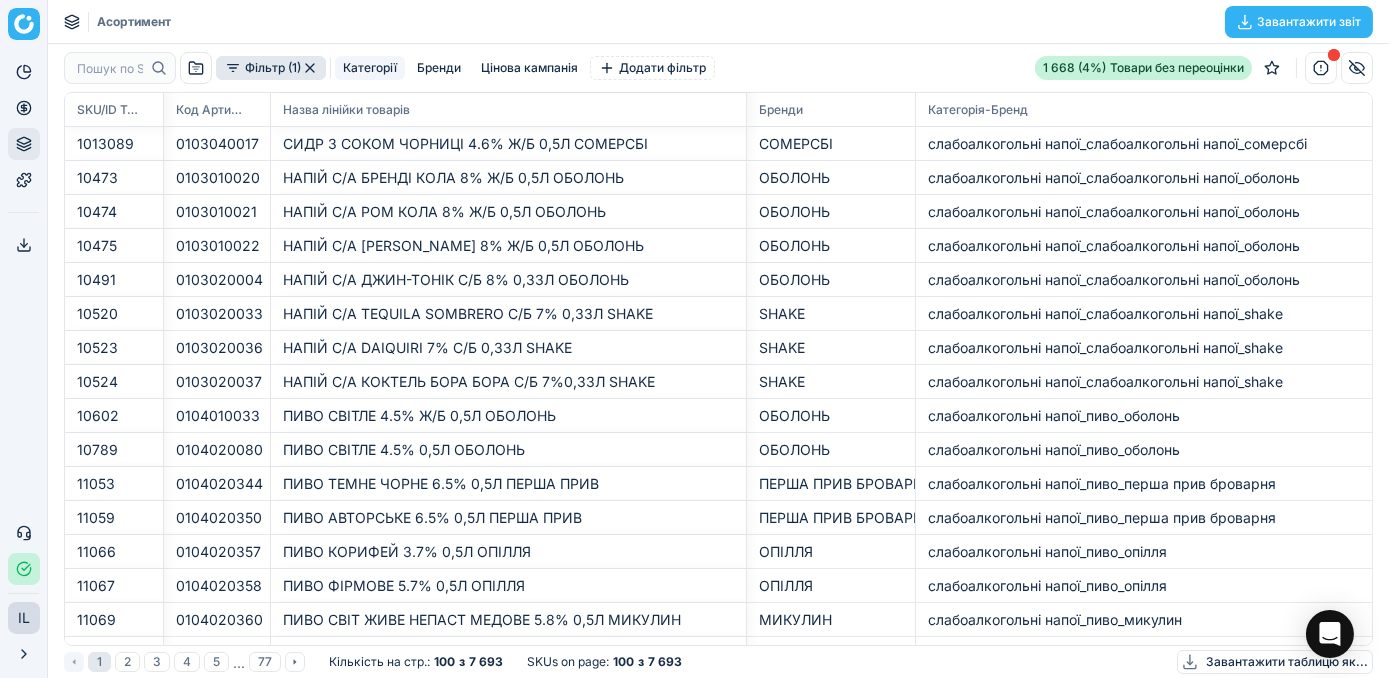 click on "Категорії" at bounding box center [370, 68] 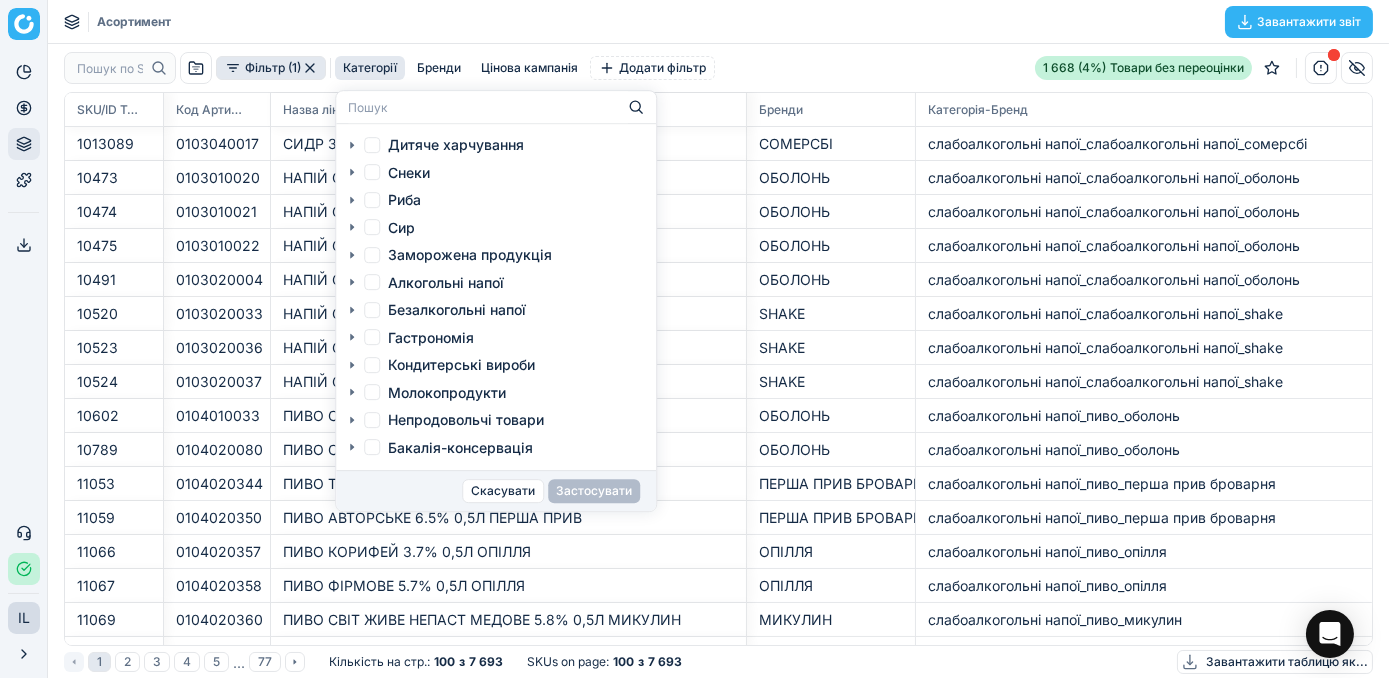 click on "Алкогольні напої" at bounding box center (372, 282) 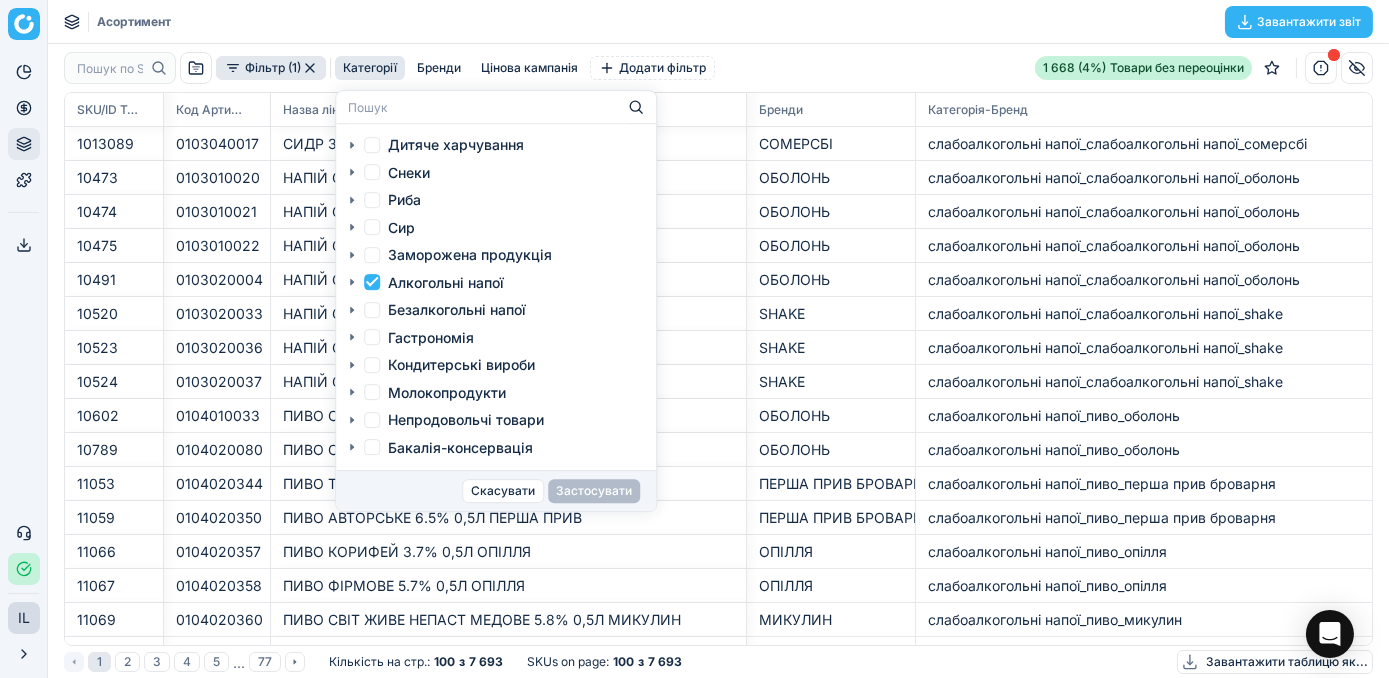 checkbox on "true" 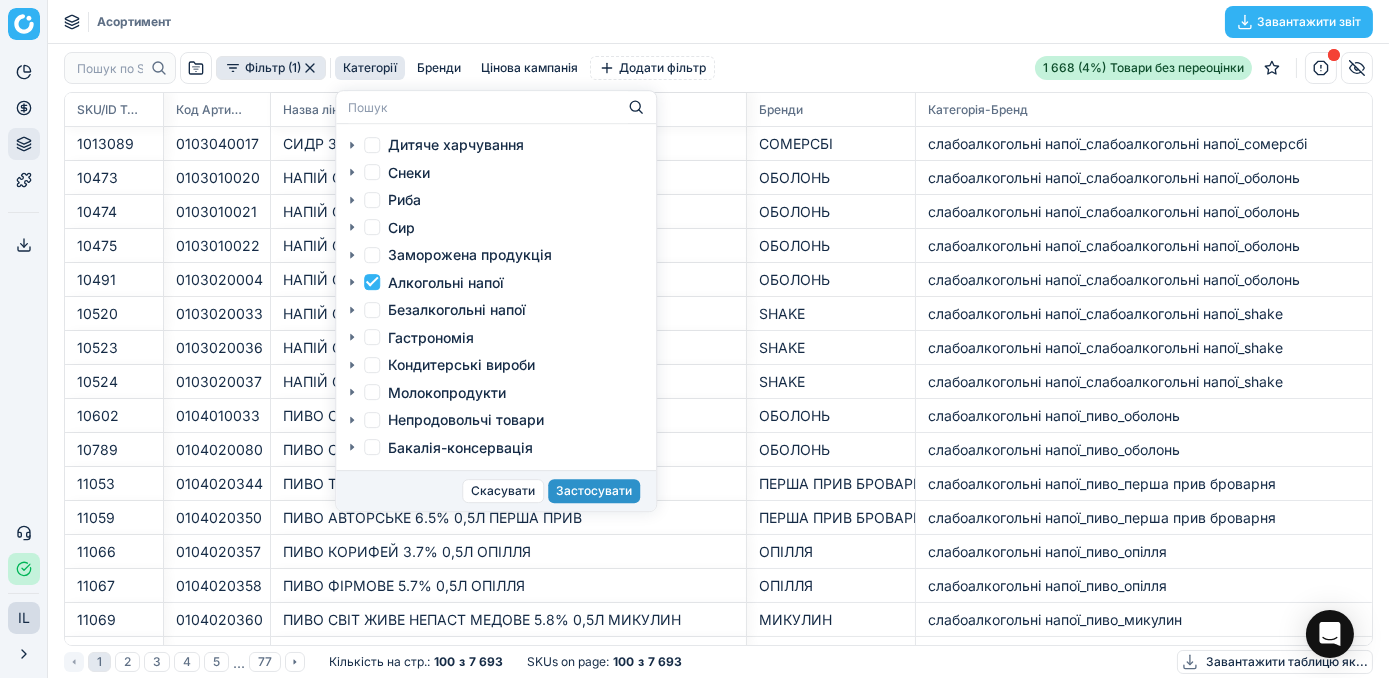 click on "Застосувати" at bounding box center [594, 491] 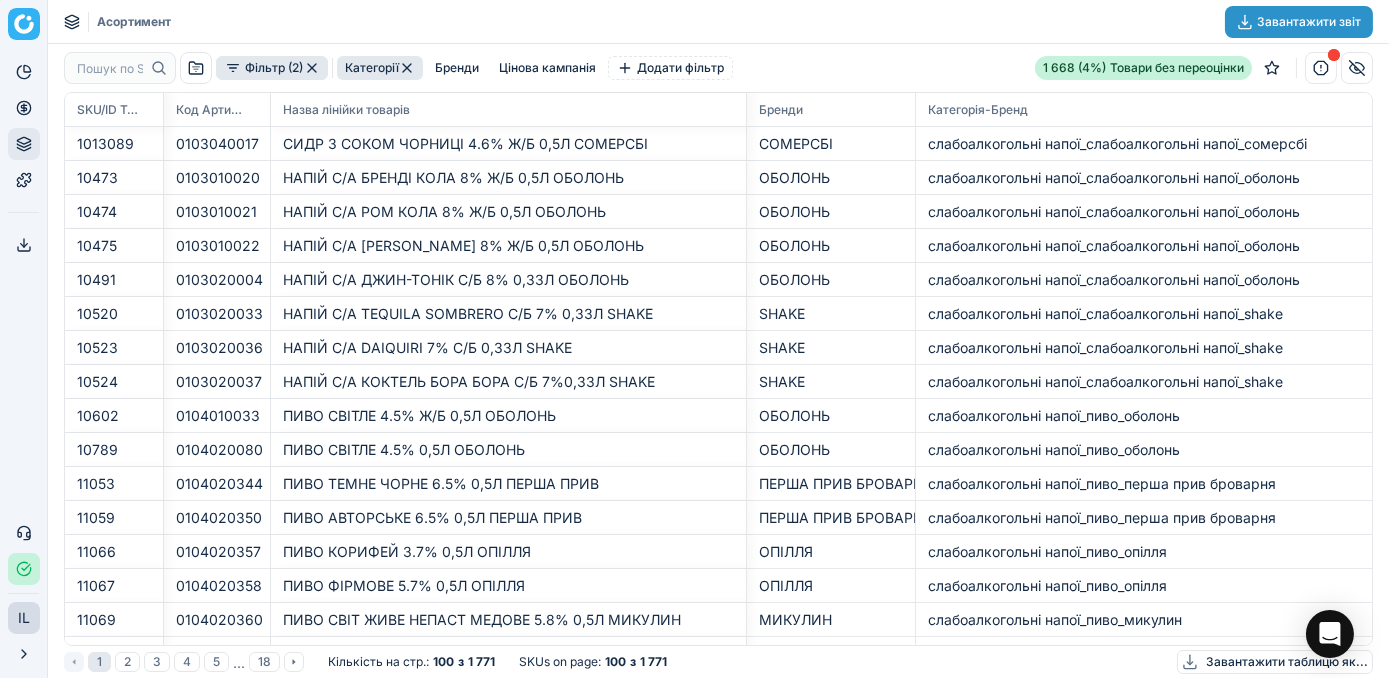 click 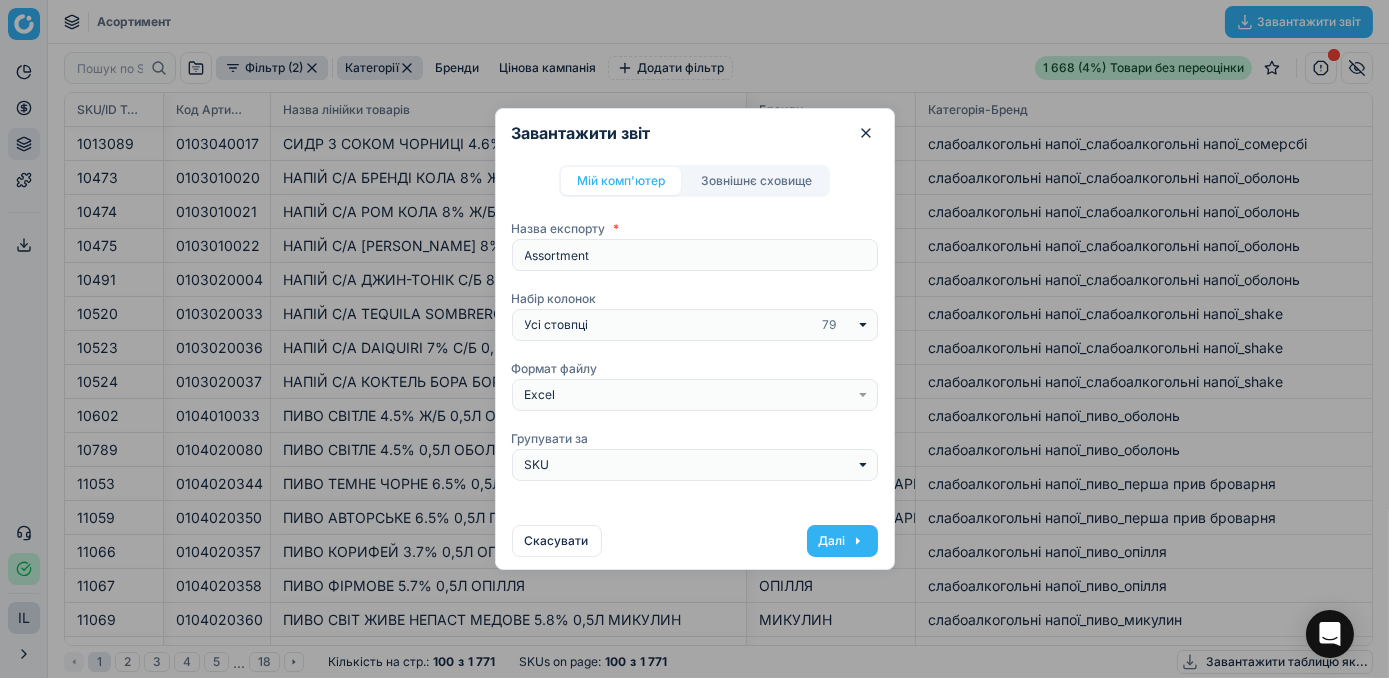 click 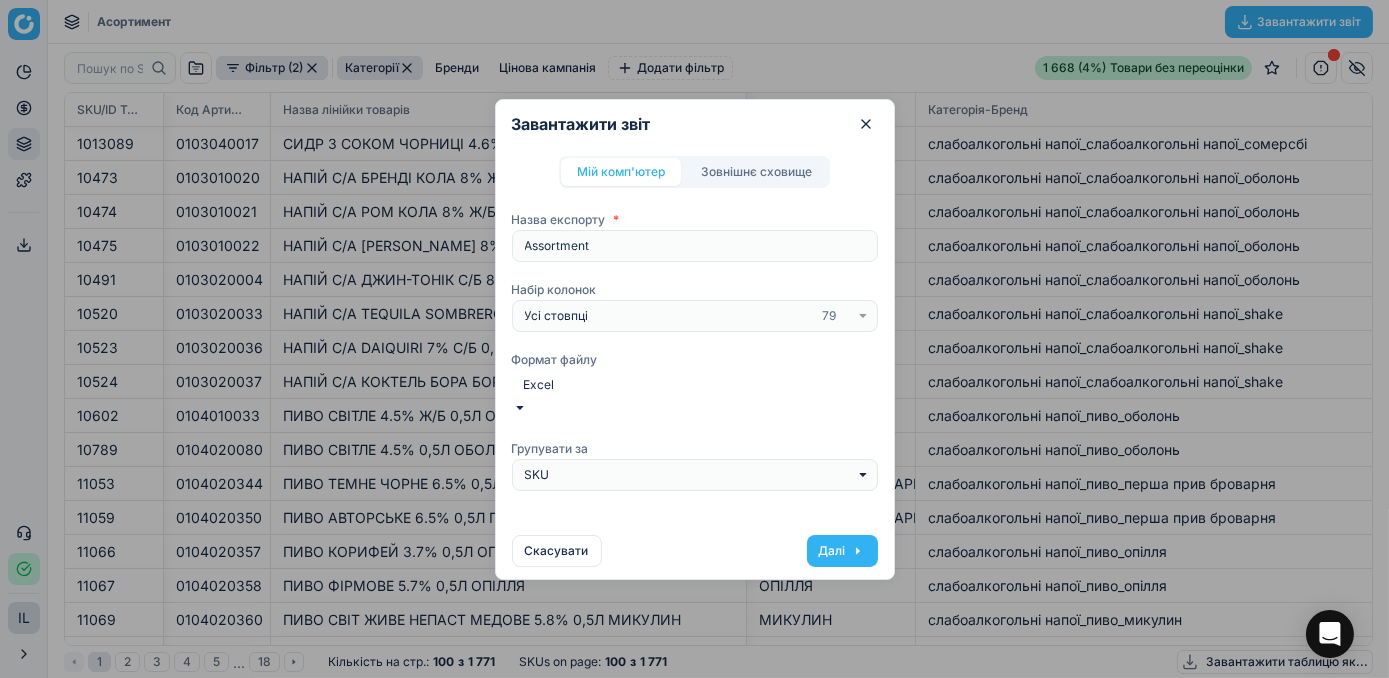 click 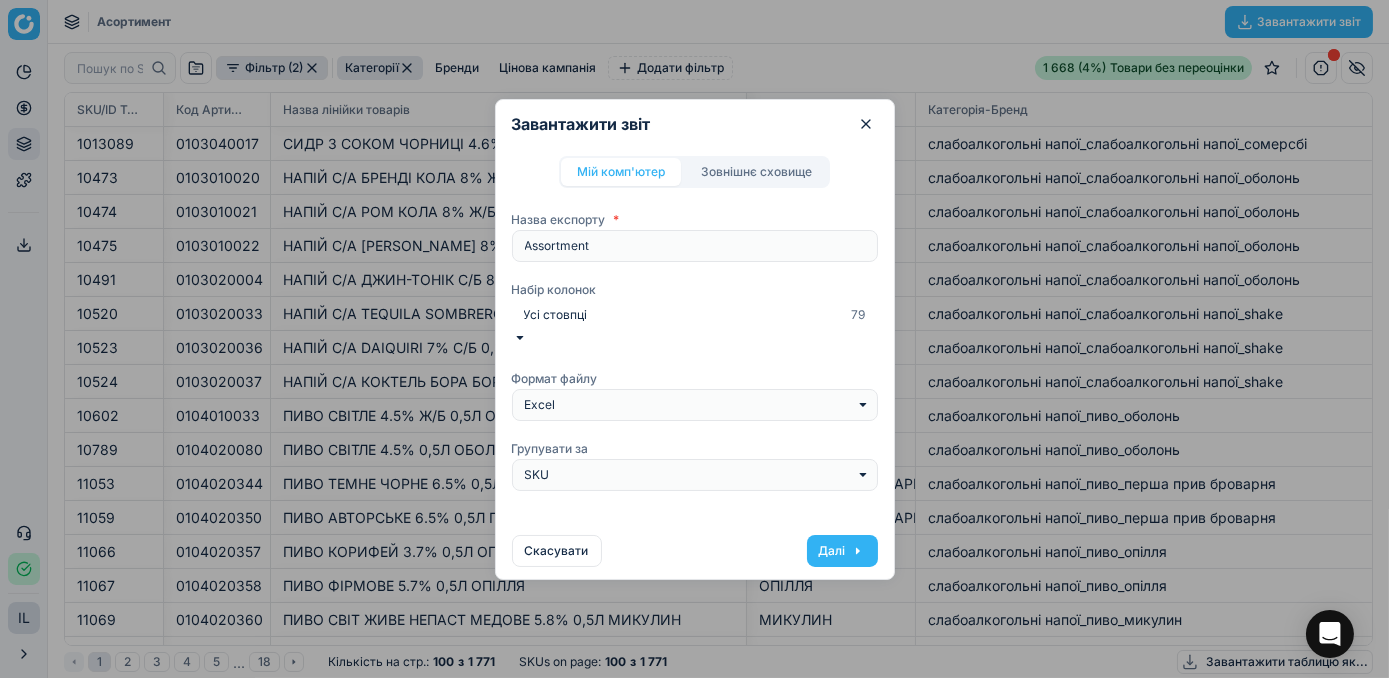 click on "Скорочений 24" at bounding box center (694, 73) 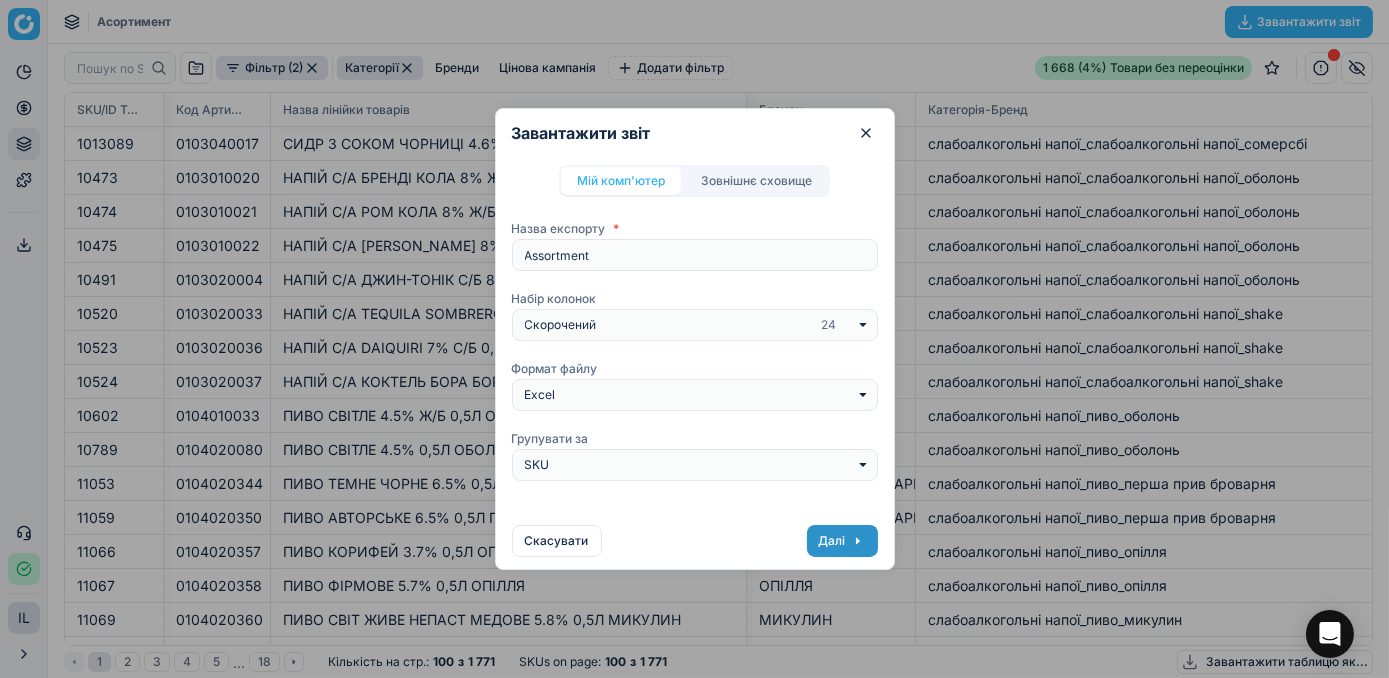 click on "Далі" at bounding box center [842, 541] 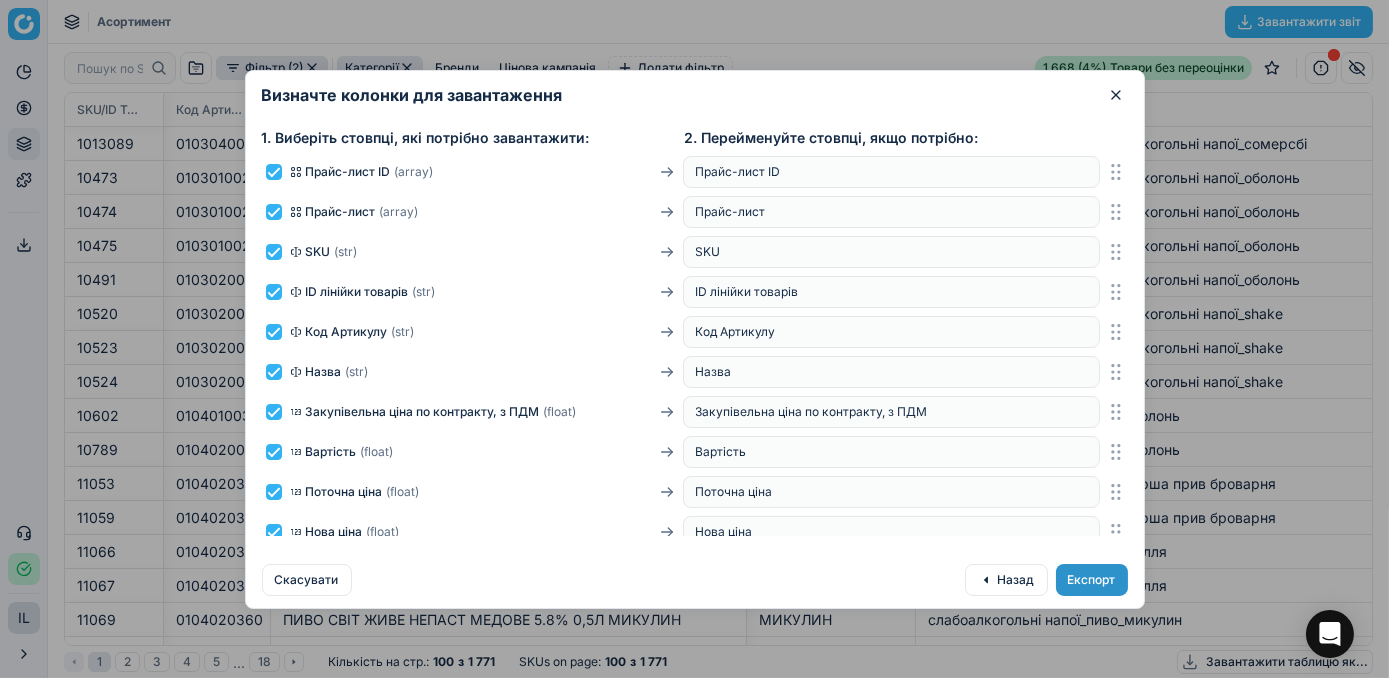 click on "Експорт" at bounding box center [1092, 580] 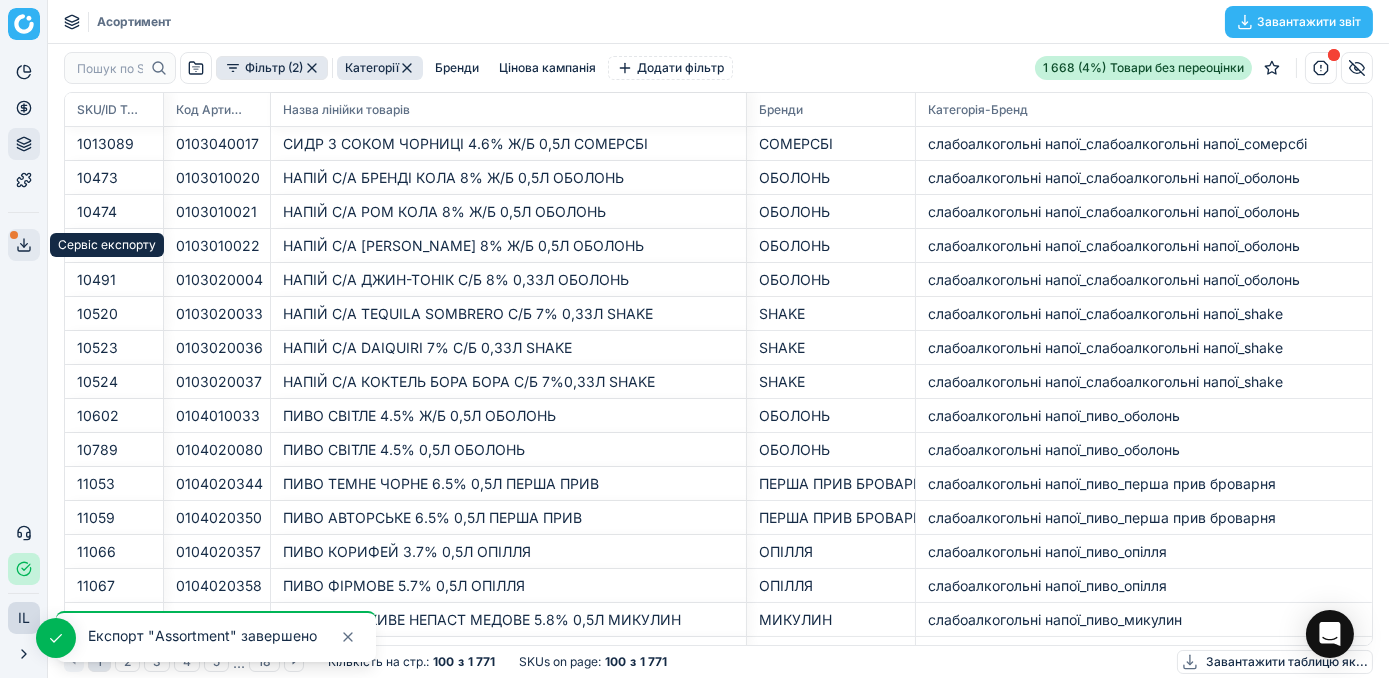 click 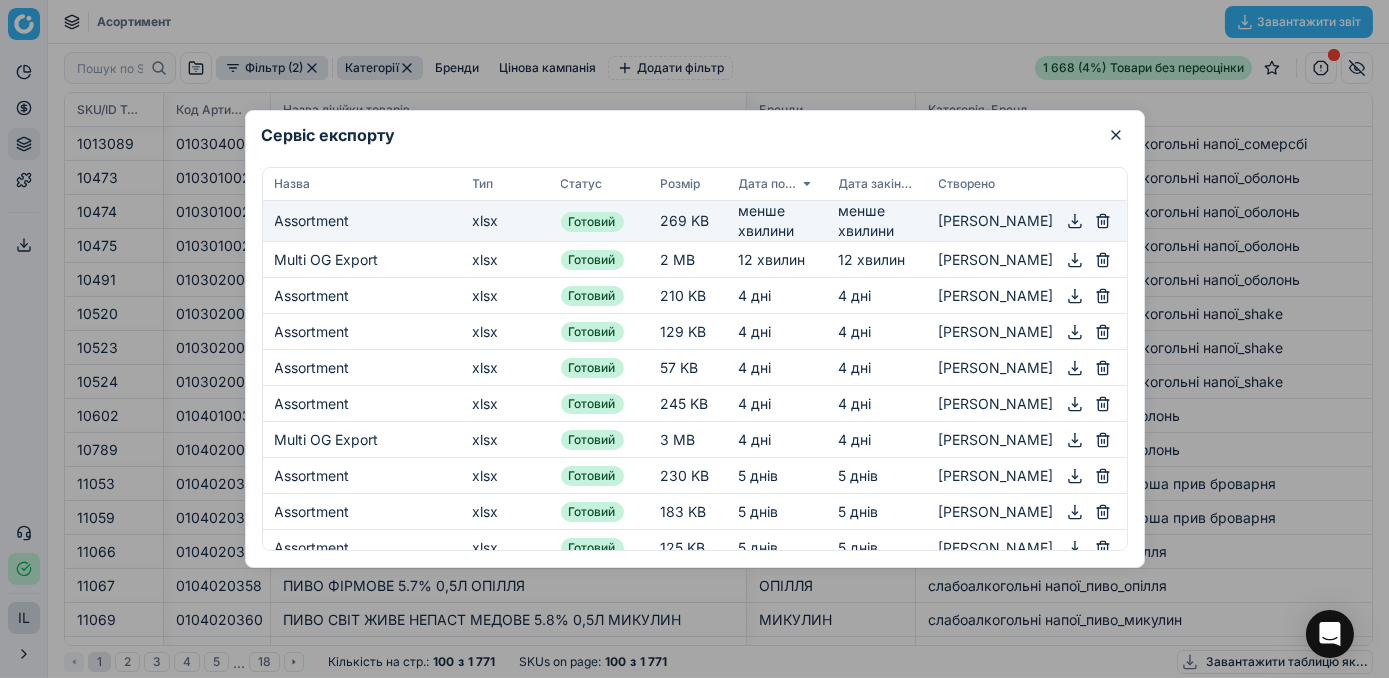 click 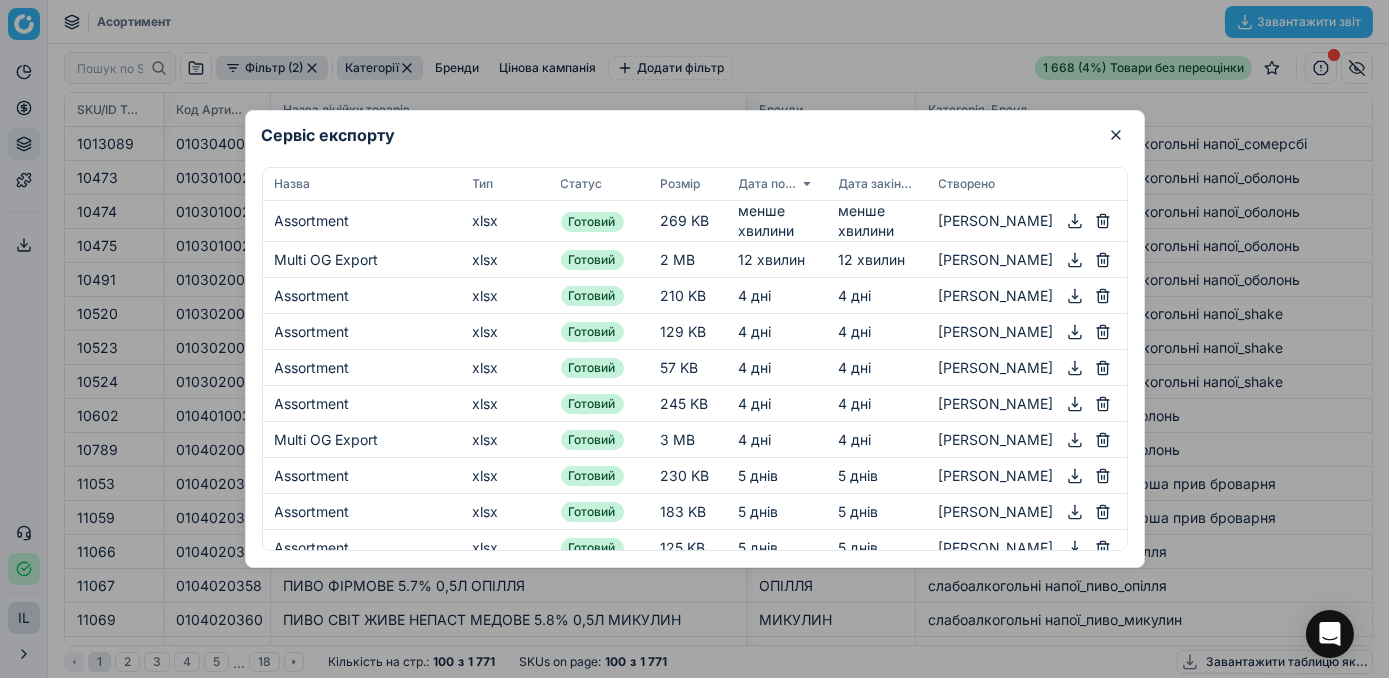 drag, startPoint x: 1303, startPoint y: 101, endPoint x: 1283, endPoint y: 101, distance: 20 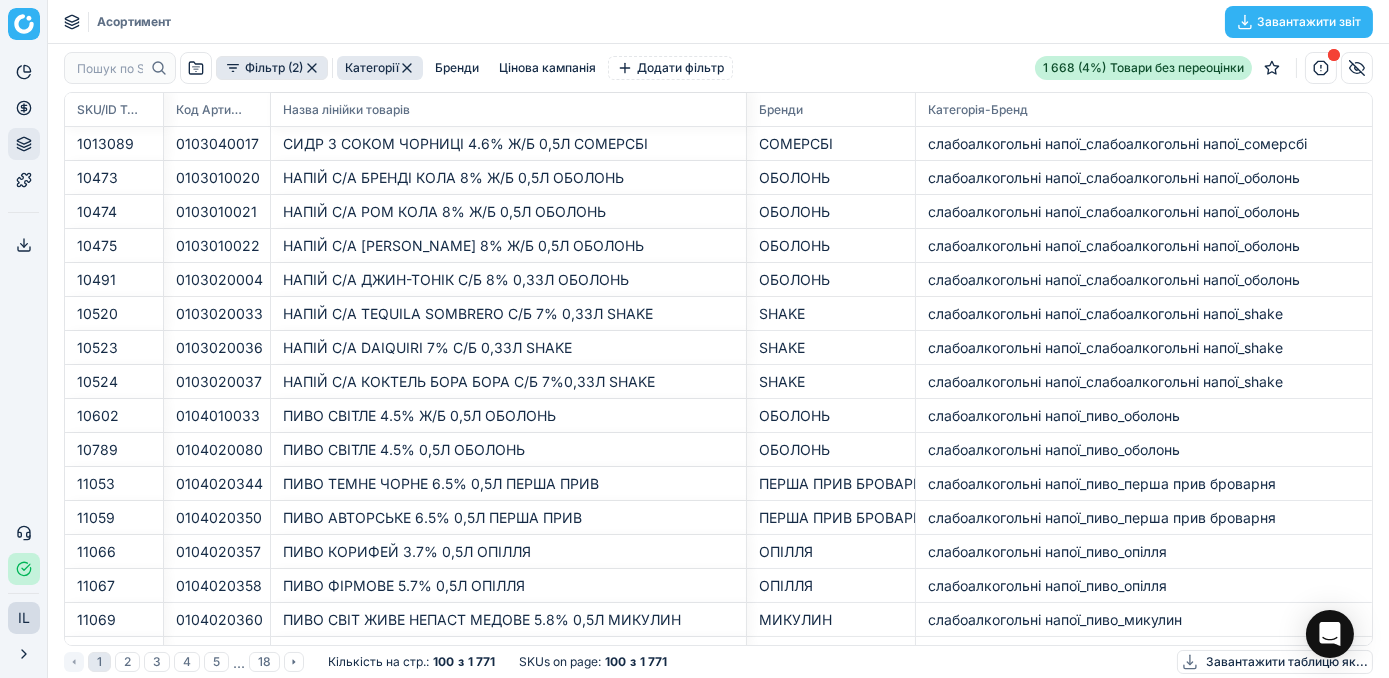 click 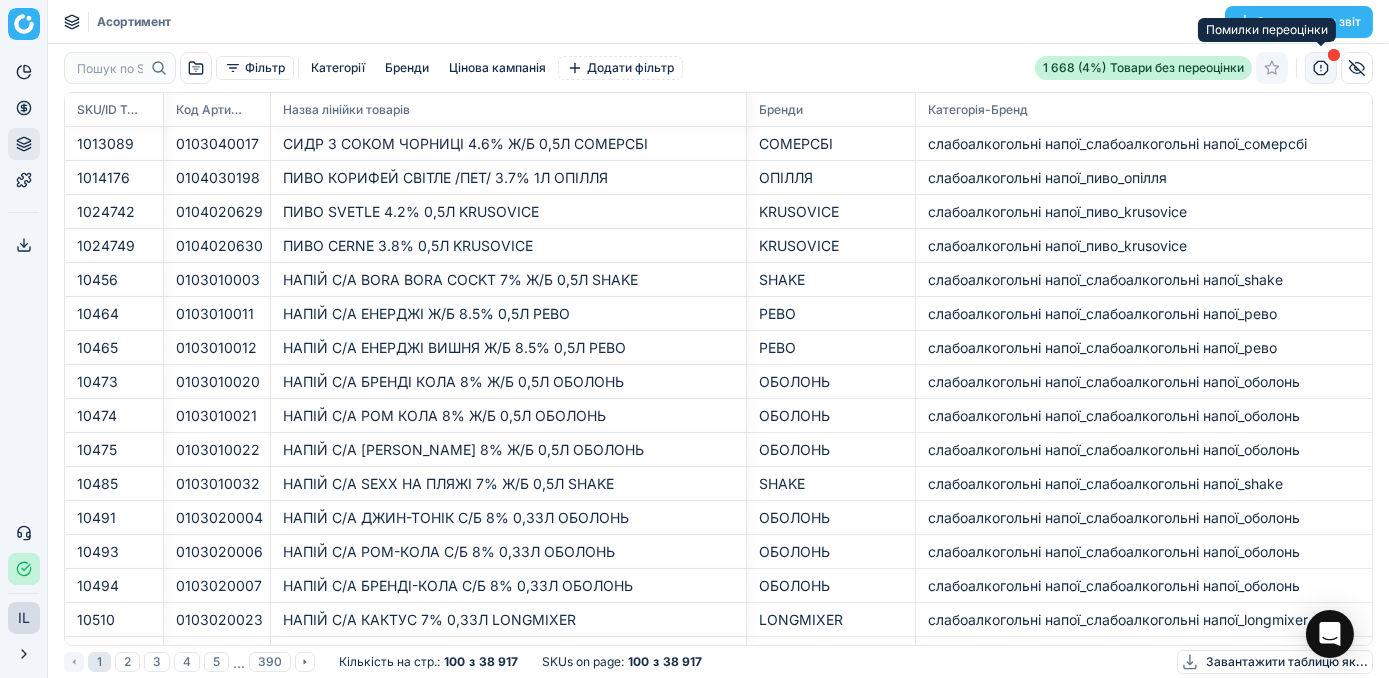 click 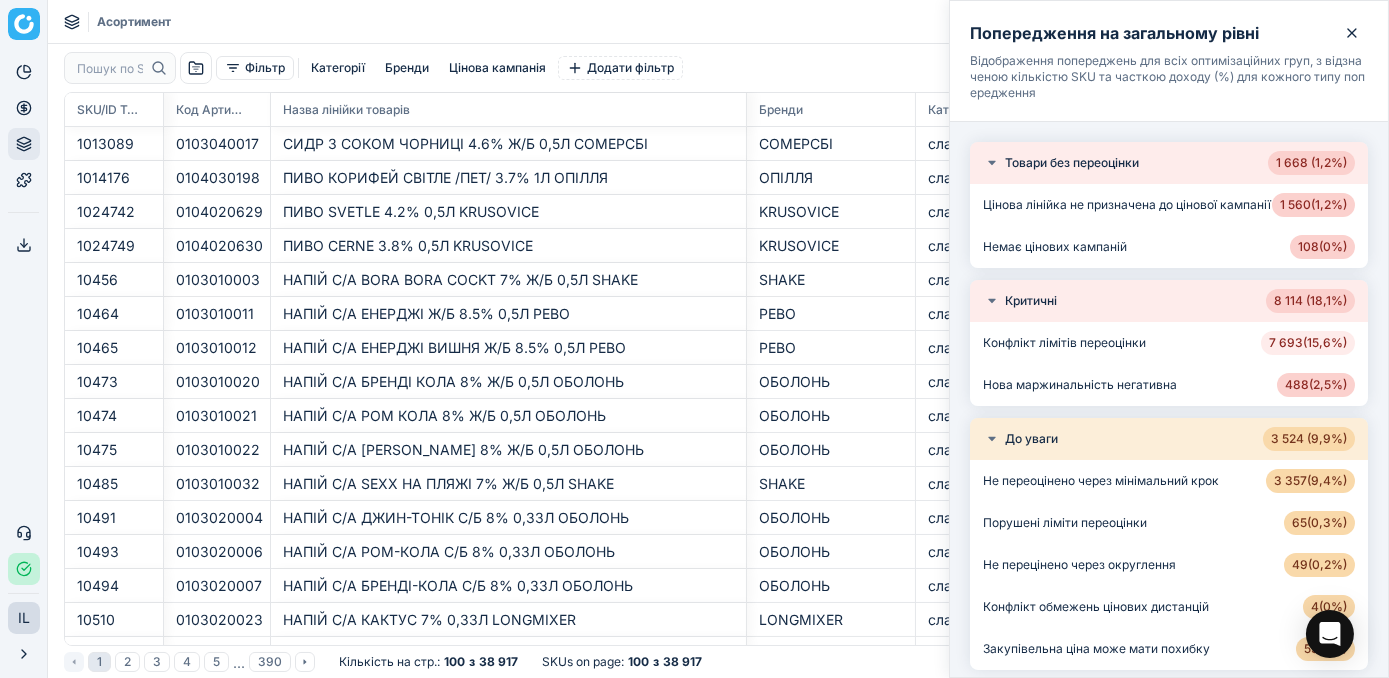 click on "7 693  ( 15,6% )" at bounding box center (1308, 343) 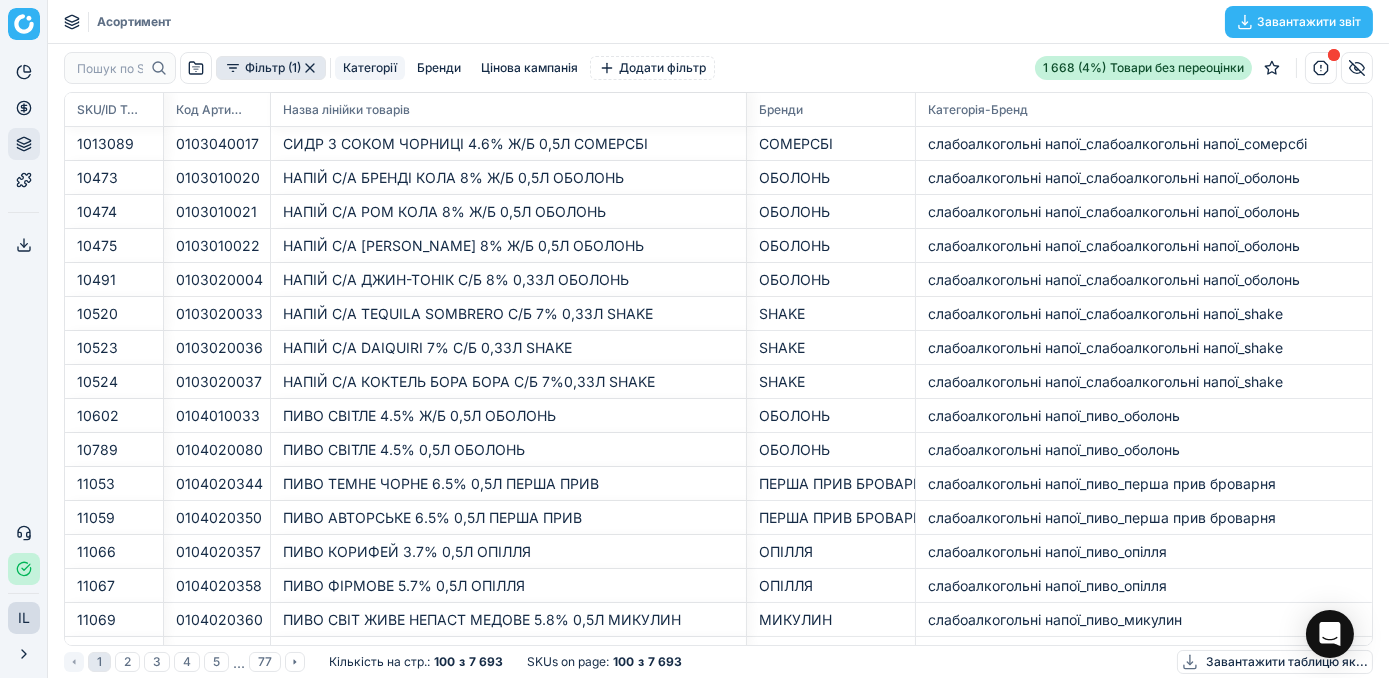 click on "Категорії" at bounding box center (370, 68) 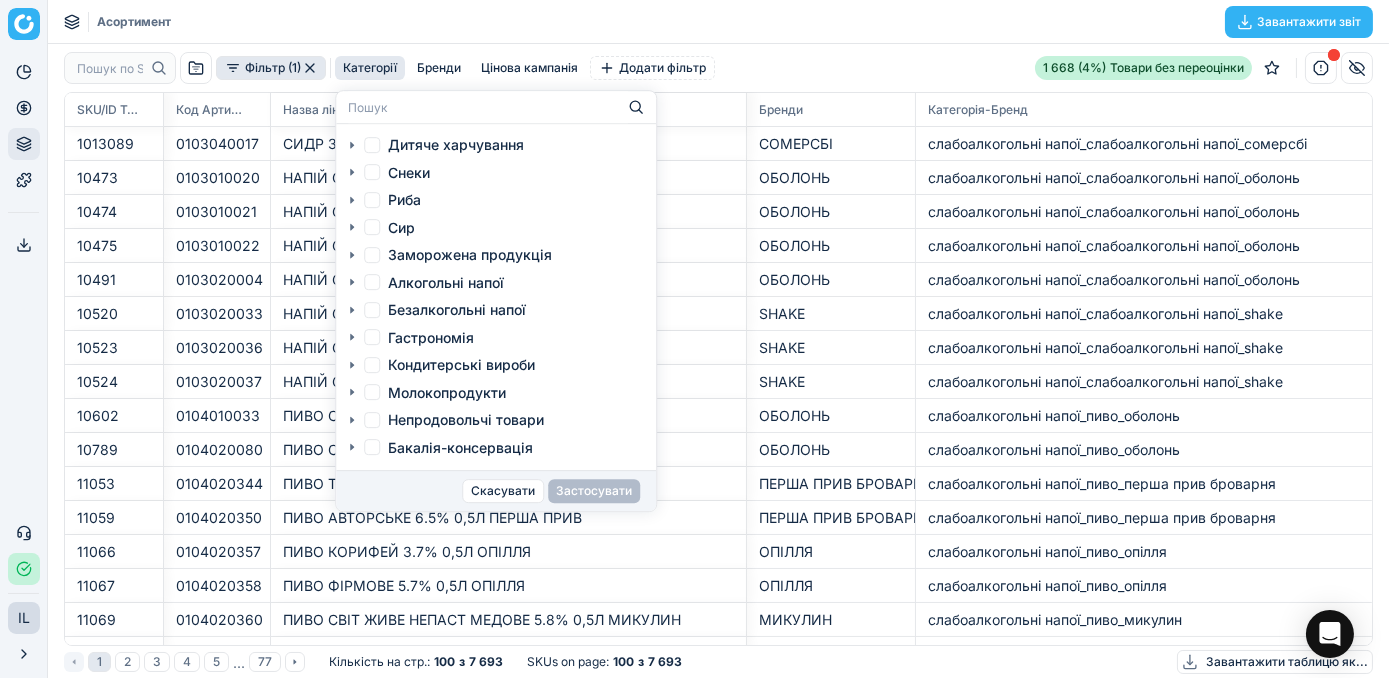 click on "Снеки" at bounding box center [372, 172] 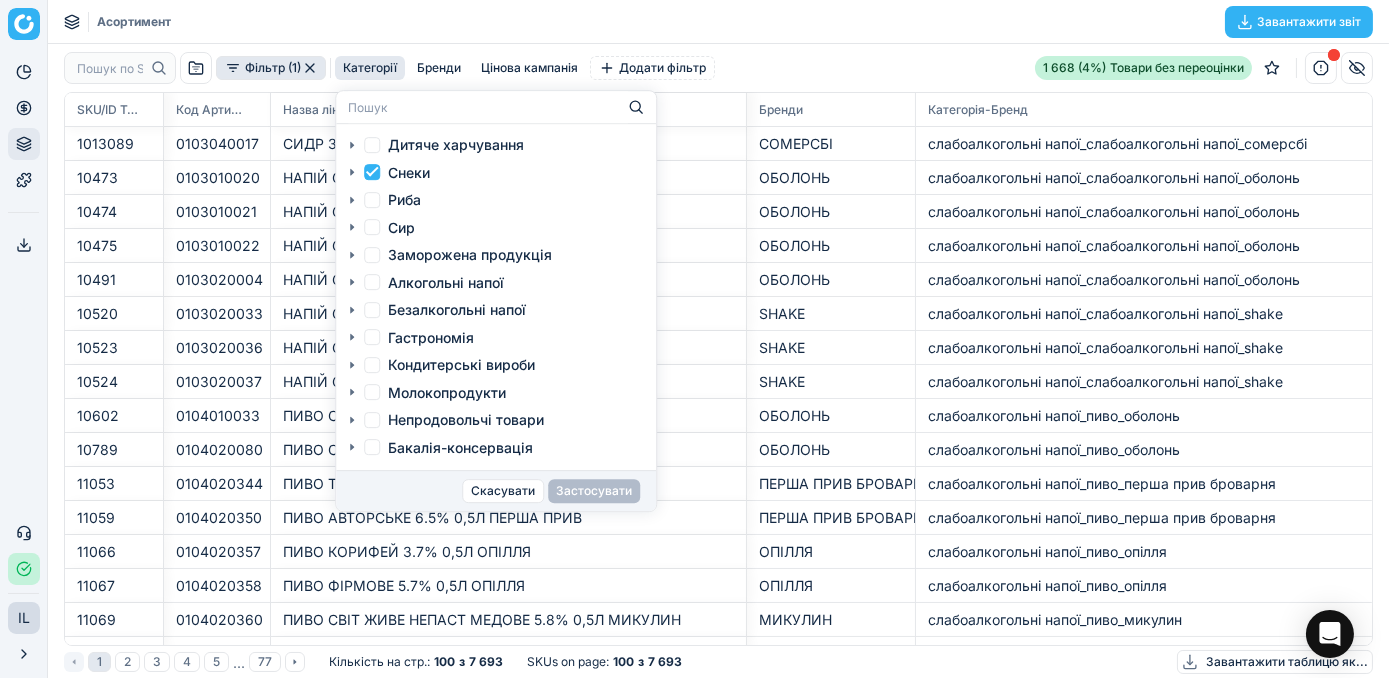checkbox on "true" 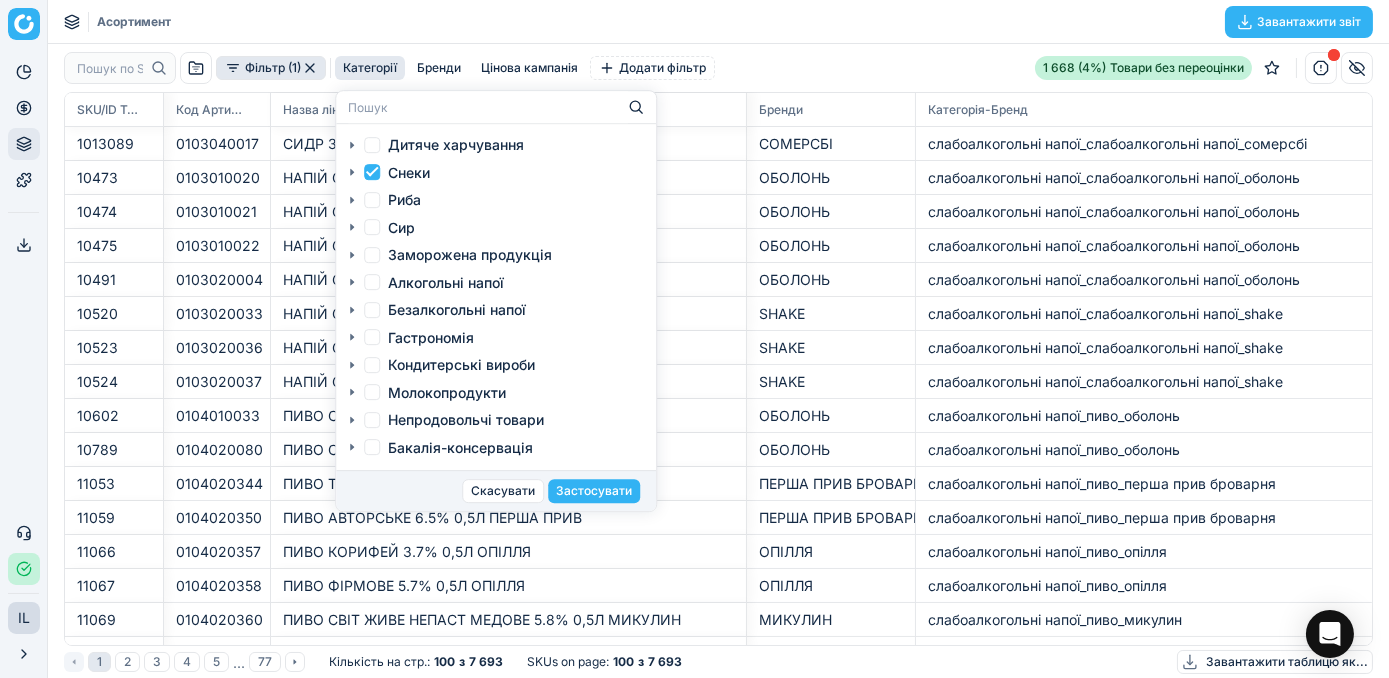 click on "Безалкогольні напої" at bounding box center [372, 310] 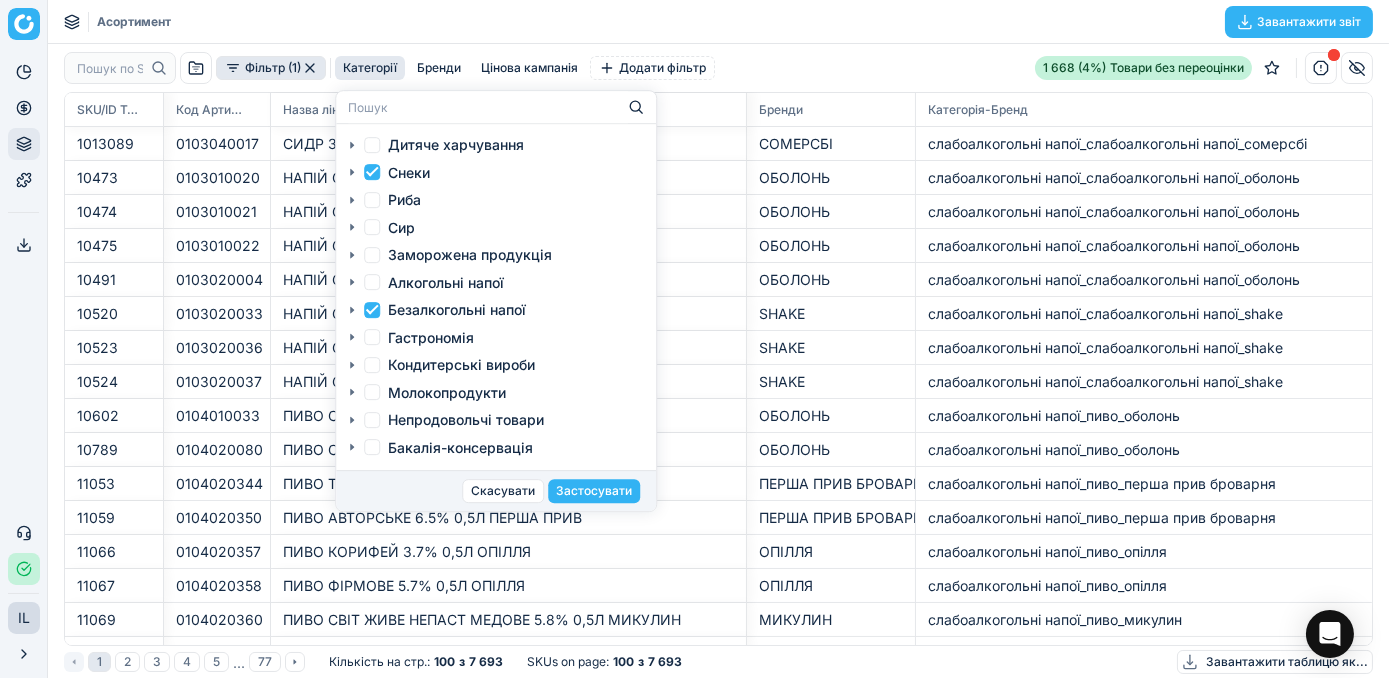 checkbox on "true" 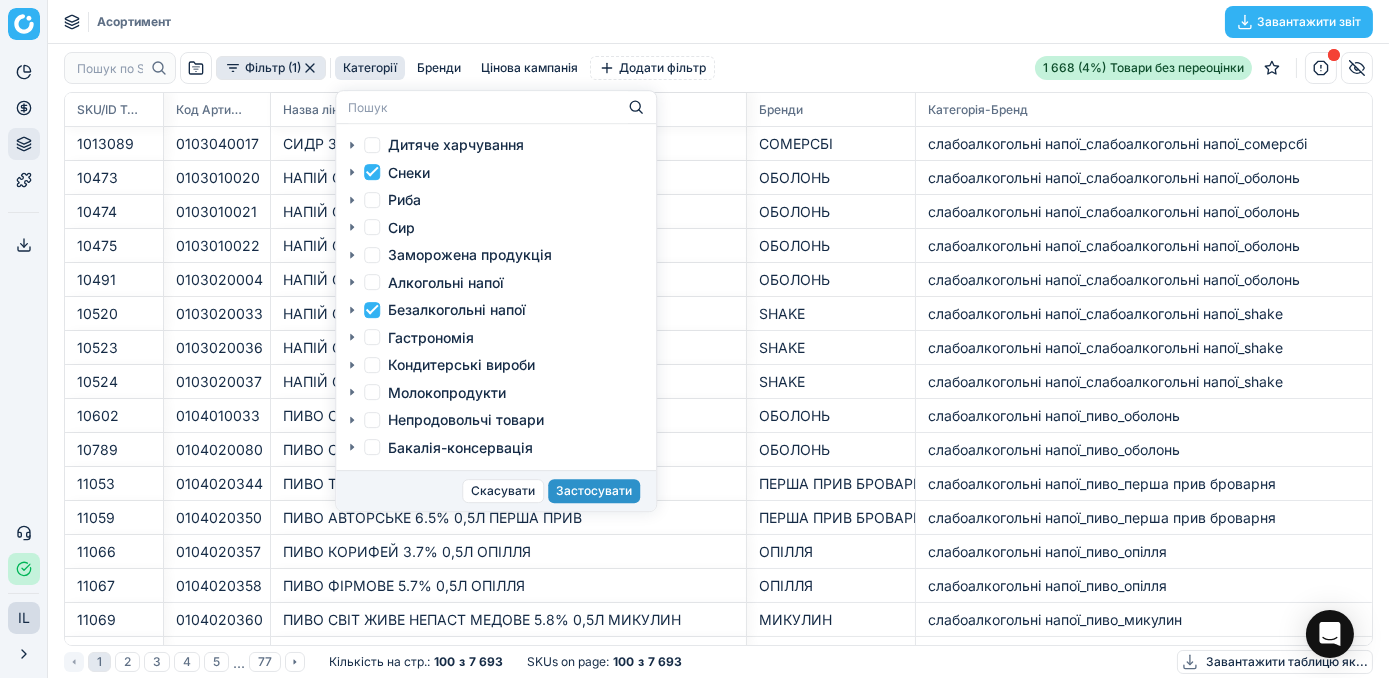click on "Застосувати" at bounding box center (594, 491) 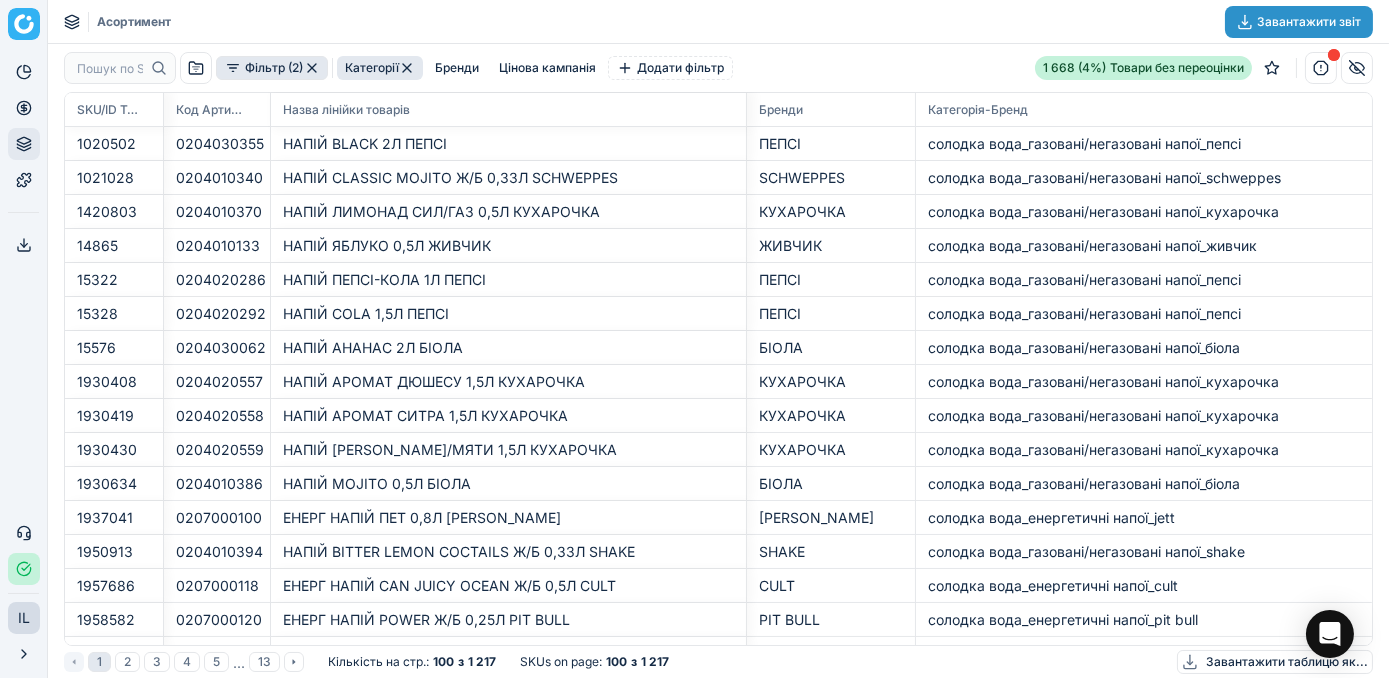 click 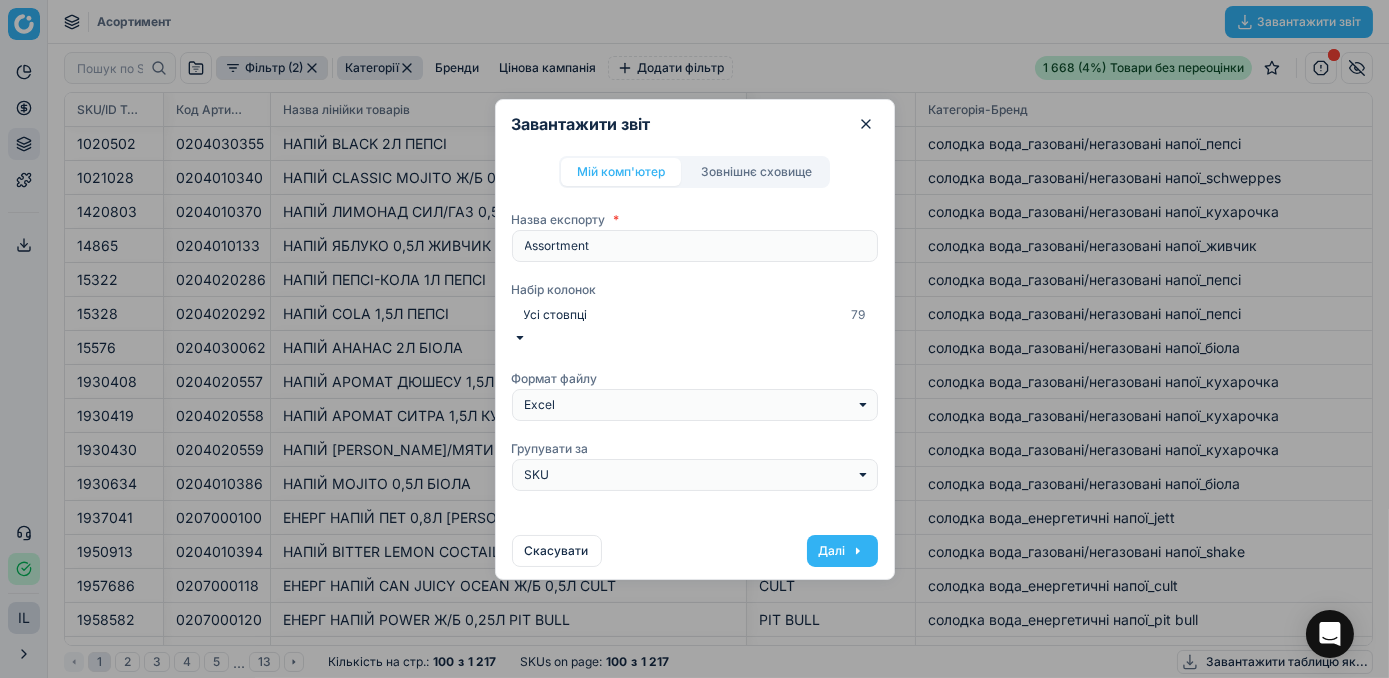click 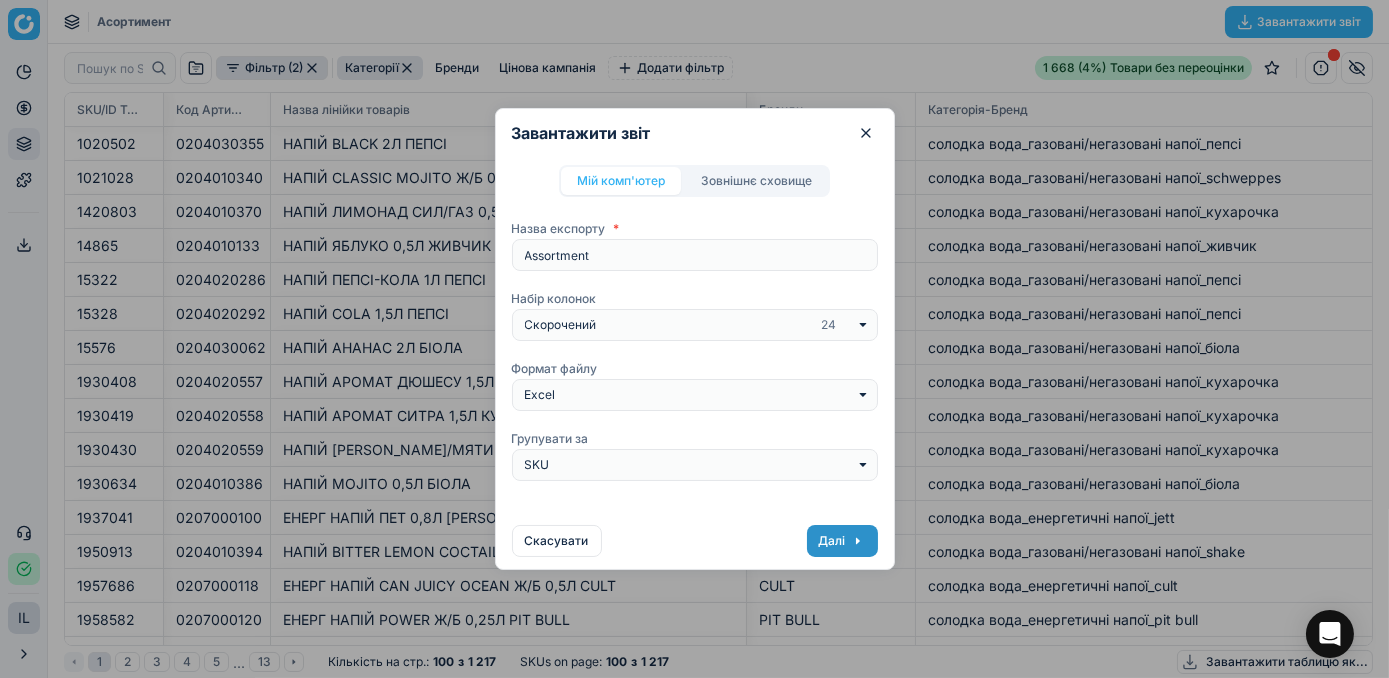 click on "Далі" at bounding box center (842, 541) 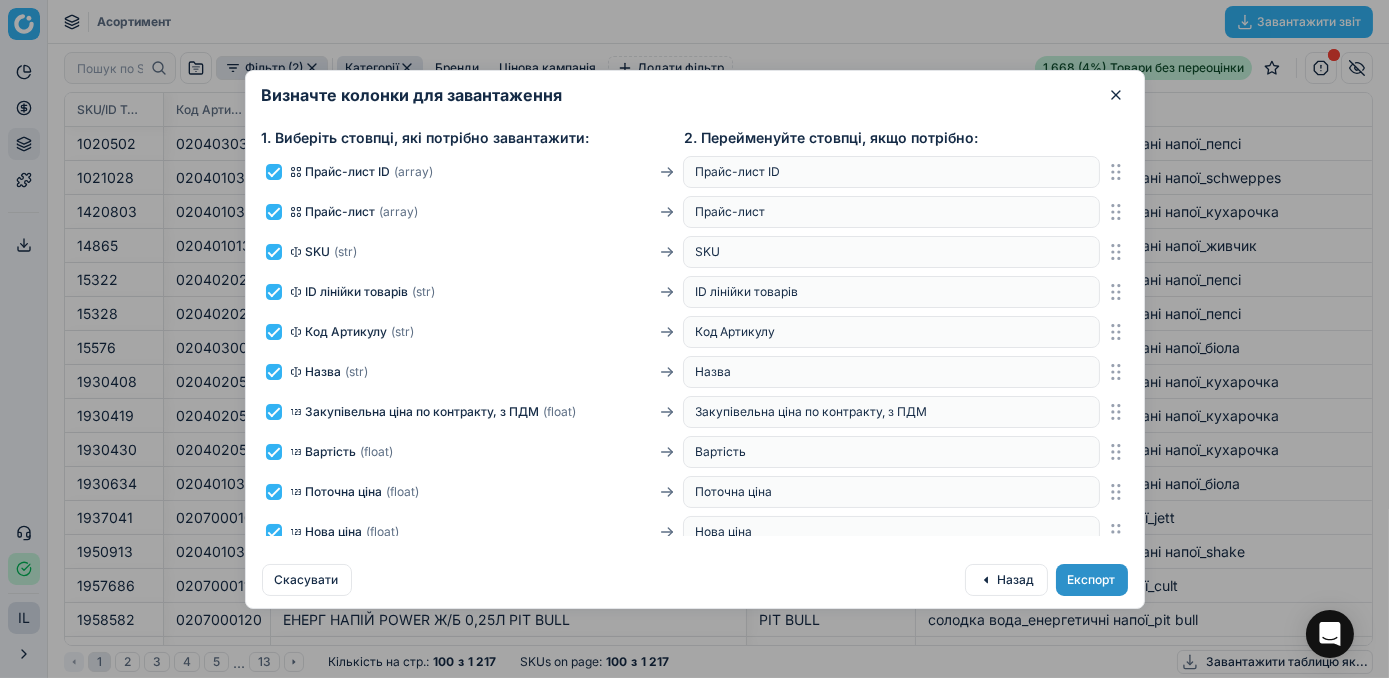 click on "Експорт" at bounding box center (1092, 580) 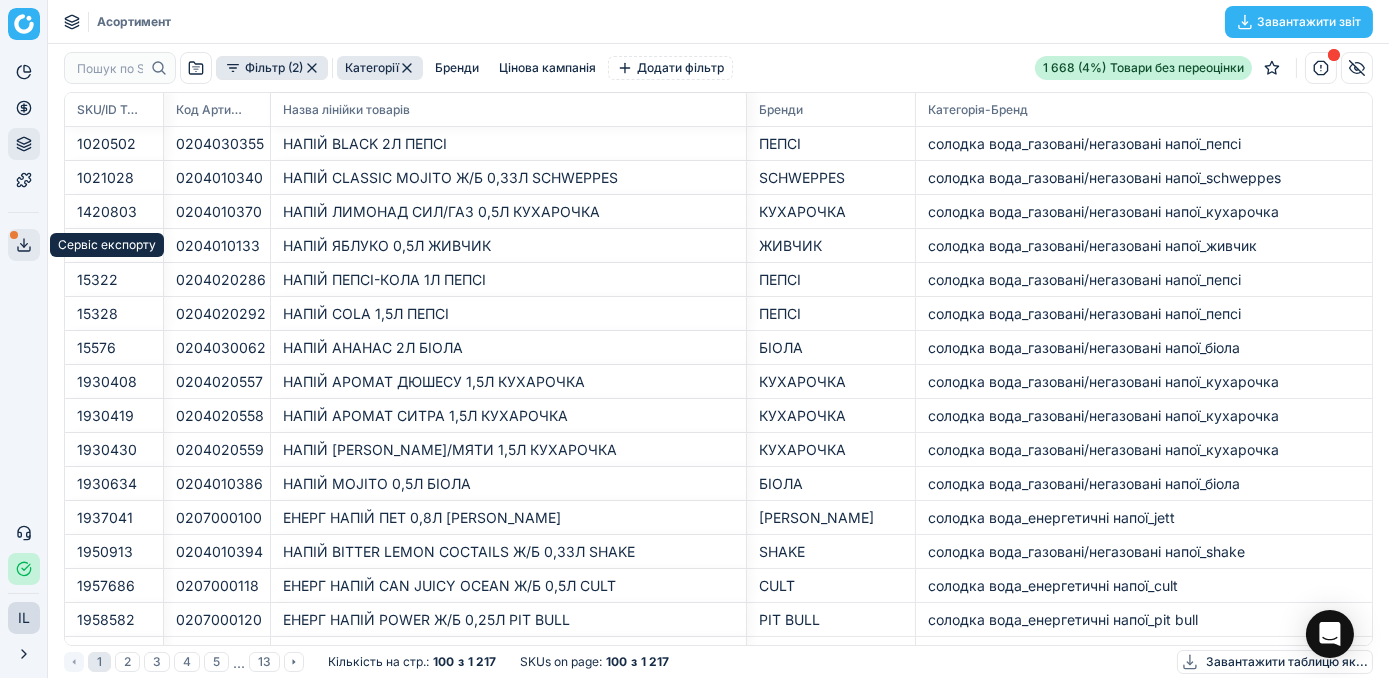 click on "Сервіс експорту" at bounding box center (24, 245) 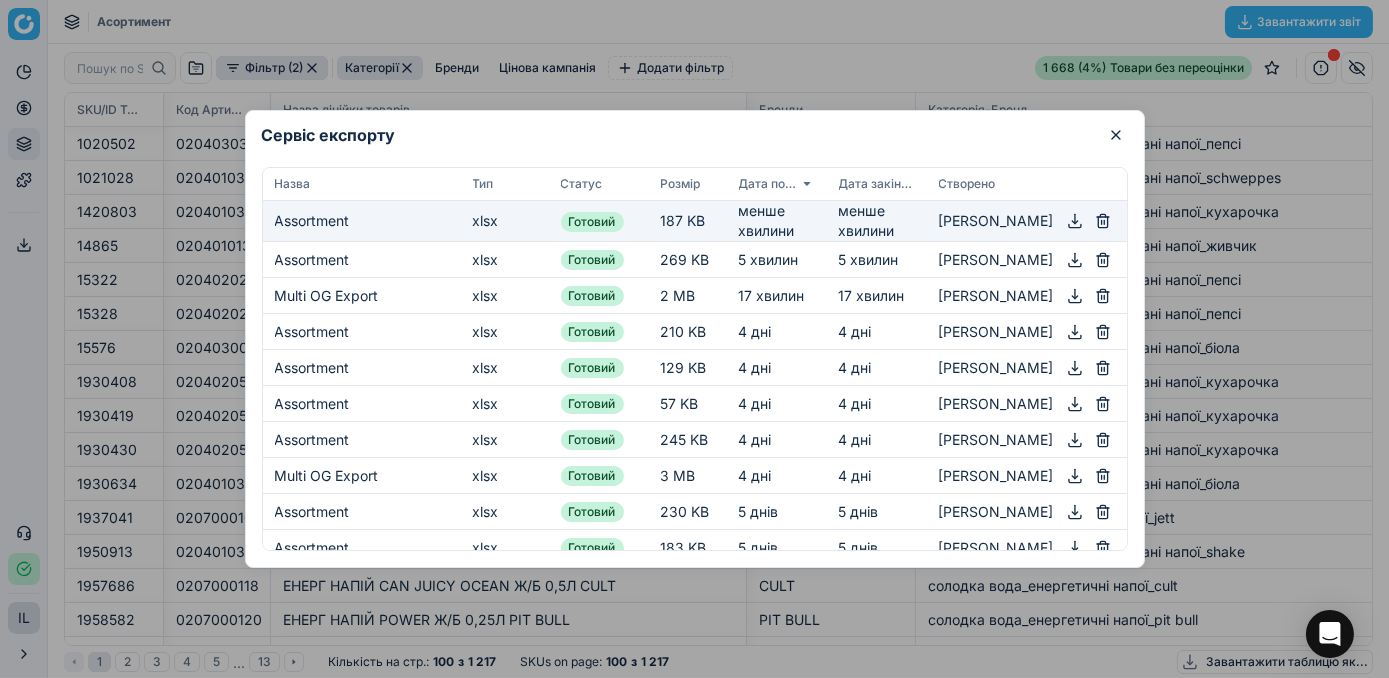 click 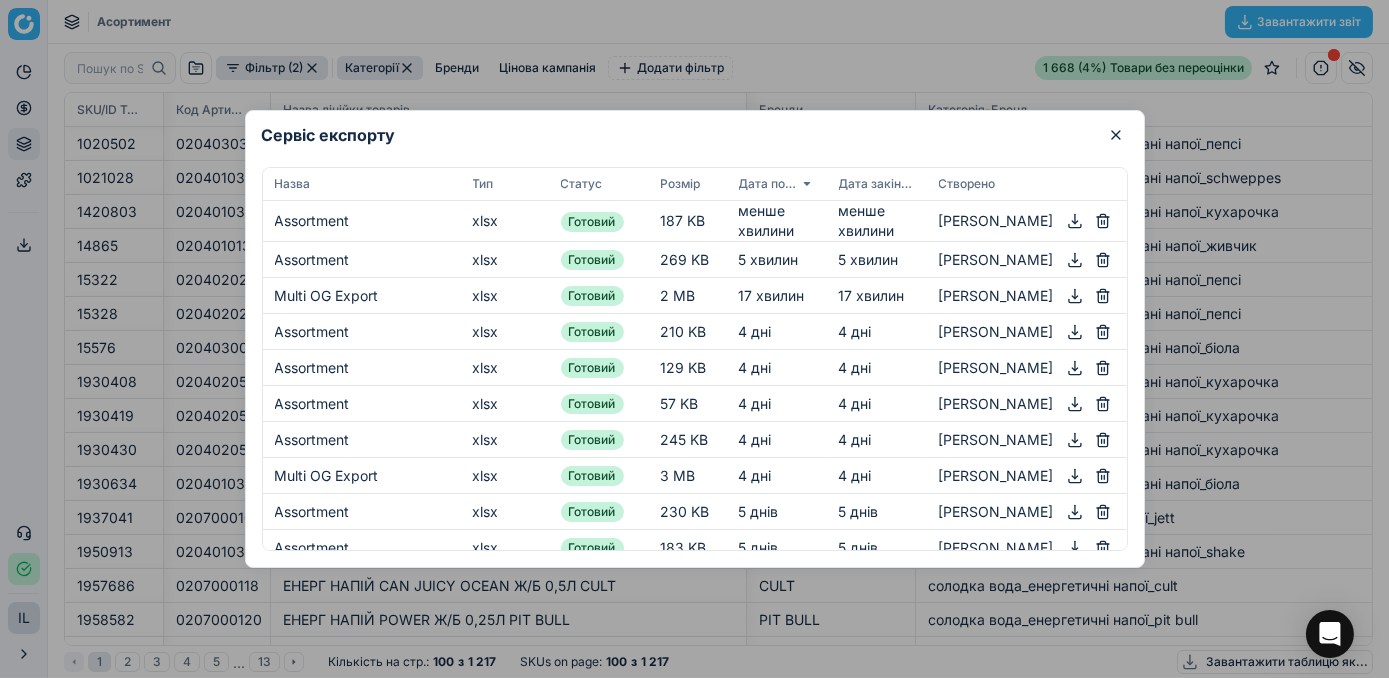 click at bounding box center [694, 339] 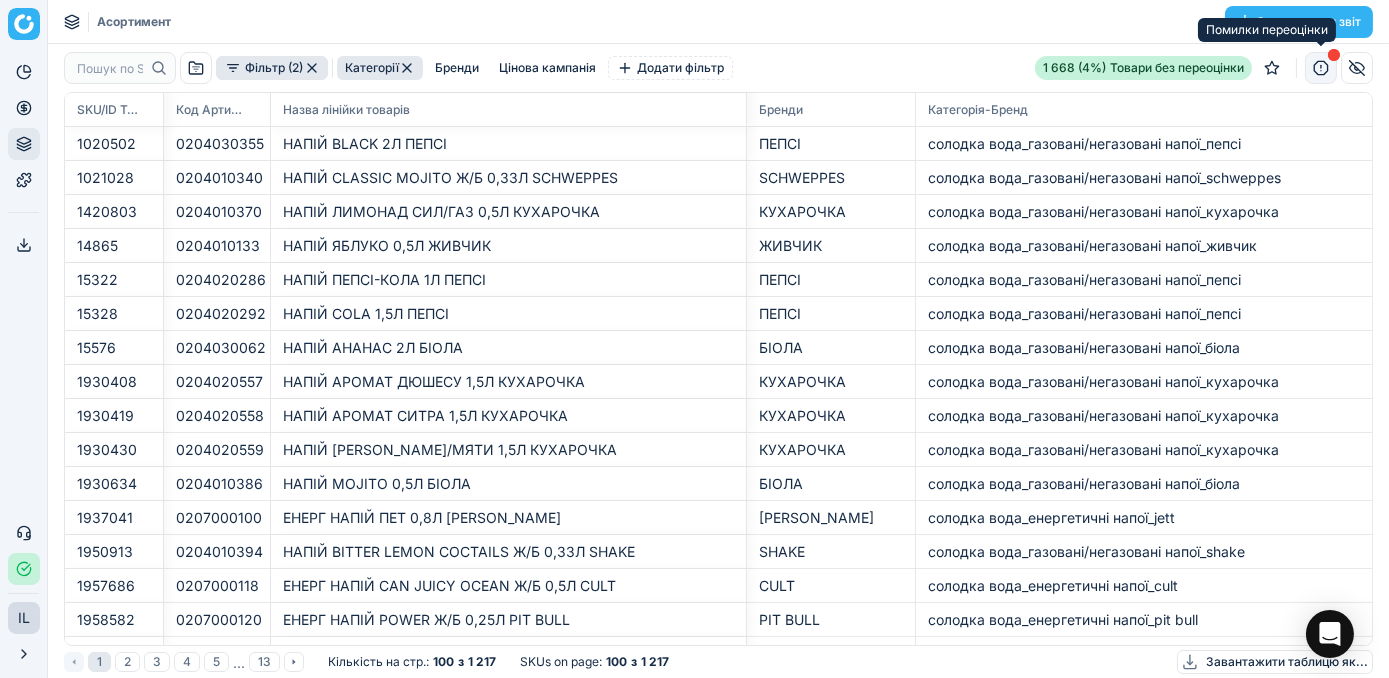 click 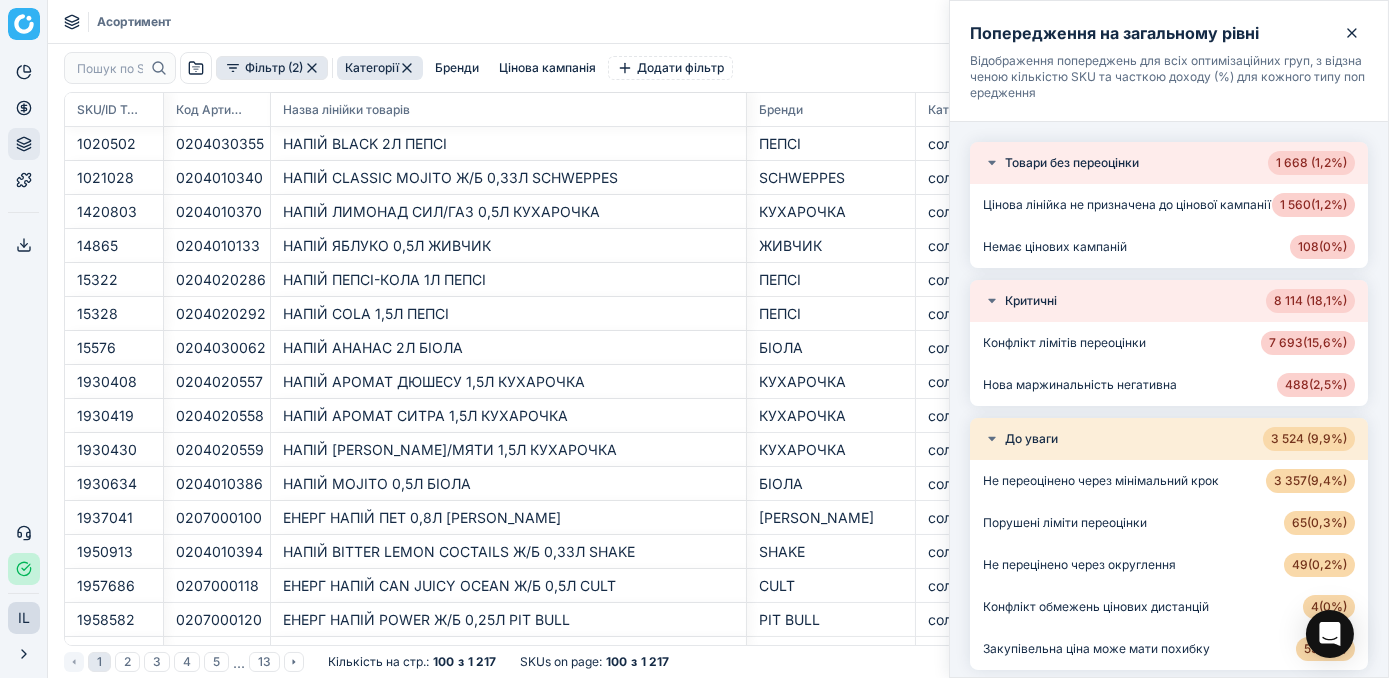 click 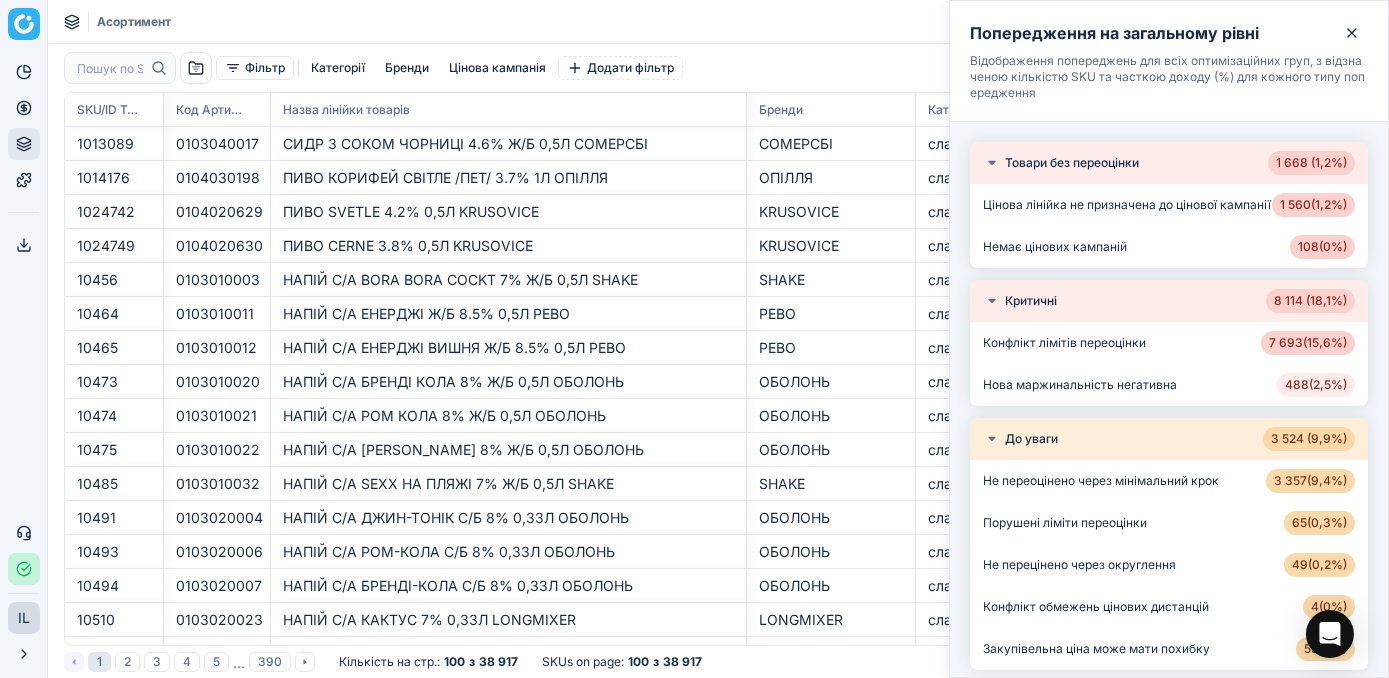 click on "488  ( 2,5% )" at bounding box center (1316, 385) 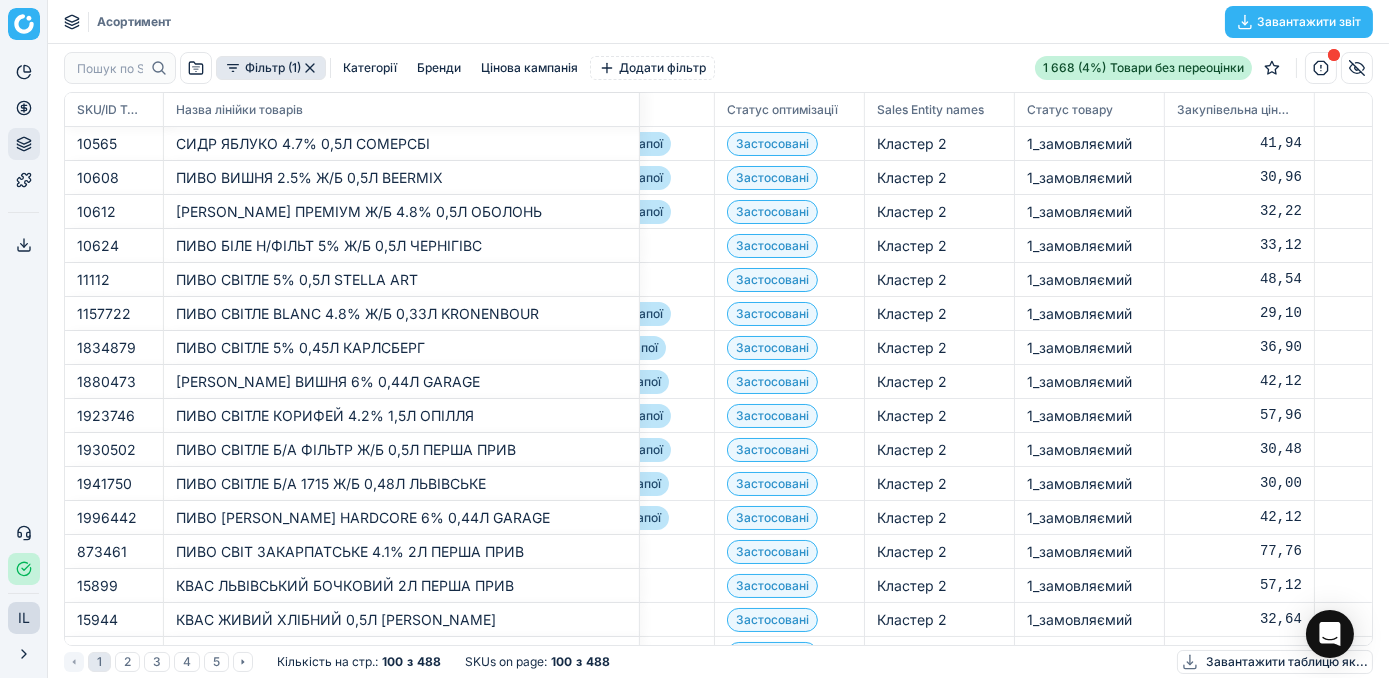scroll, scrollTop: 0, scrollLeft: 993, axis: horizontal 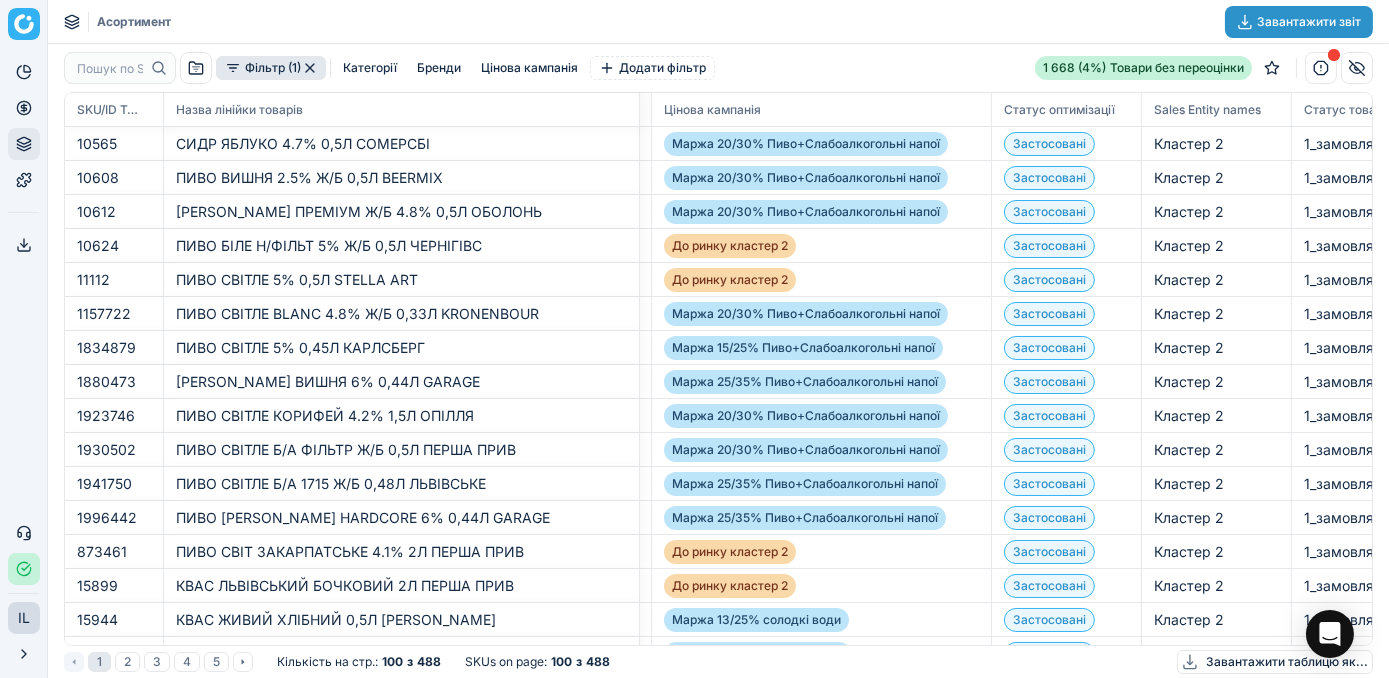 click on "Завантажити звіт" at bounding box center [1299, 22] 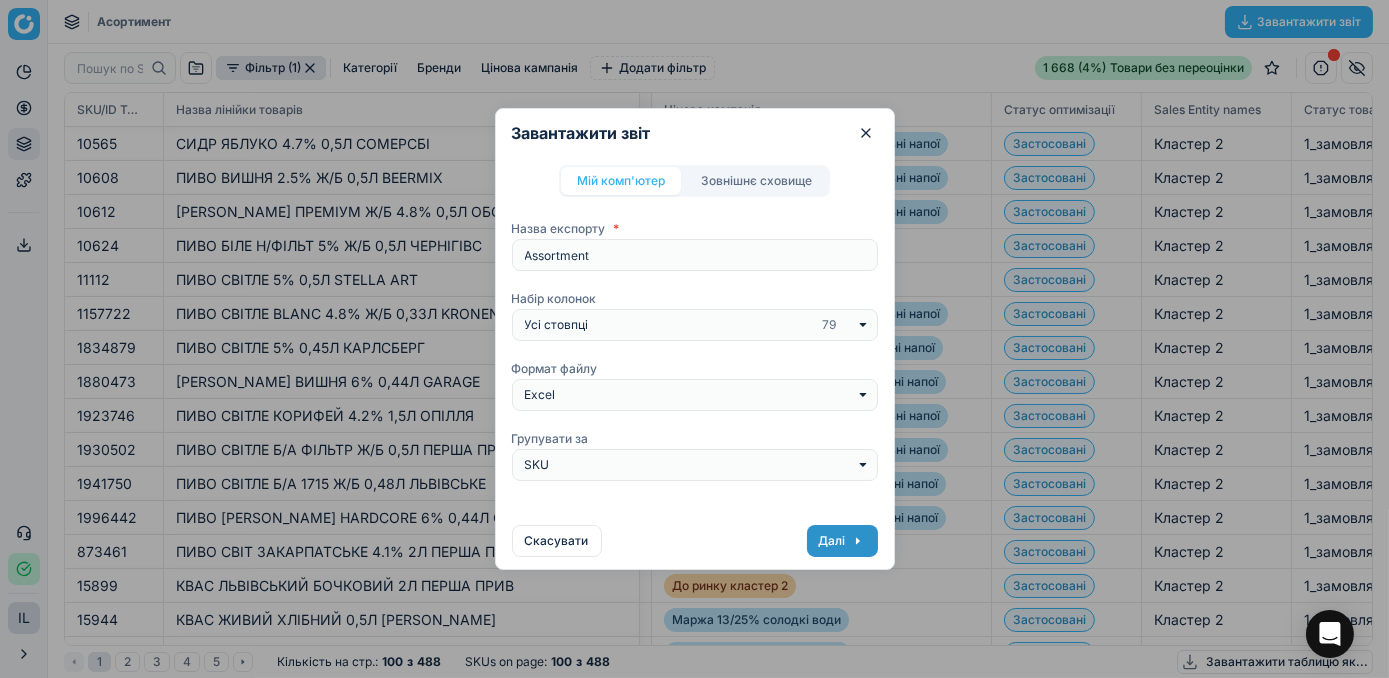 click on "Далі" at bounding box center (842, 541) 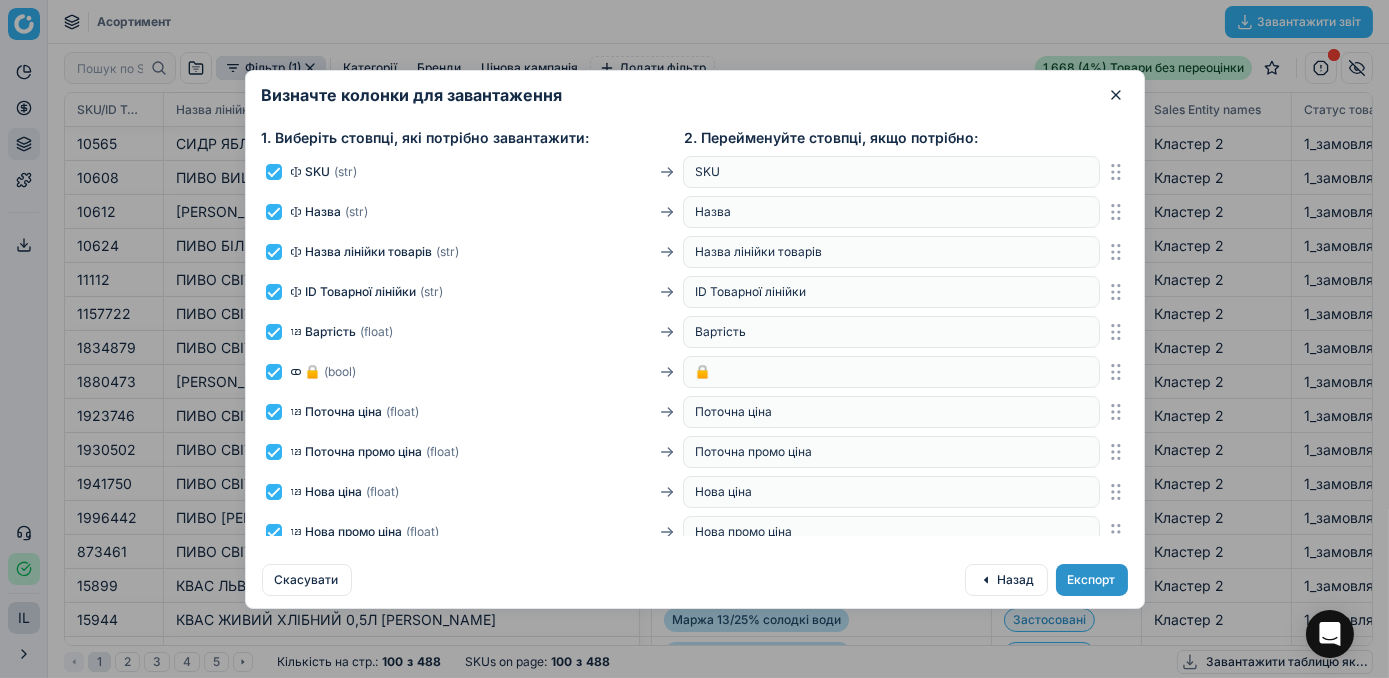 click on "Експорт" at bounding box center (1092, 580) 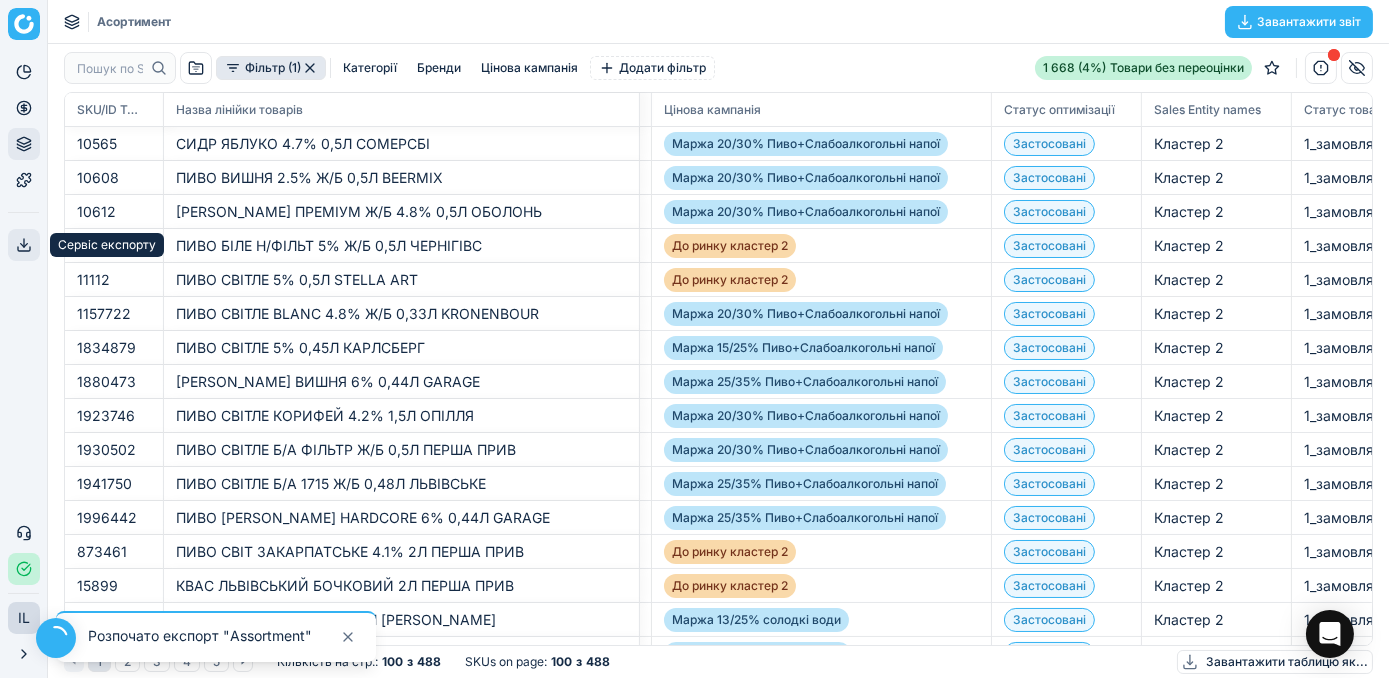 click 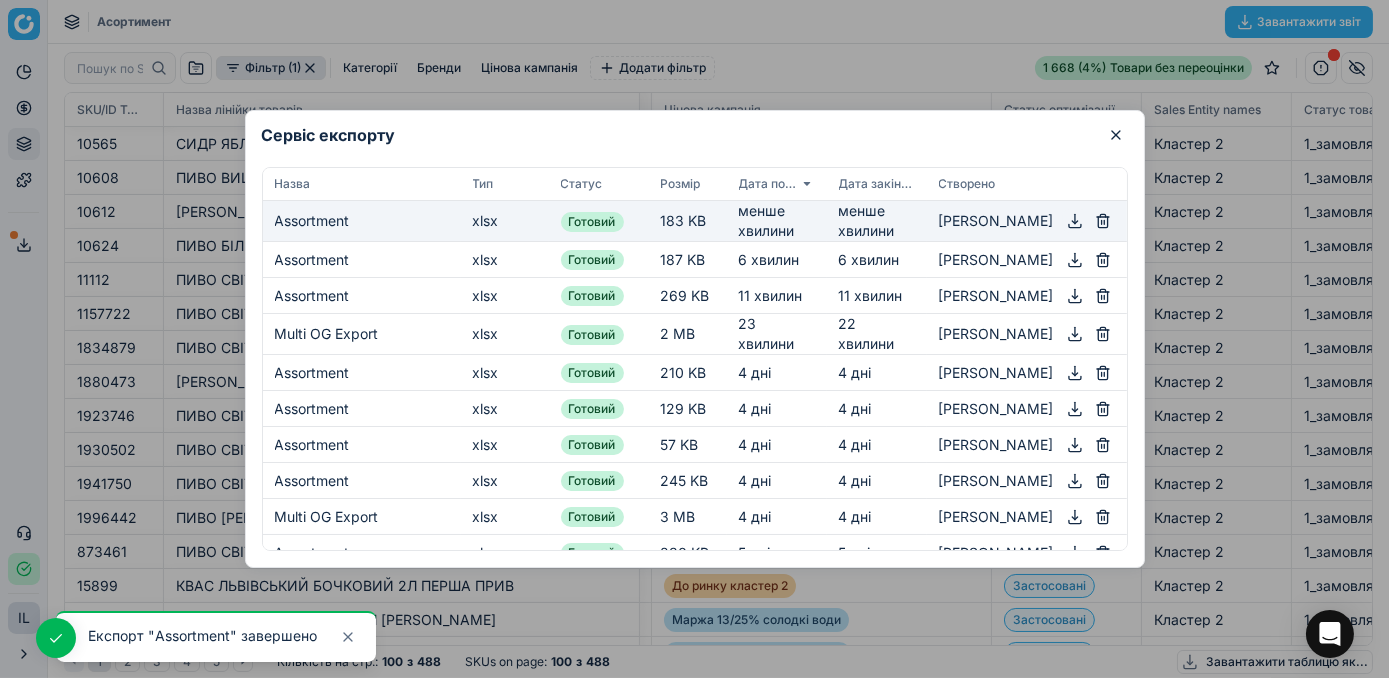 click 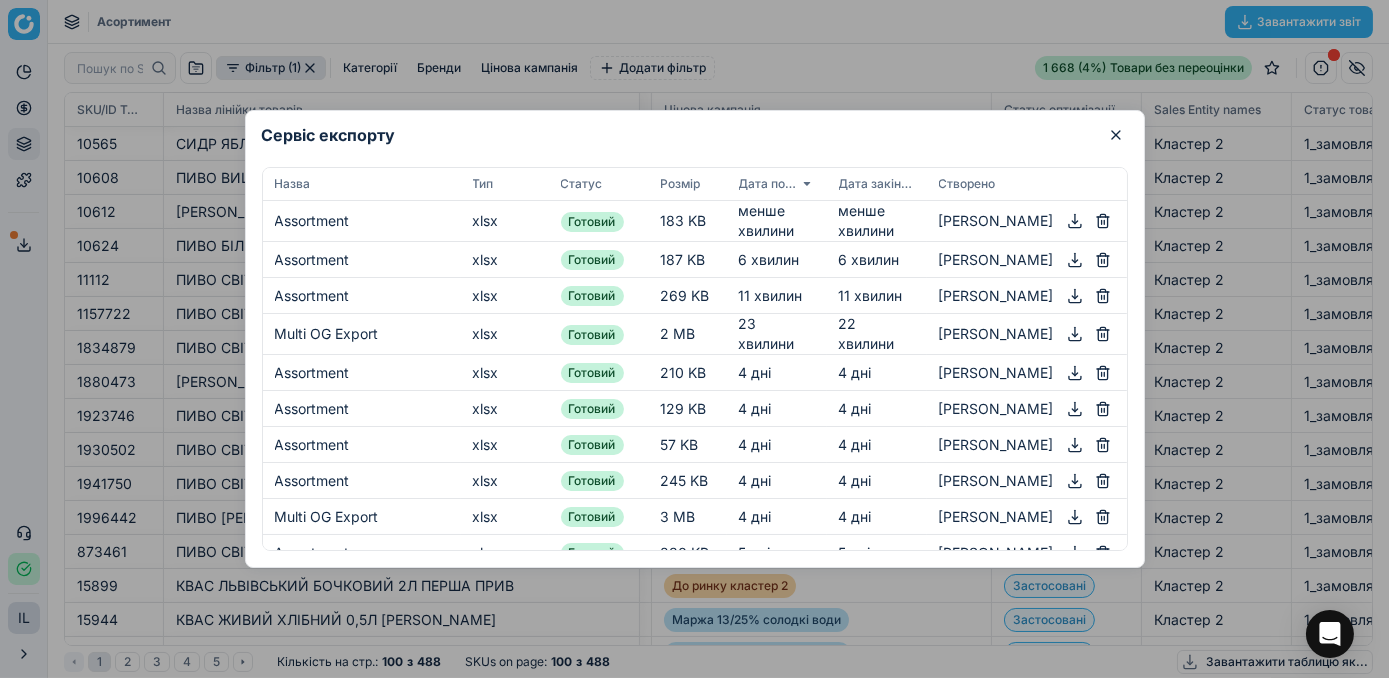 click at bounding box center (694, 339) 